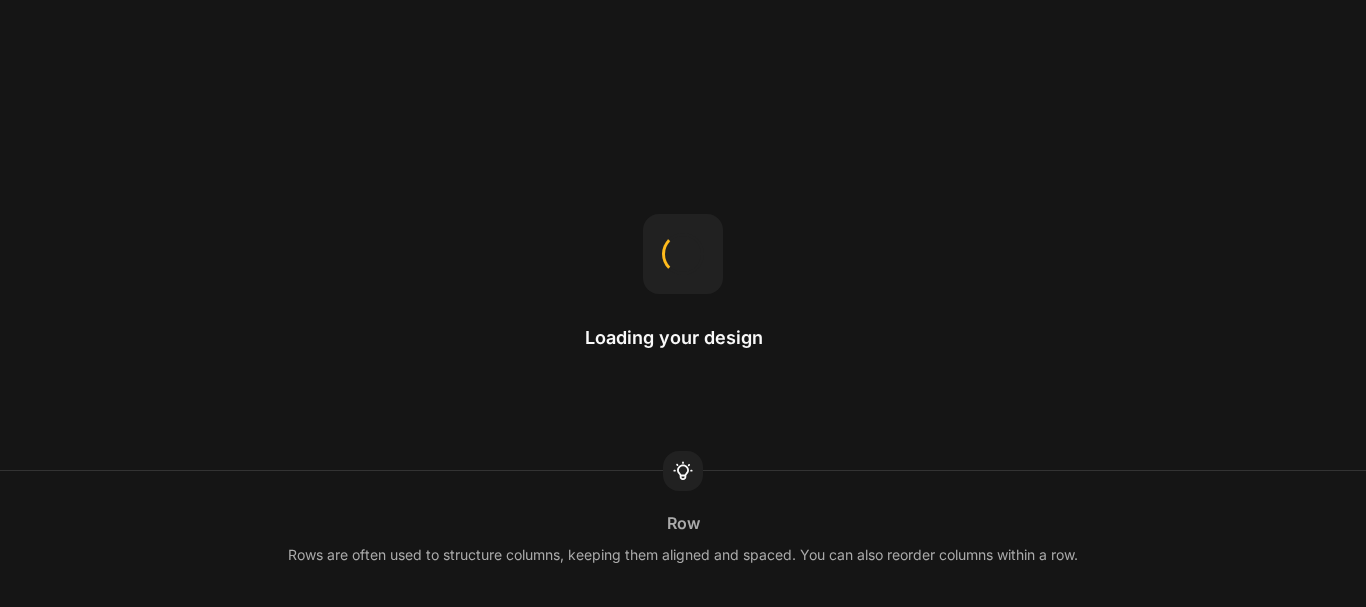 scroll, scrollTop: 0, scrollLeft: 0, axis: both 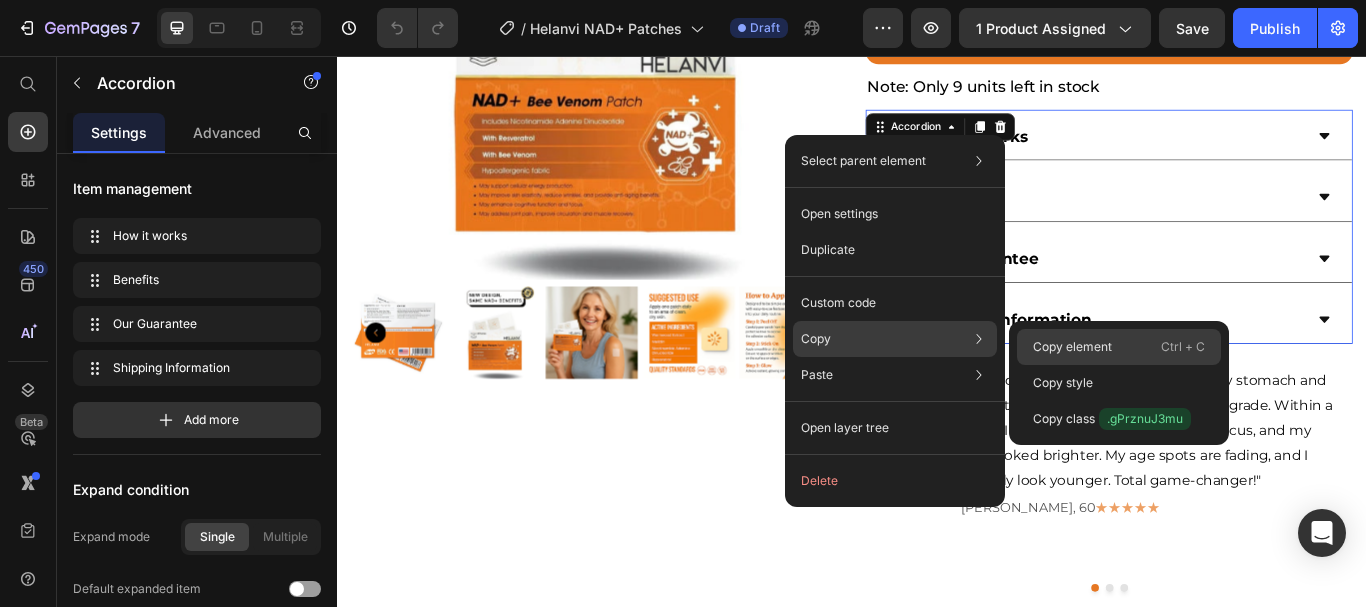 click on "Copy element" at bounding box center [1072, 347] 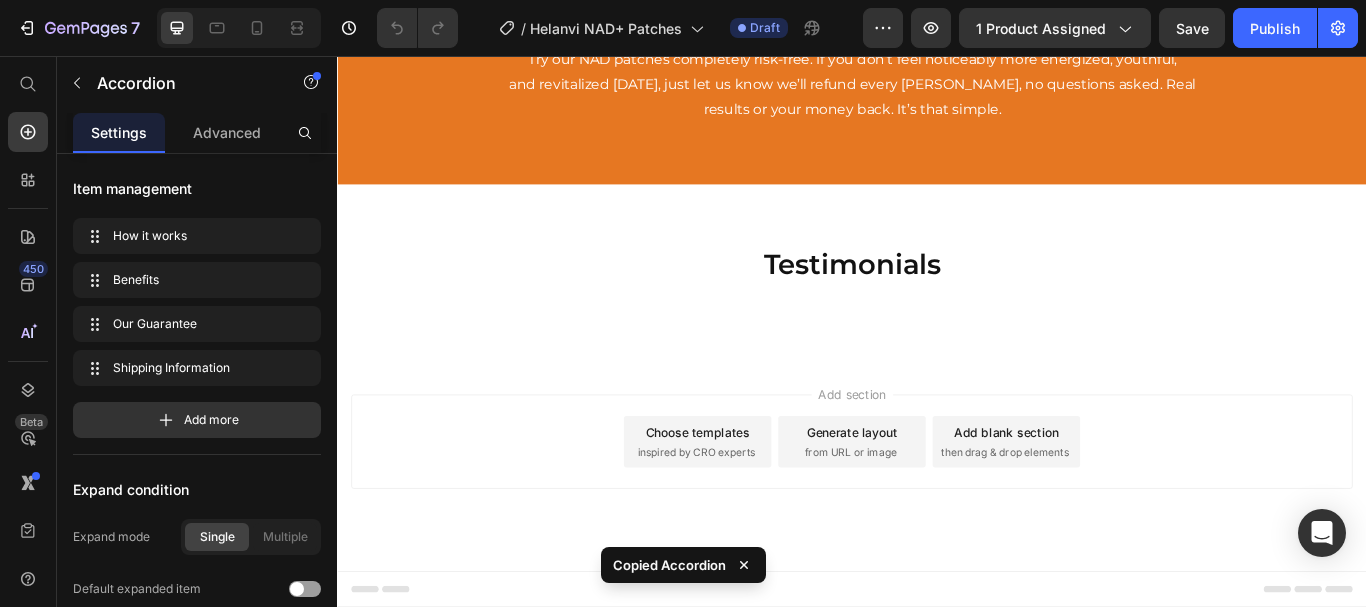 scroll, scrollTop: 4379, scrollLeft: 0, axis: vertical 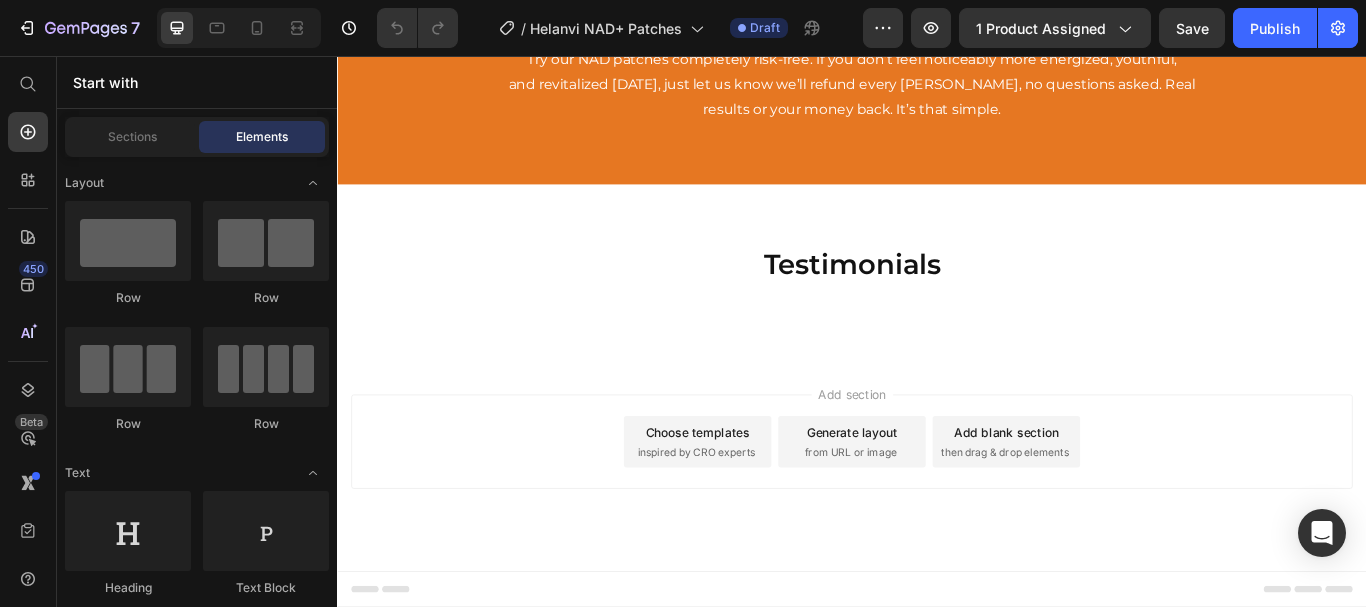 click on "then drag & drop elements" at bounding box center [1115, 519] 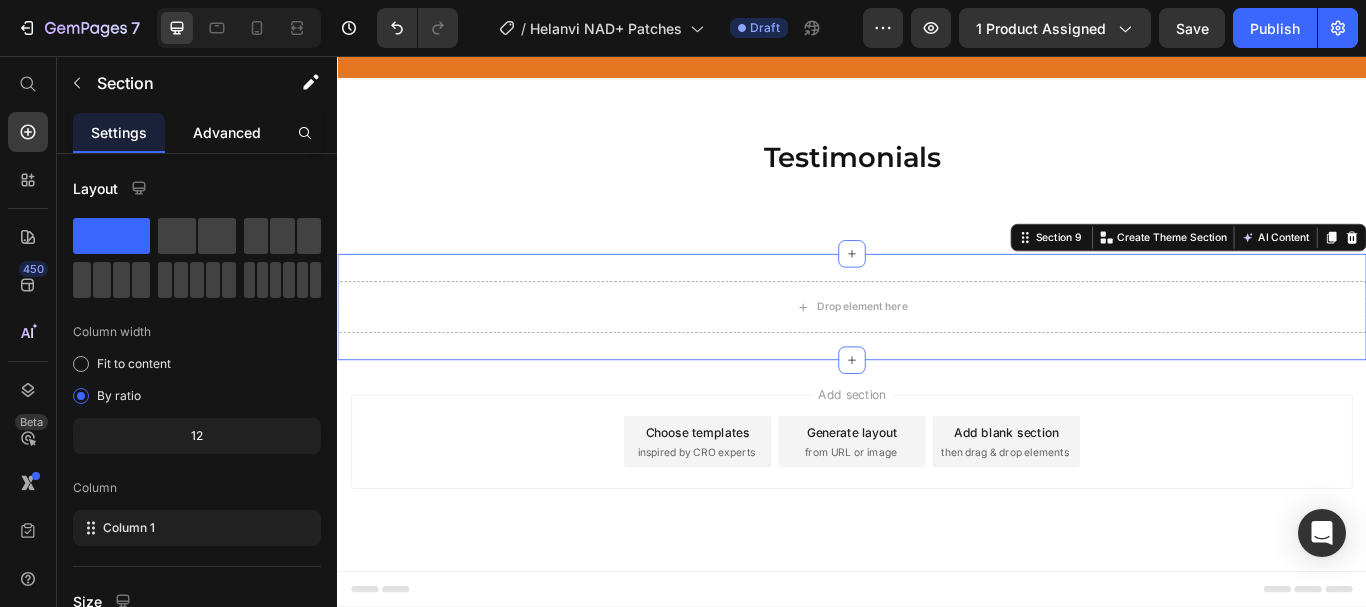 click on "Advanced" at bounding box center [227, 132] 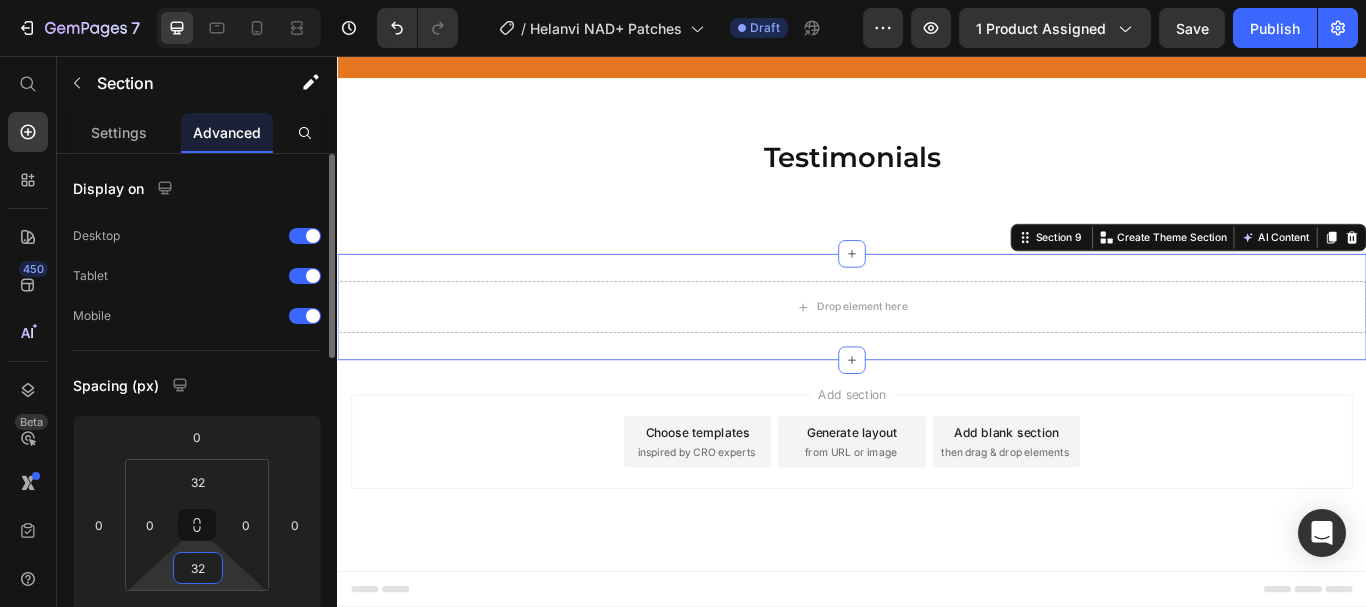 click on "32" at bounding box center (198, 568) 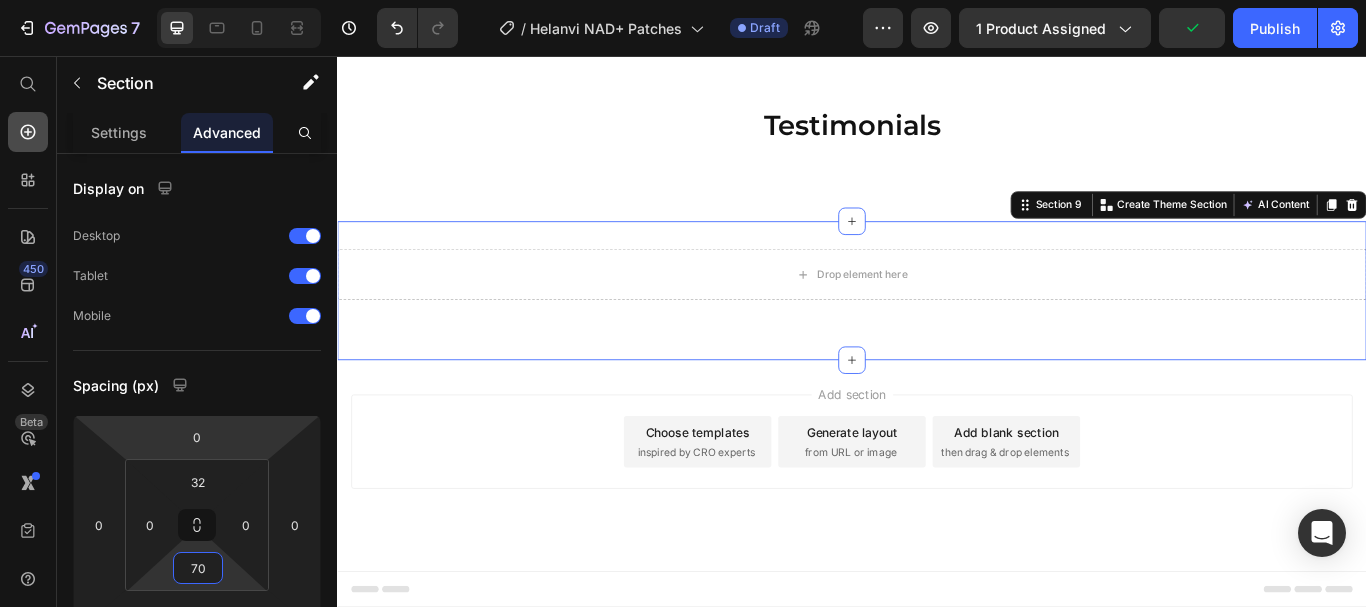 type on "70" 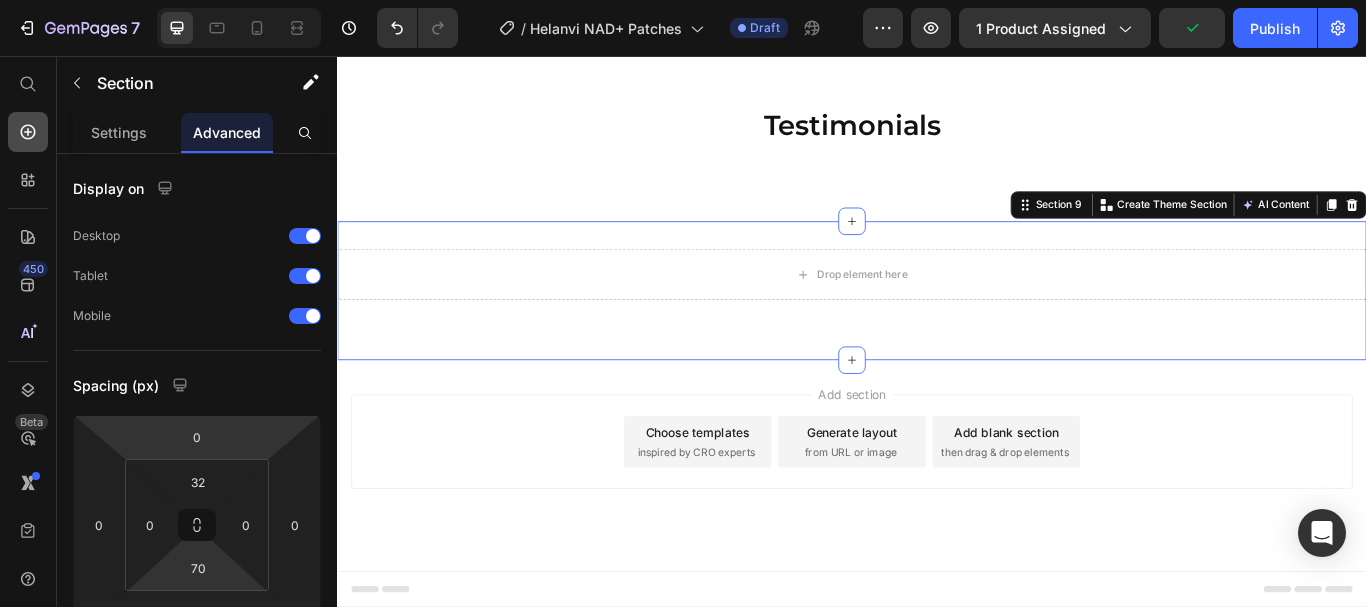 click 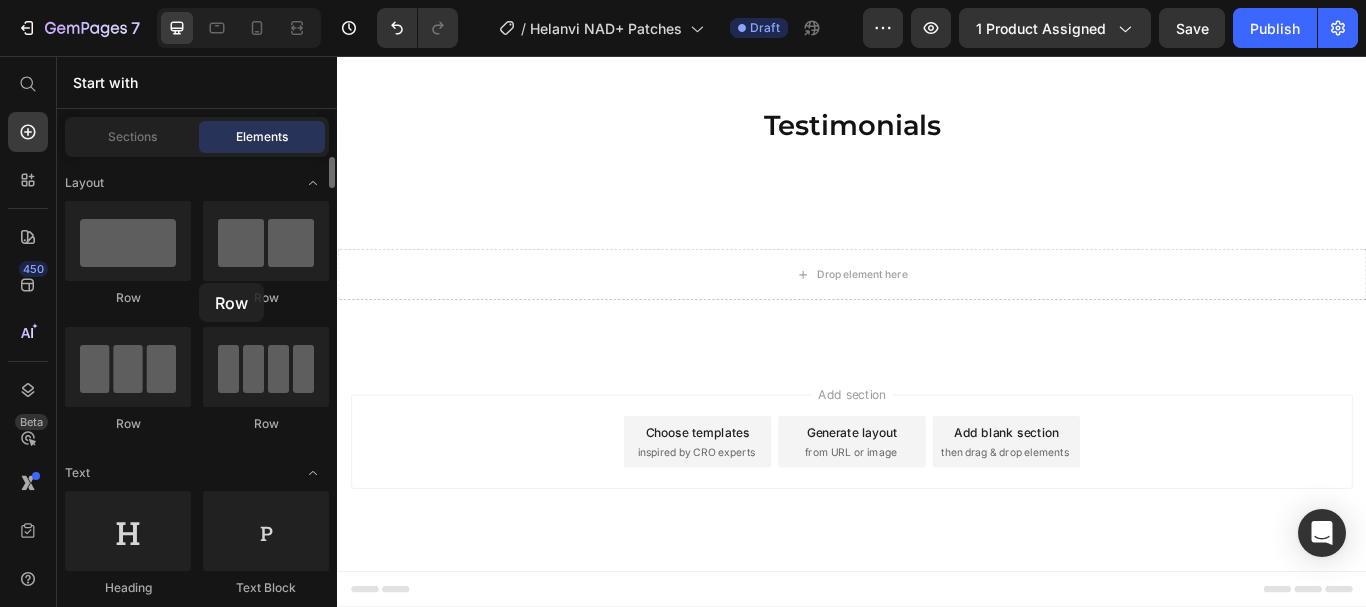 drag, startPoint x: 119, startPoint y: 382, endPoint x: 197, endPoint y: 282, distance: 126.82271 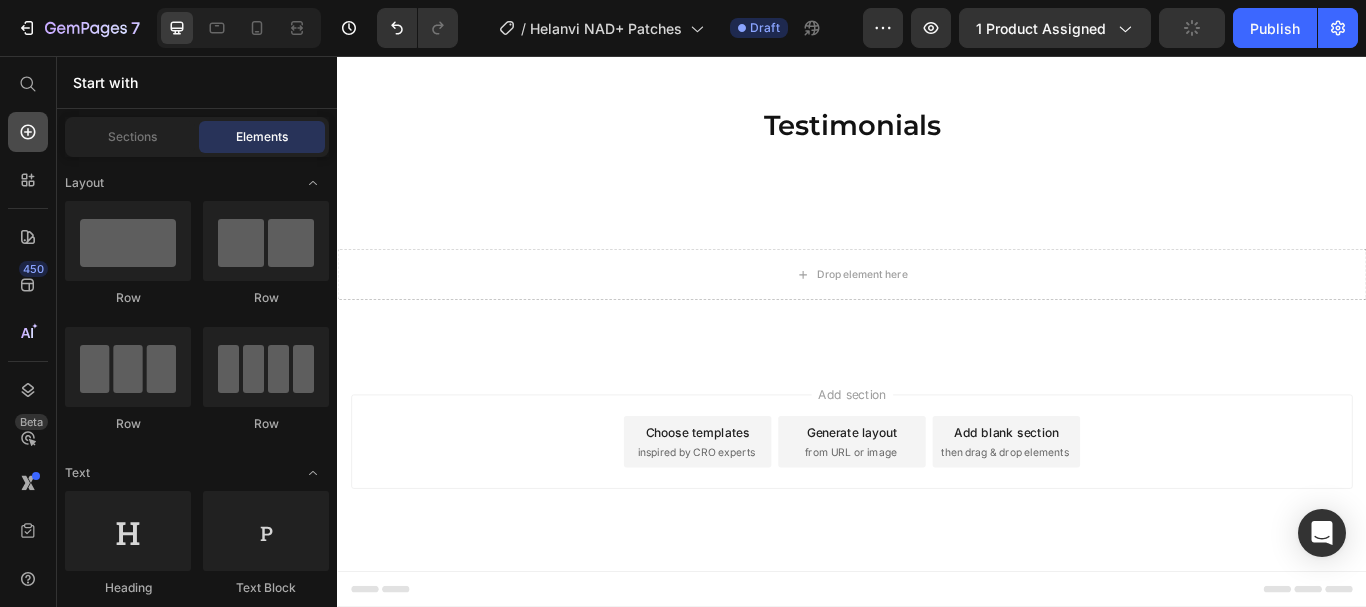 click 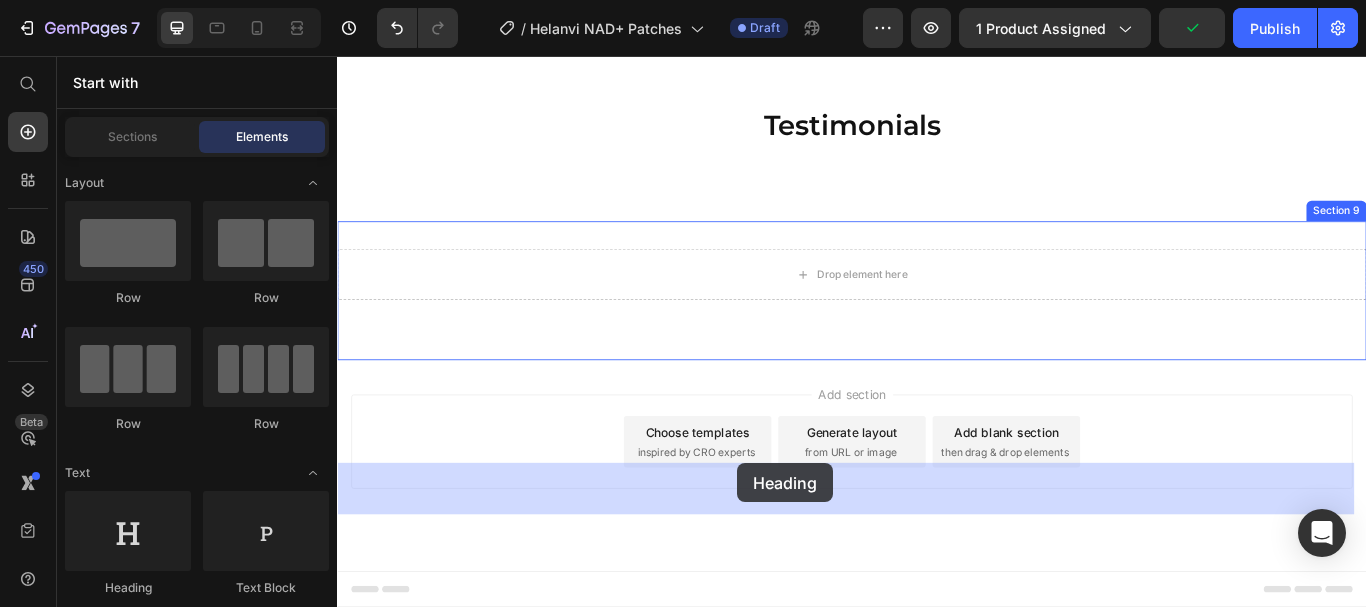 scroll, scrollTop: 4383, scrollLeft: 0, axis: vertical 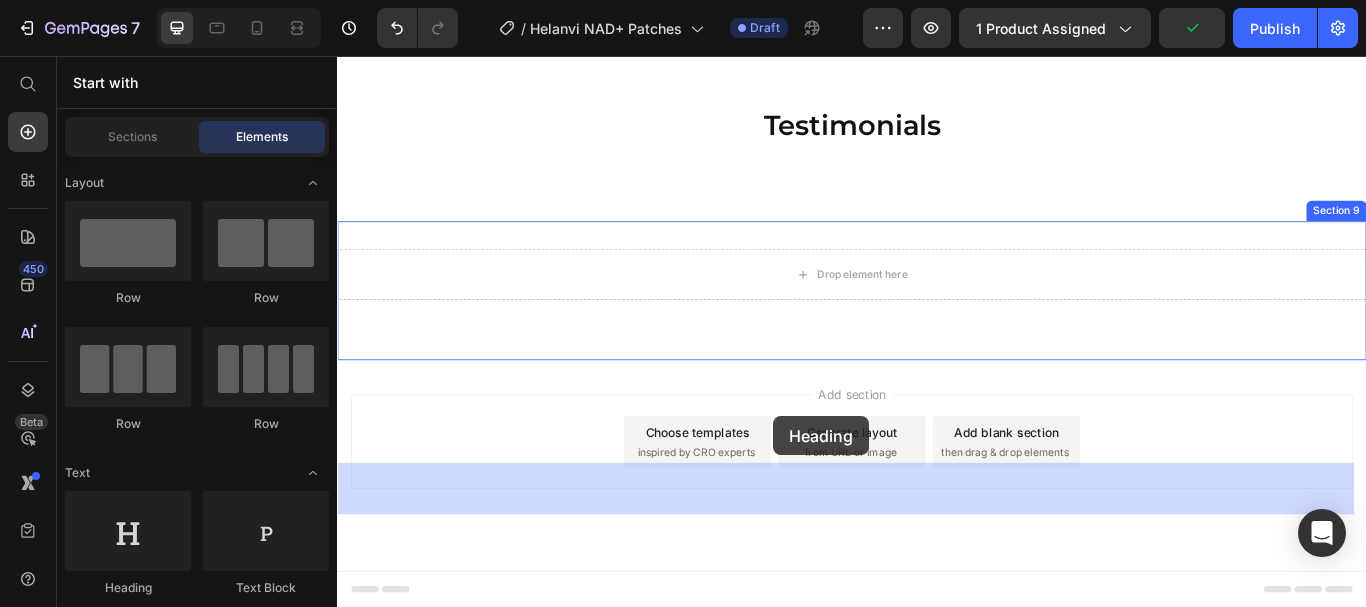 drag, startPoint x: 452, startPoint y: 610, endPoint x: 845, endPoint y: 476, distance: 415.2168 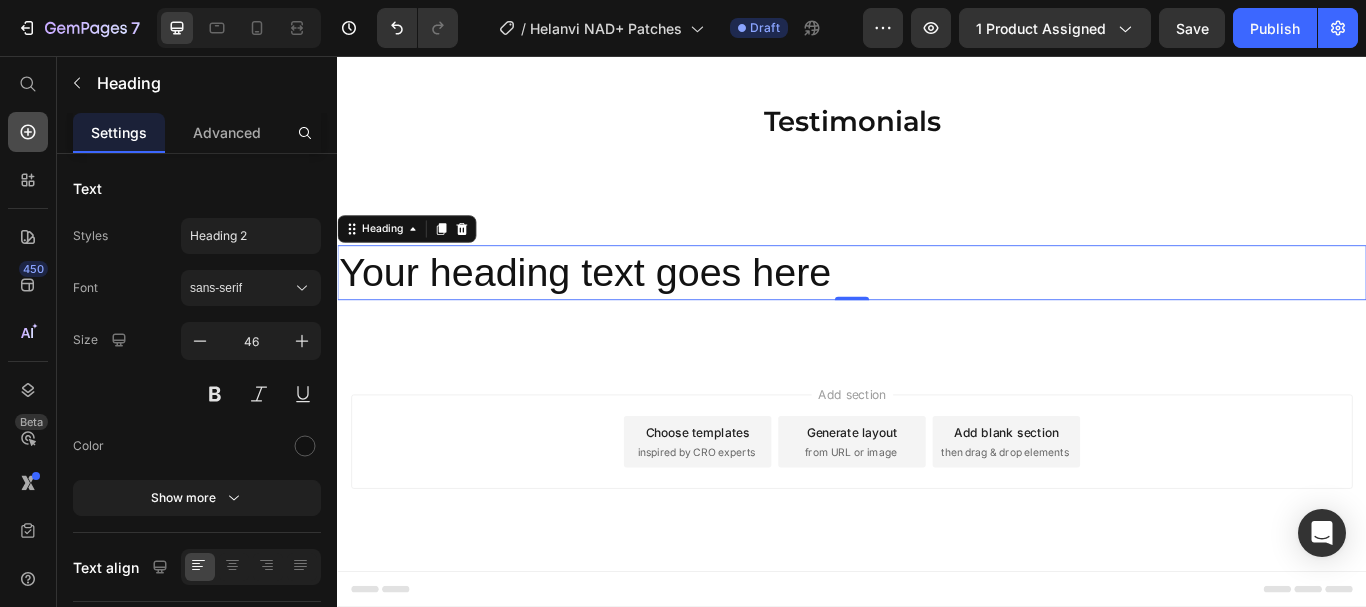 click 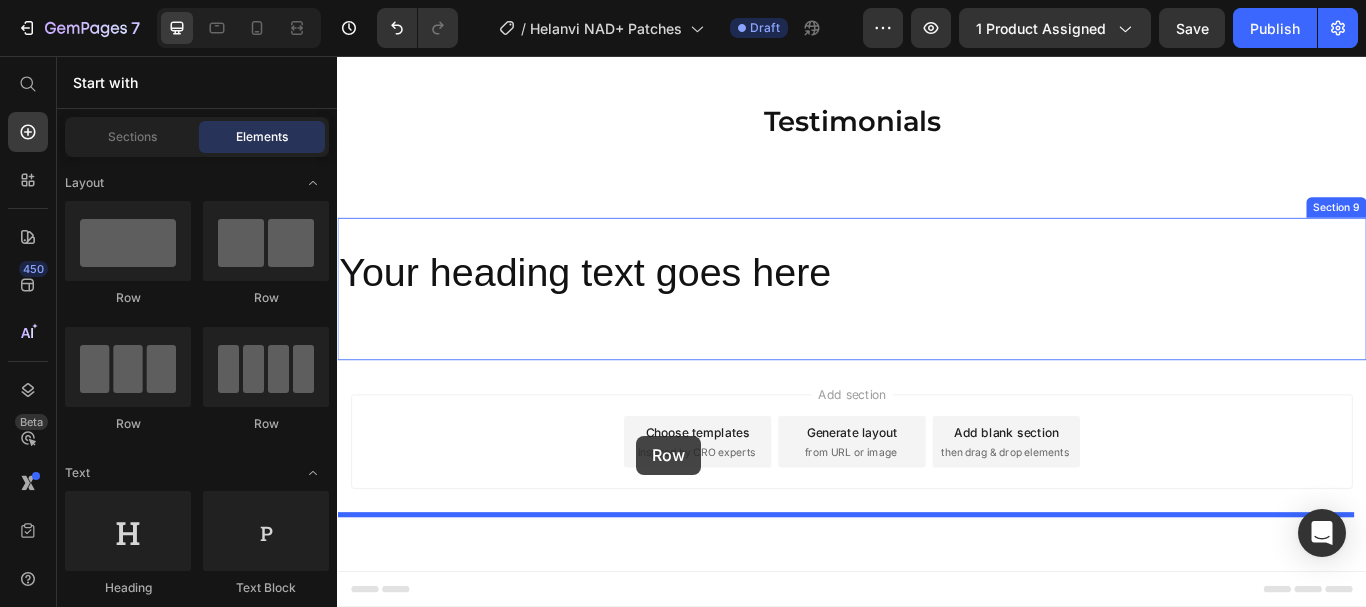 drag, startPoint x: 478, startPoint y: 419, endPoint x: 686, endPoint y: 499, distance: 222.85422 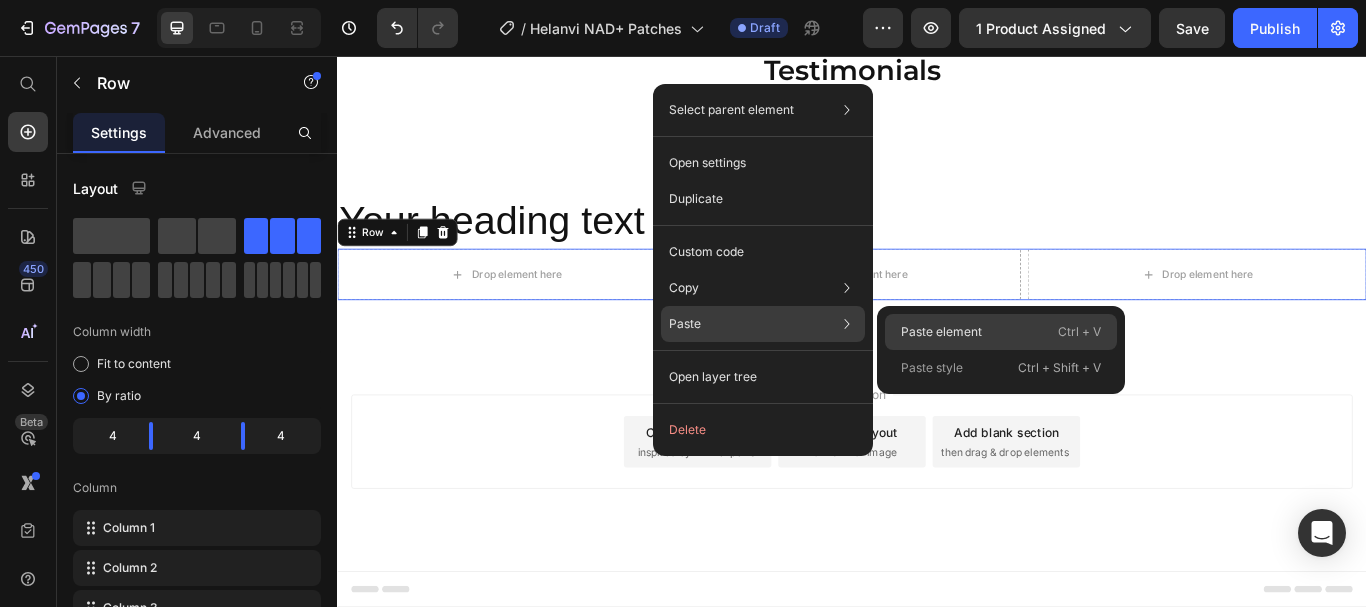 click on "Paste element" at bounding box center (941, 332) 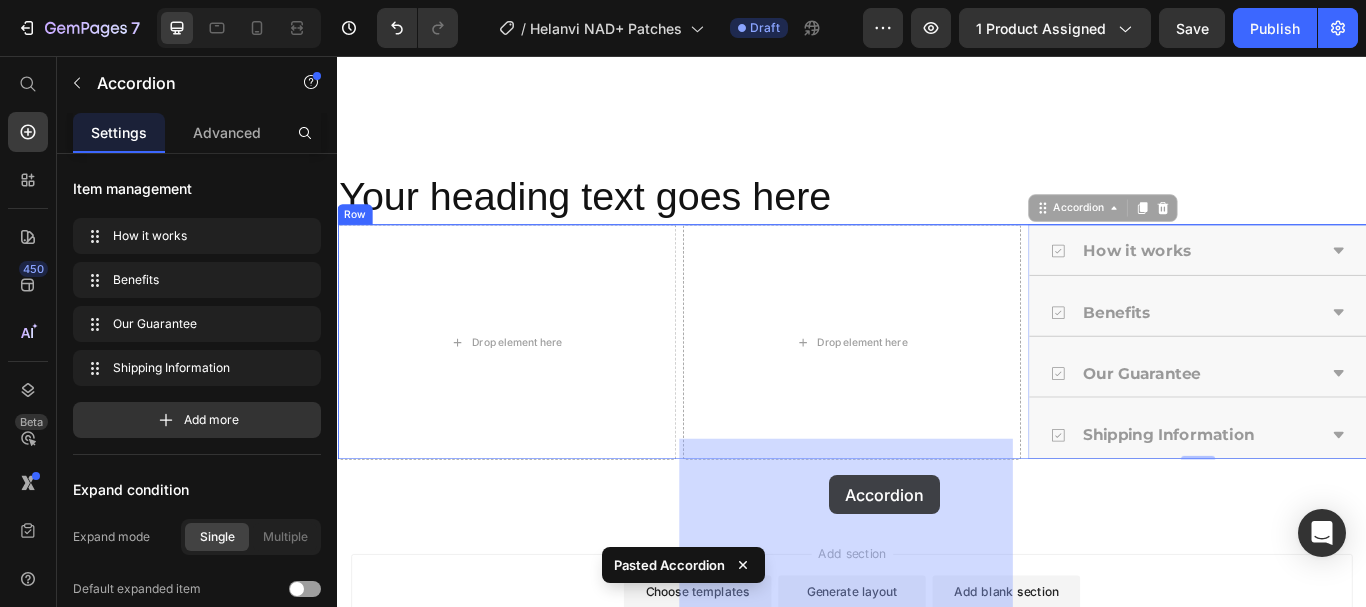drag, startPoint x: 1148, startPoint y: 481, endPoint x: 910, endPoint y: 545, distance: 246.45486 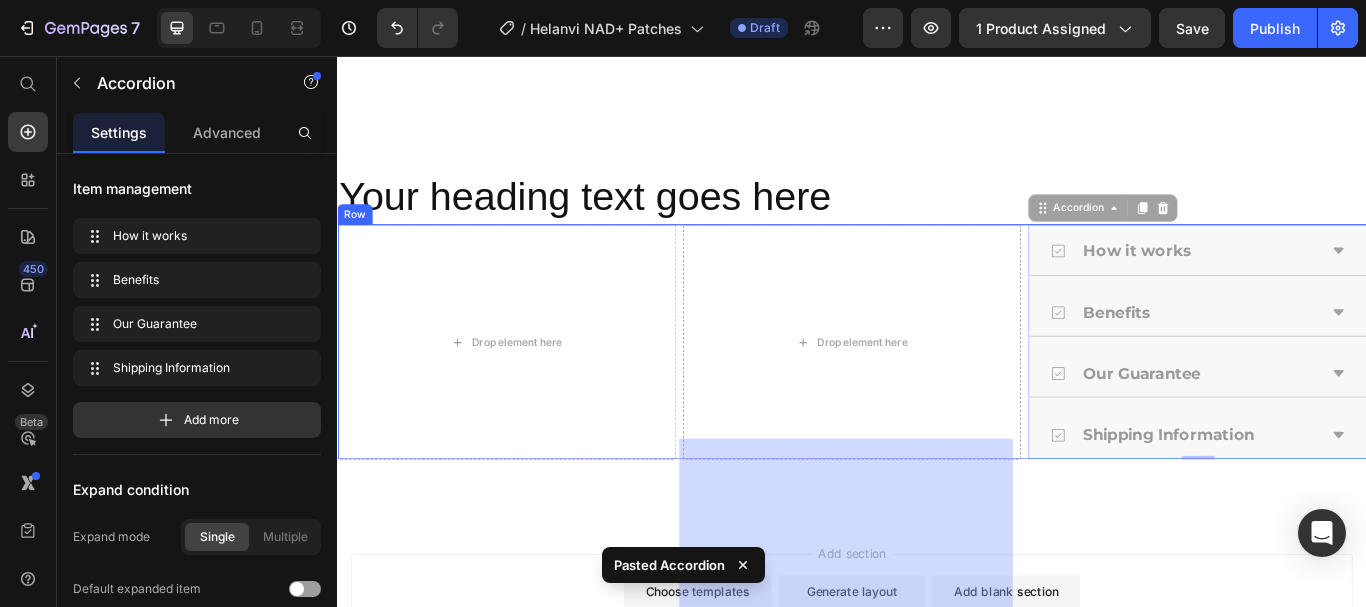 scroll, scrollTop: 4407, scrollLeft: 0, axis: vertical 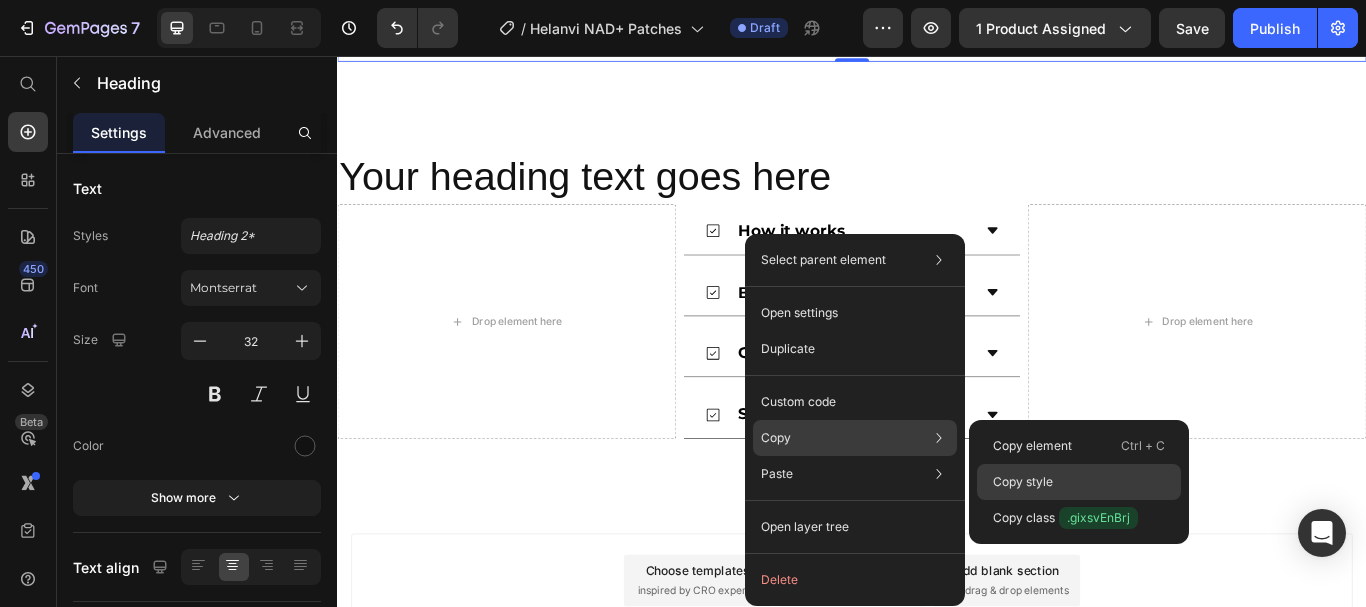 click on "Copy style" at bounding box center (1023, 482) 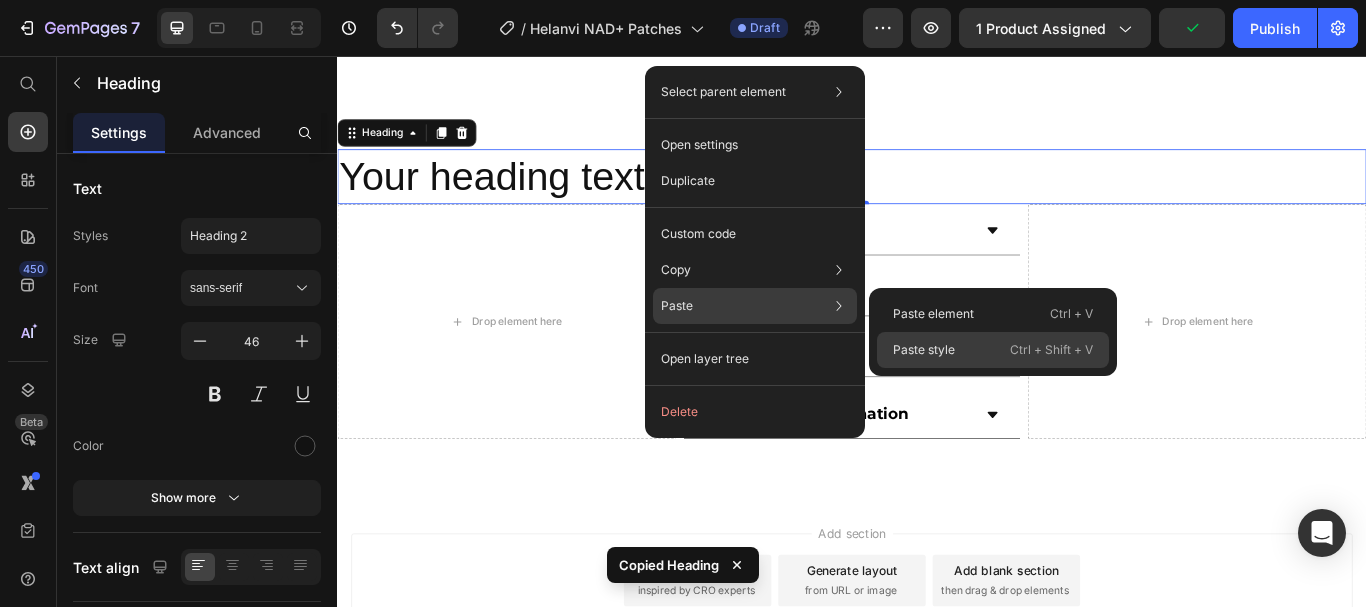 click on "Paste style" at bounding box center (924, 350) 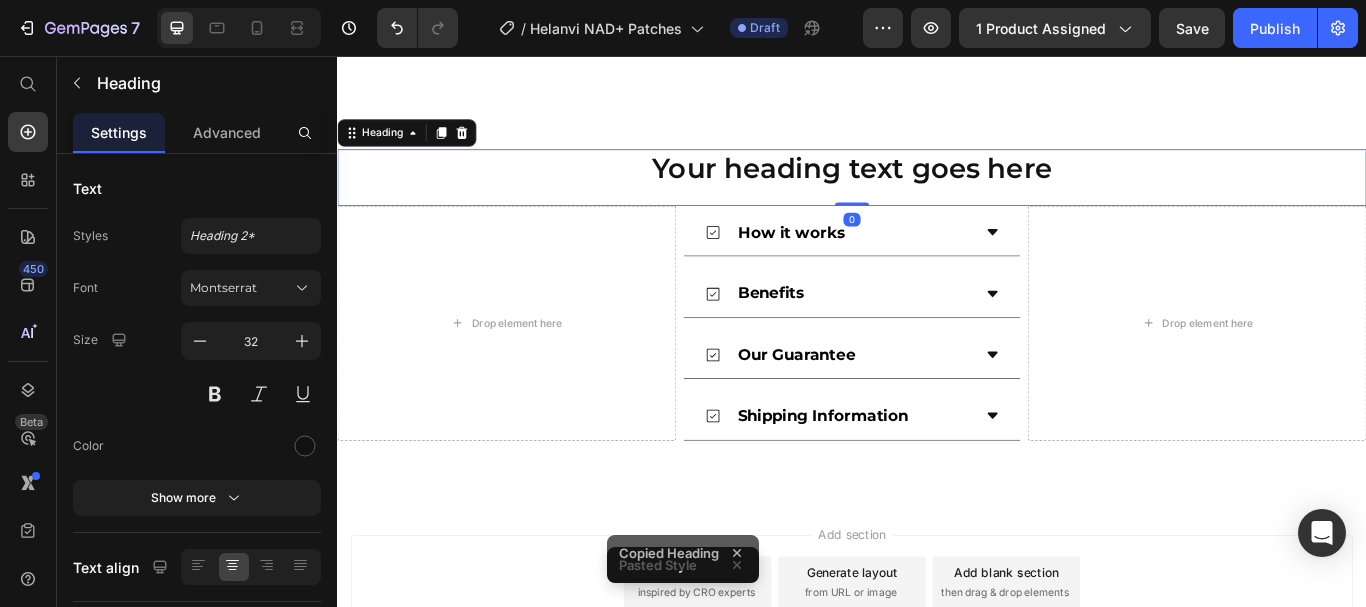click on "Your heading text goes here" at bounding box center (937, 188) 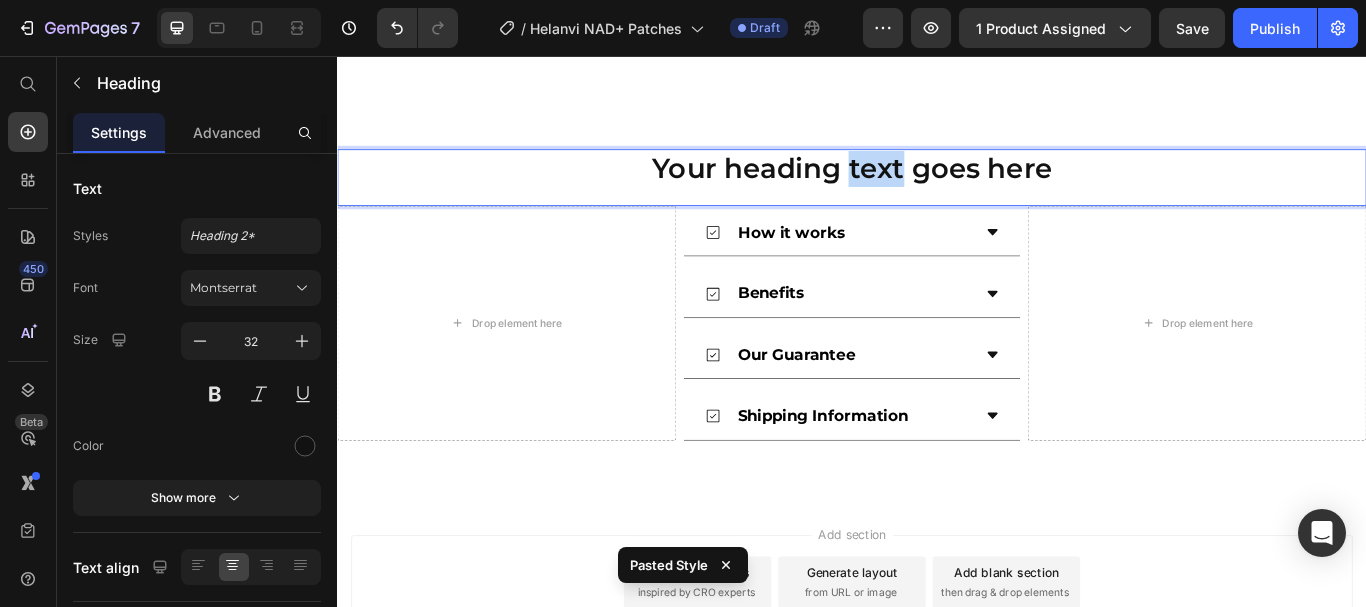 click on "Your heading text goes here" at bounding box center [937, 188] 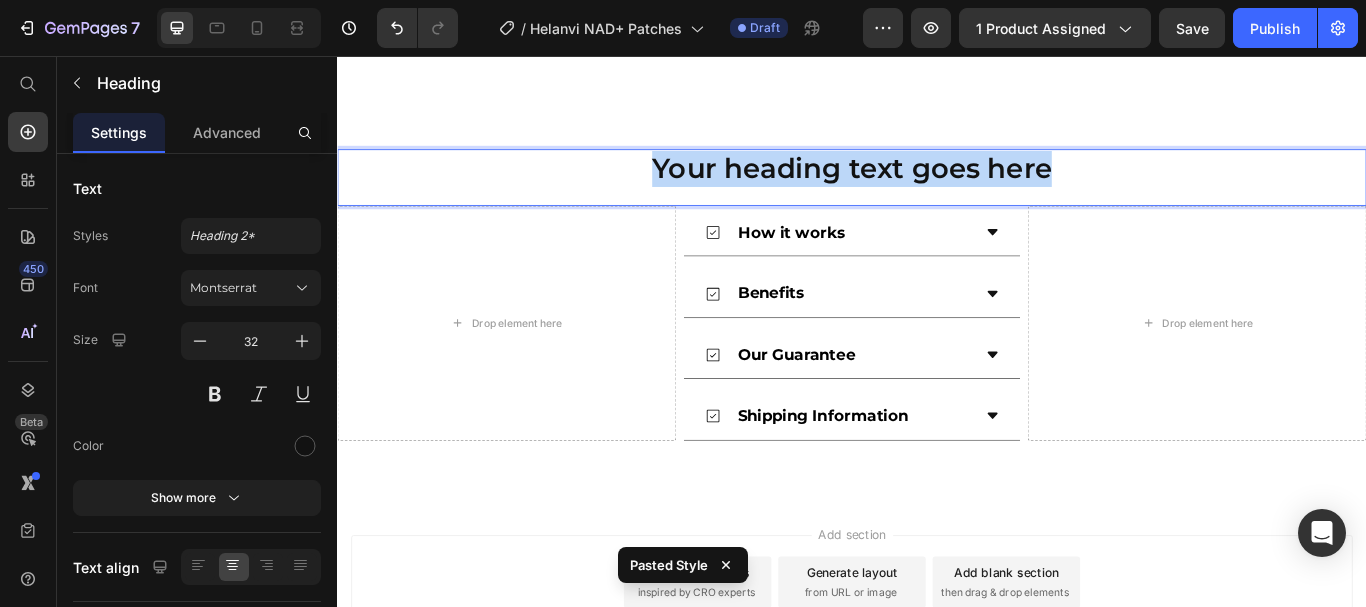 click on "Your heading text goes here" at bounding box center [937, 188] 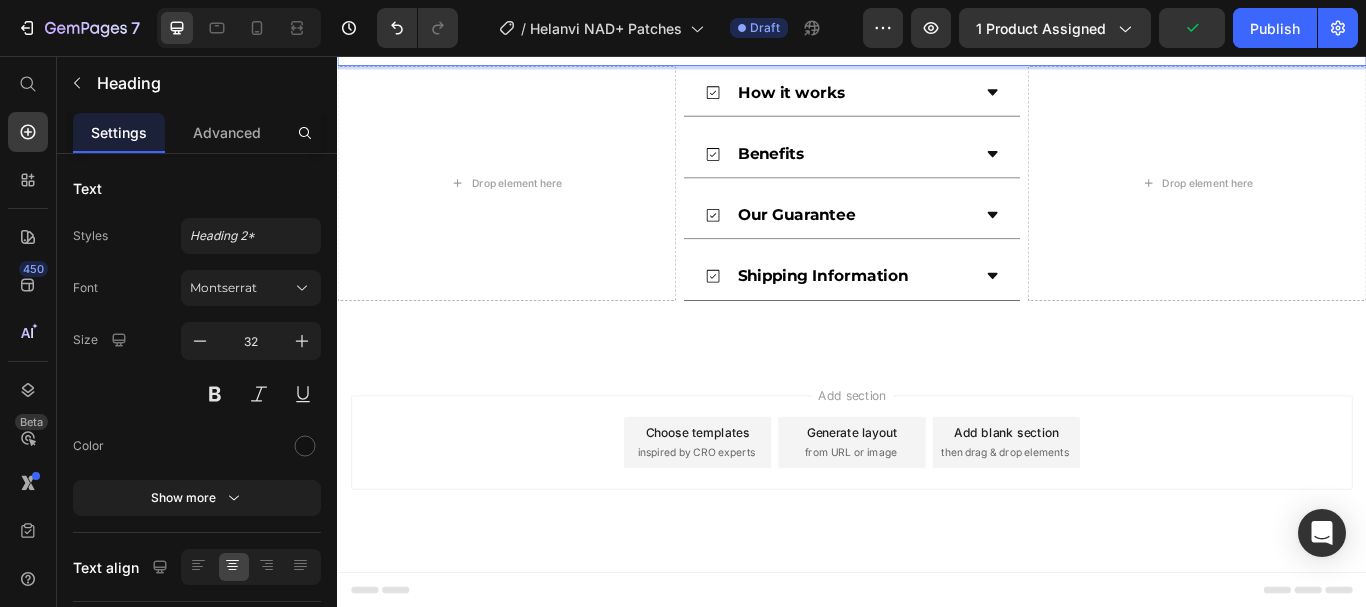 scroll, scrollTop: 4587, scrollLeft: 0, axis: vertical 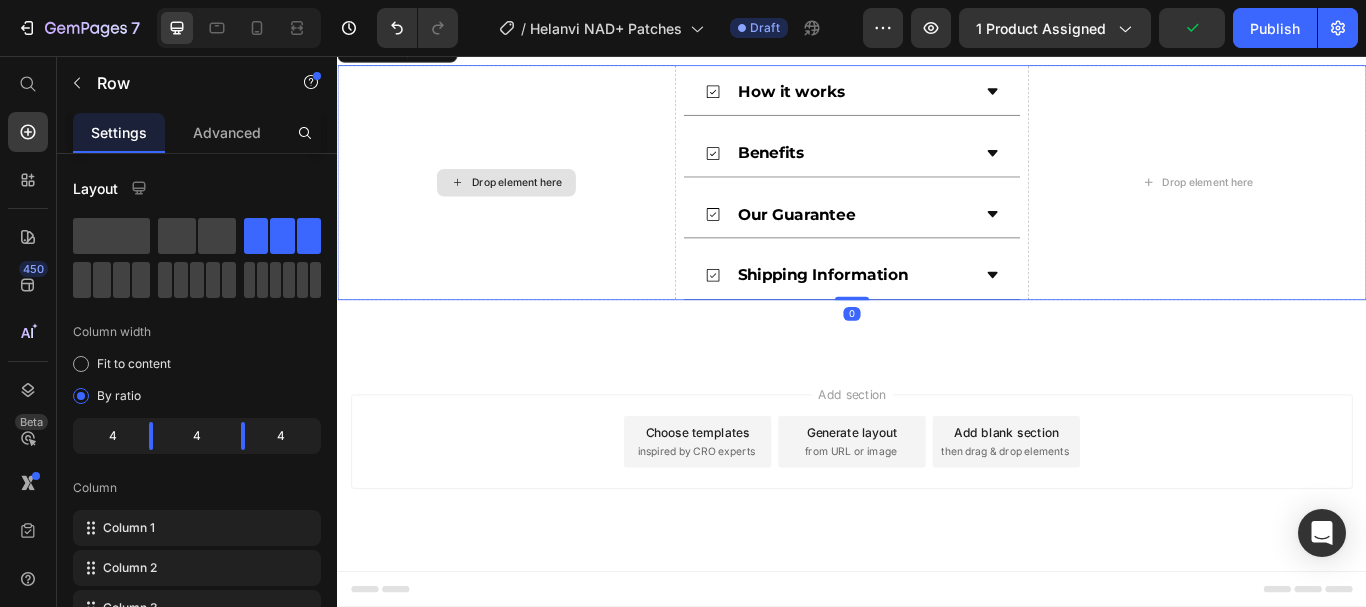 click on "Drop element here" at bounding box center [534, 204] 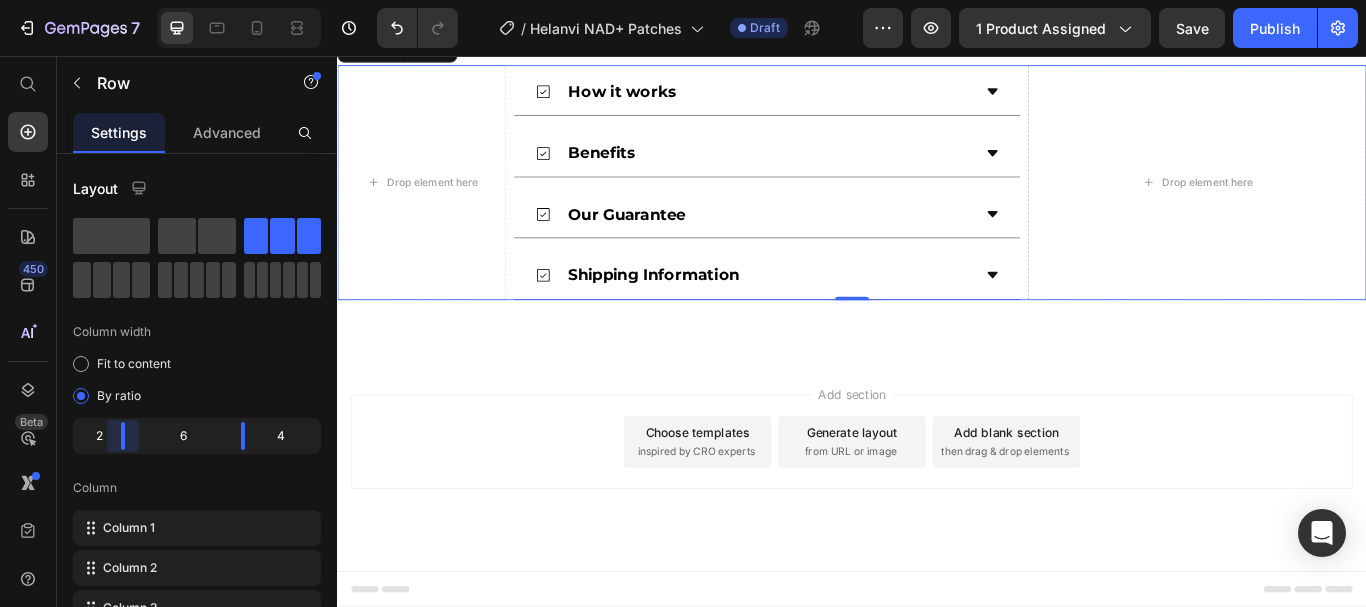 drag, startPoint x: 151, startPoint y: 434, endPoint x: 124, endPoint y: 438, distance: 27.294687 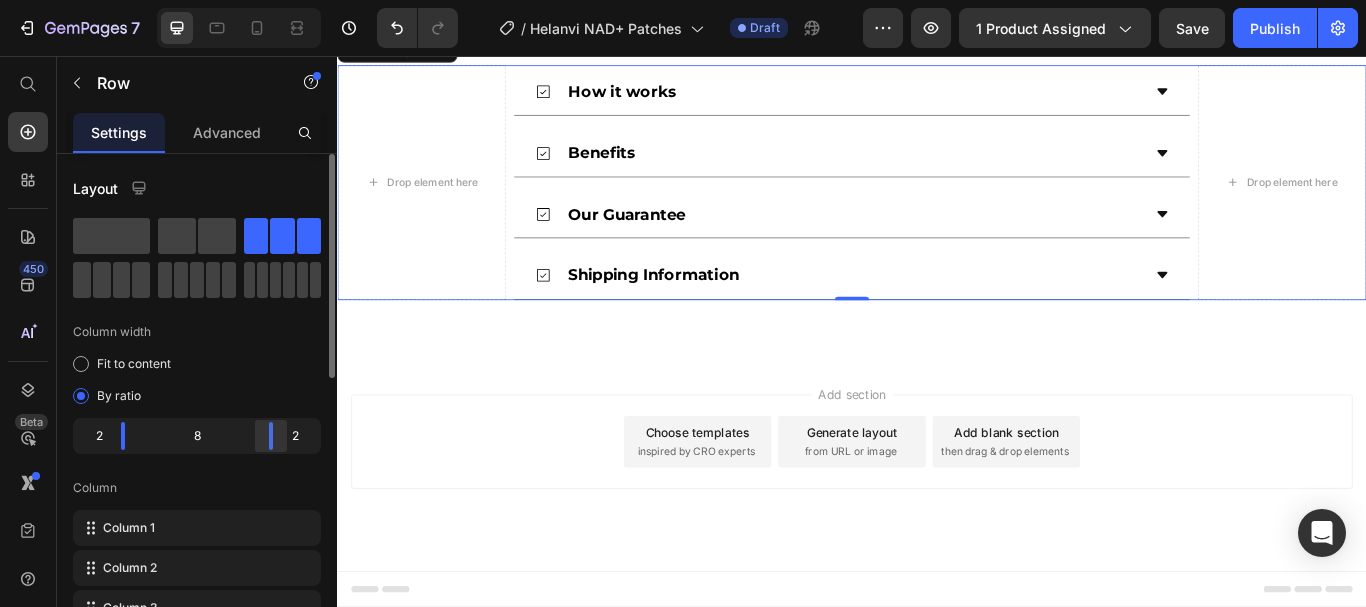 drag, startPoint x: 243, startPoint y: 428, endPoint x: 275, endPoint y: 436, distance: 32.984844 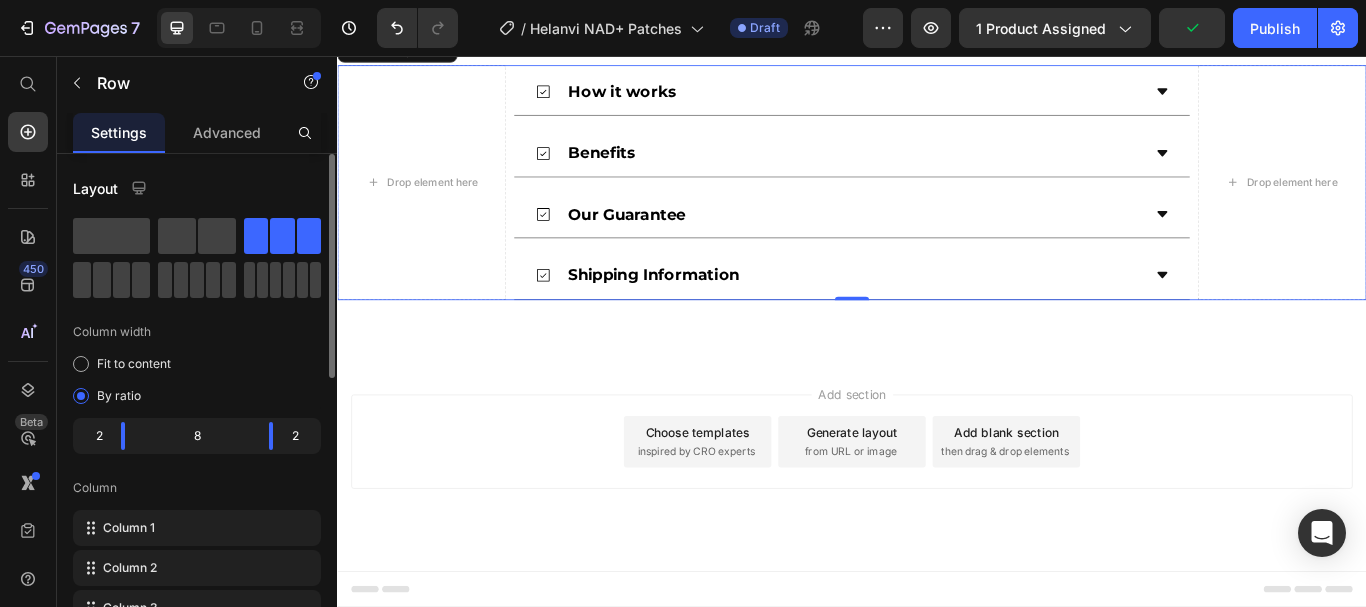 click on "Column" at bounding box center (197, 488) 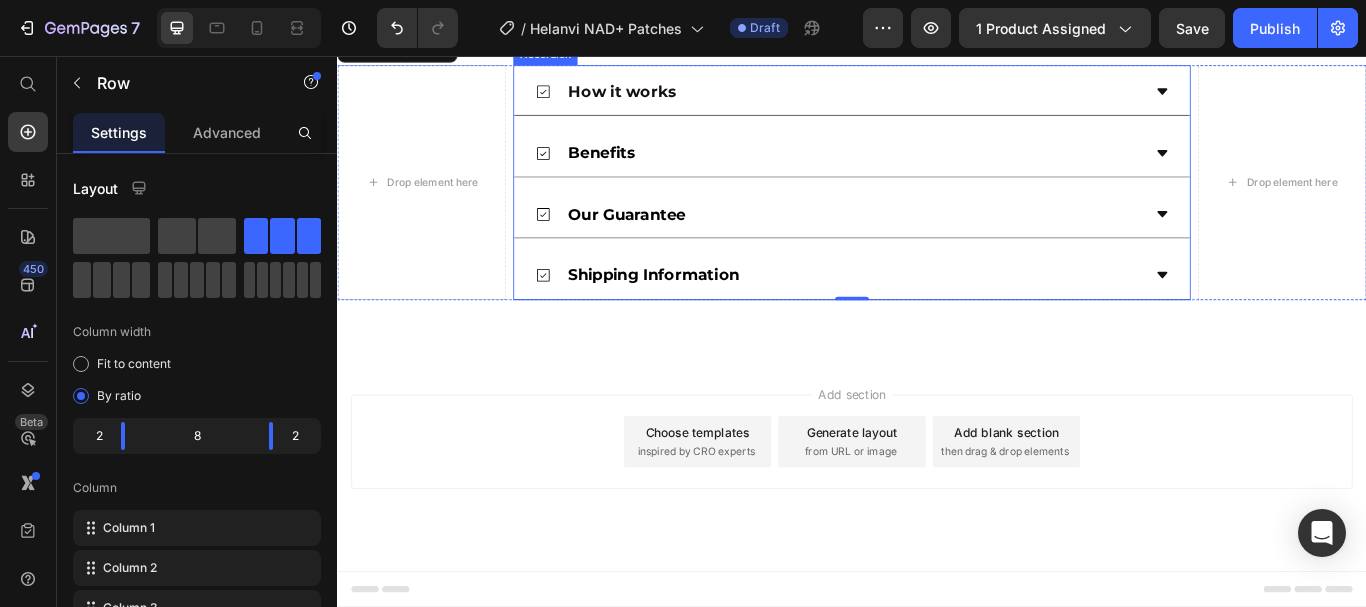 click on "How it works" at bounding box center (669, 98) 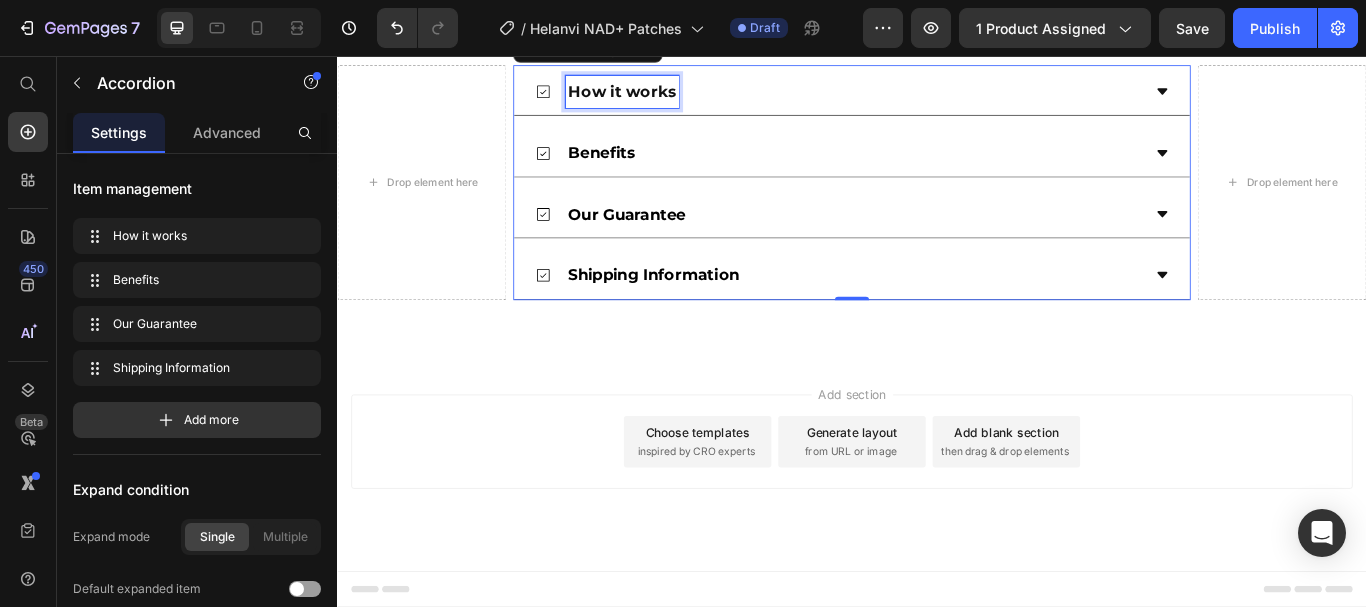 click on "How it works" at bounding box center [669, 98] 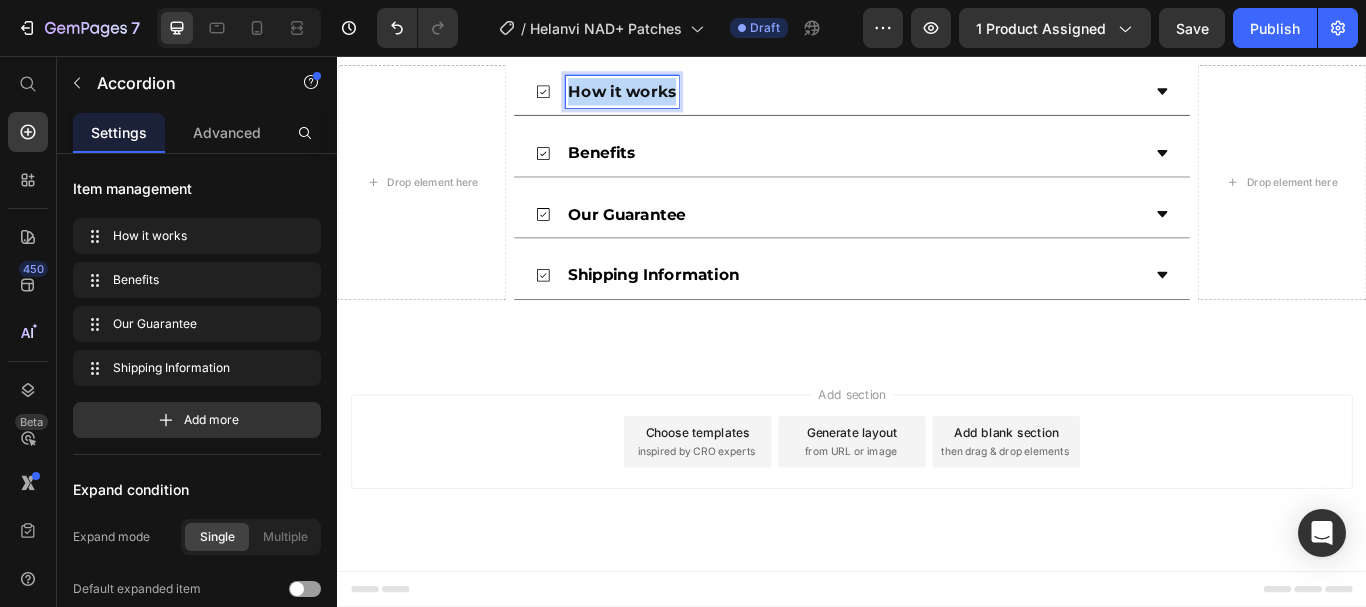 click on "How it works" at bounding box center (669, 98) 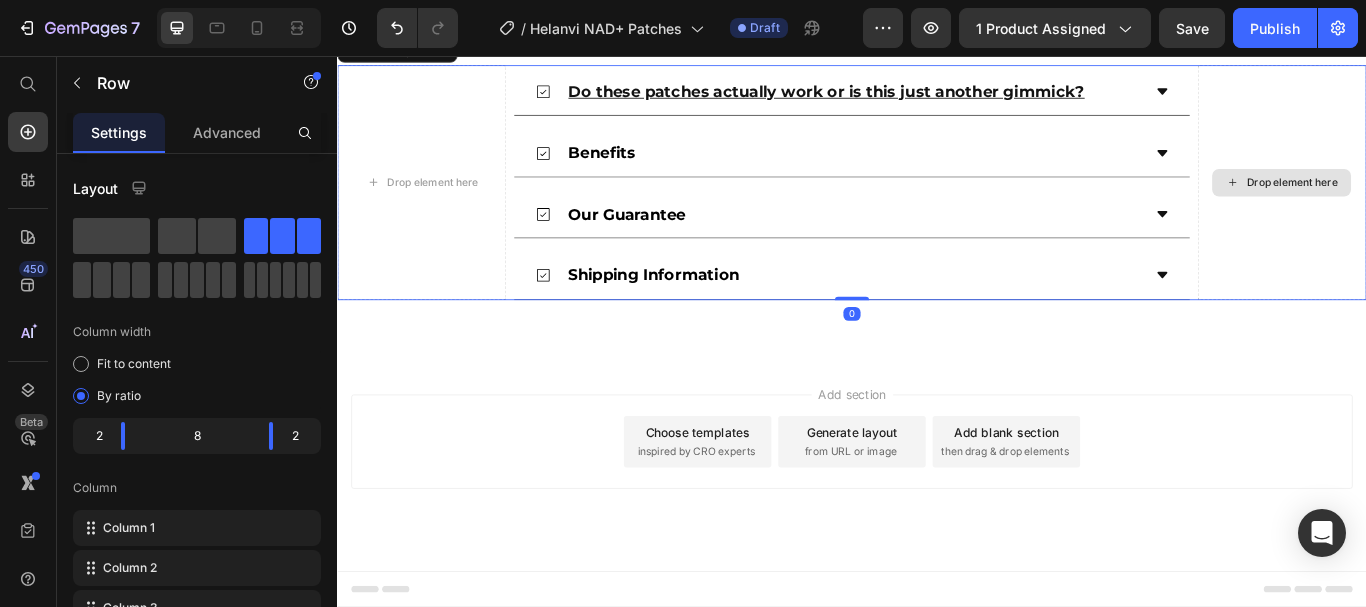 click on "Drop element here" at bounding box center (1438, 204) 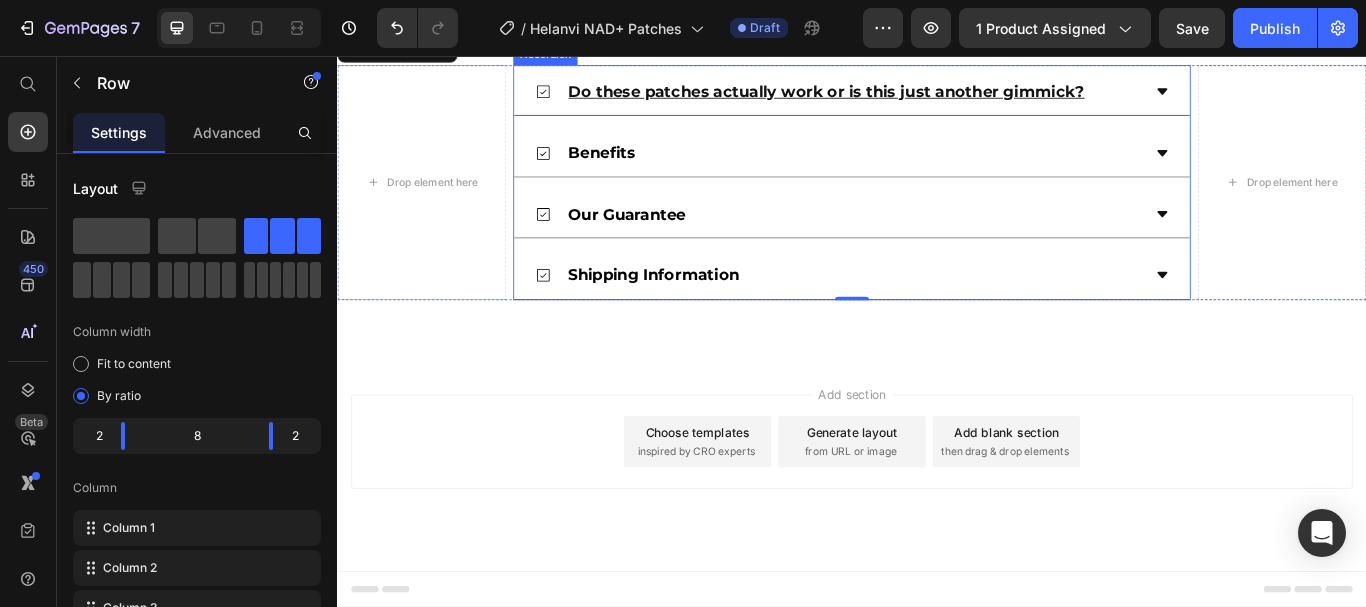 click on "Do these patches actually work or is this just another gimmick?" at bounding box center [907, 98] 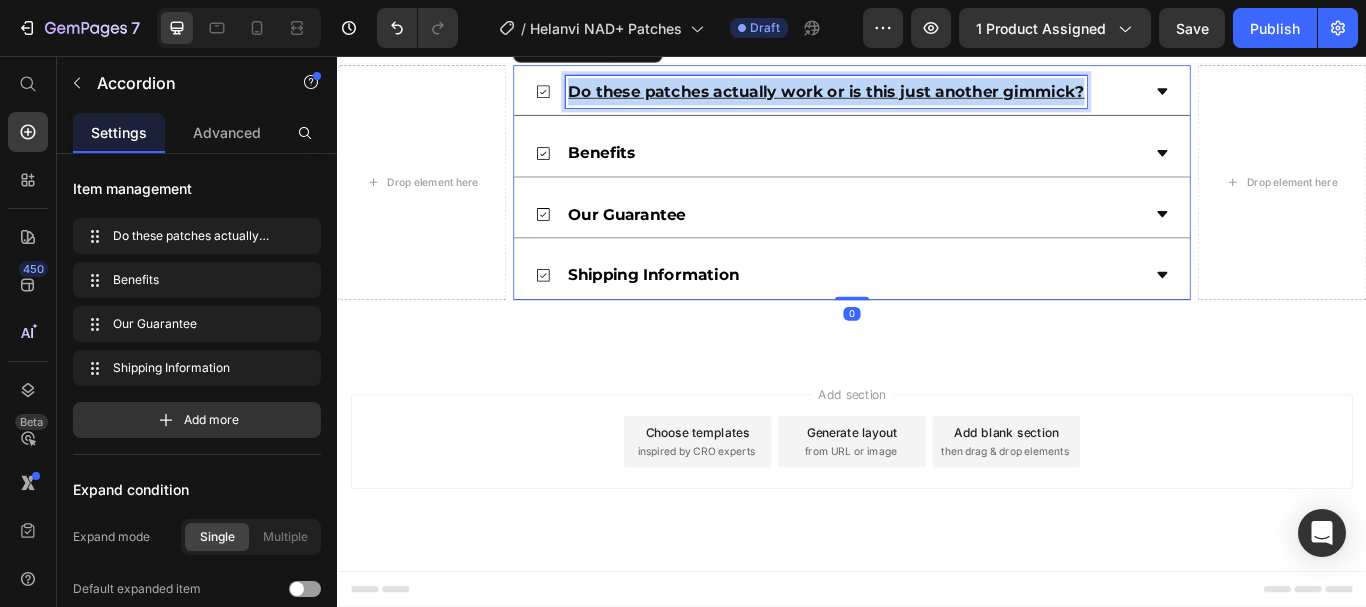 click on "Do these patches actually work or is this just another gimmick?" at bounding box center [907, 98] 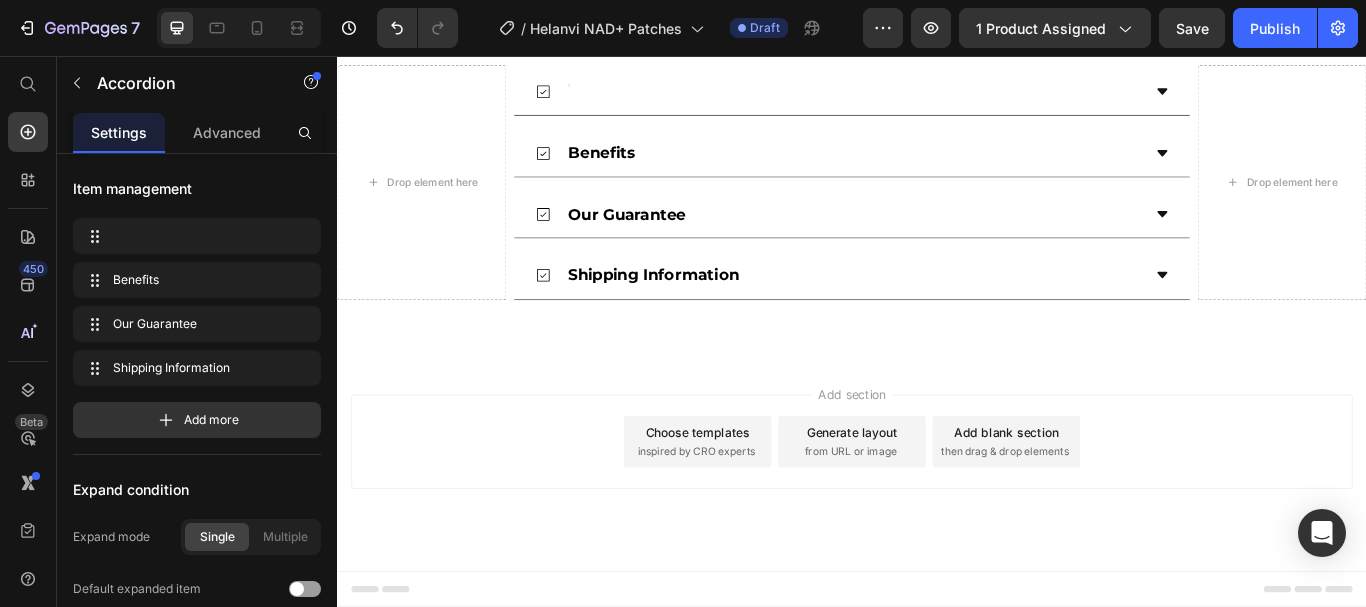 scroll, scrollTop: 4580, scrollLeft: 0, axis: vertical 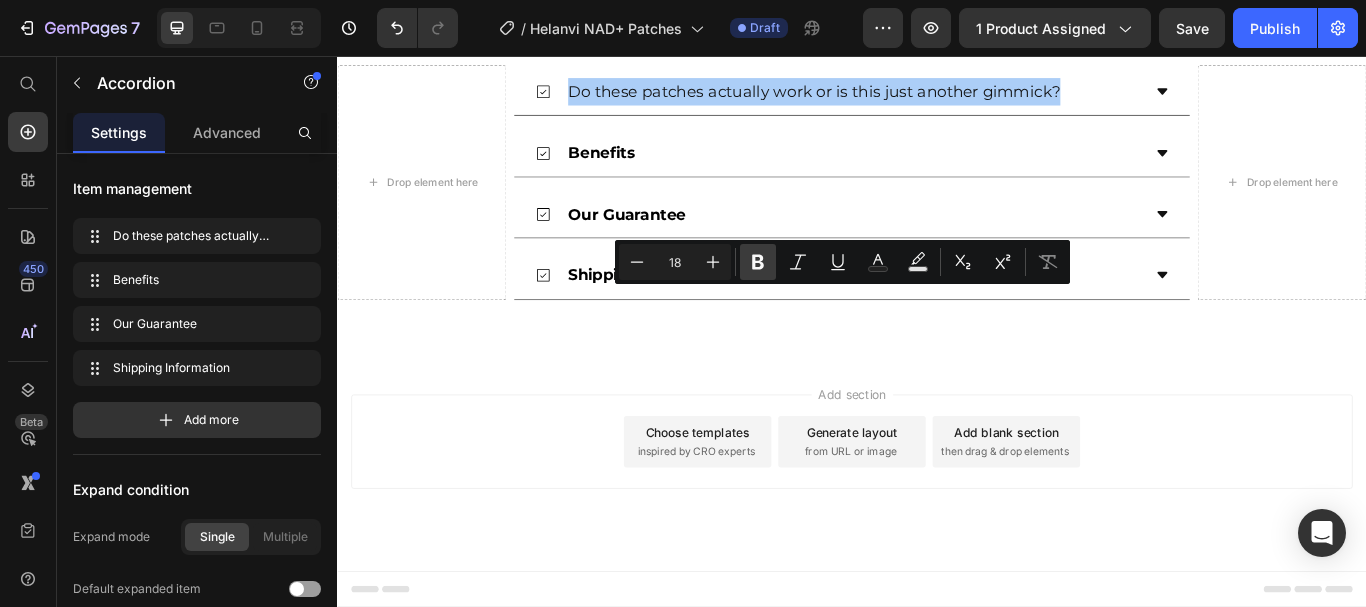 click 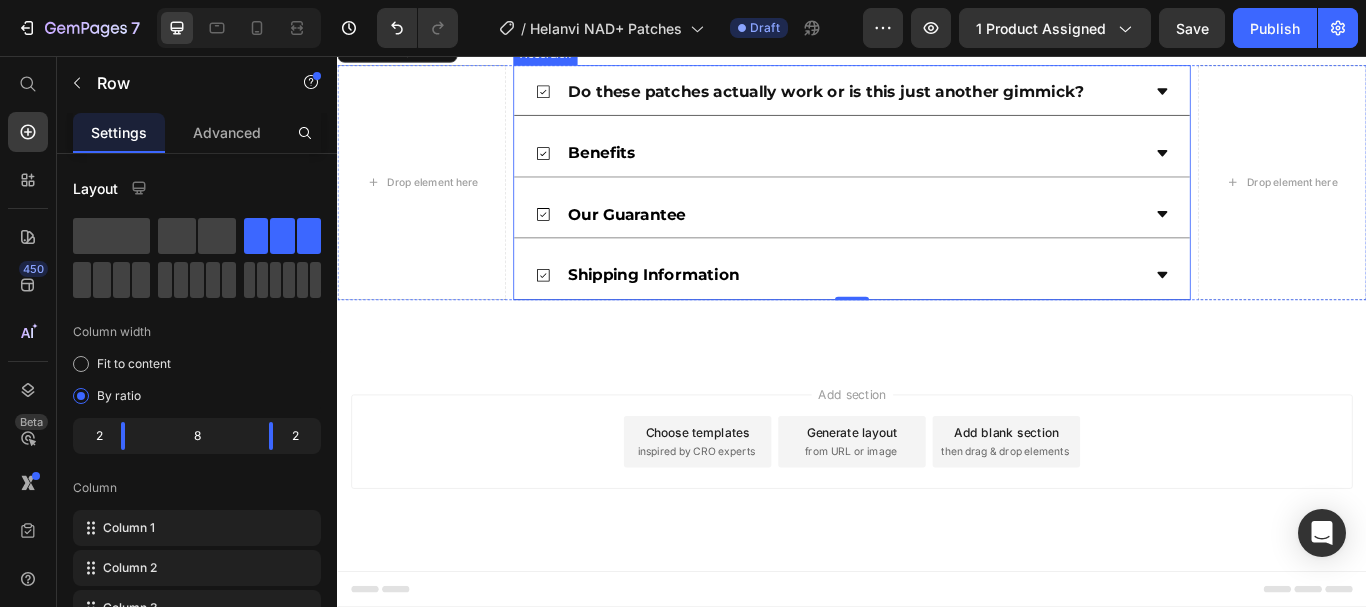 click on "Do these patches actually work or is this just another gimmick?" at bounding box center (920, 98) 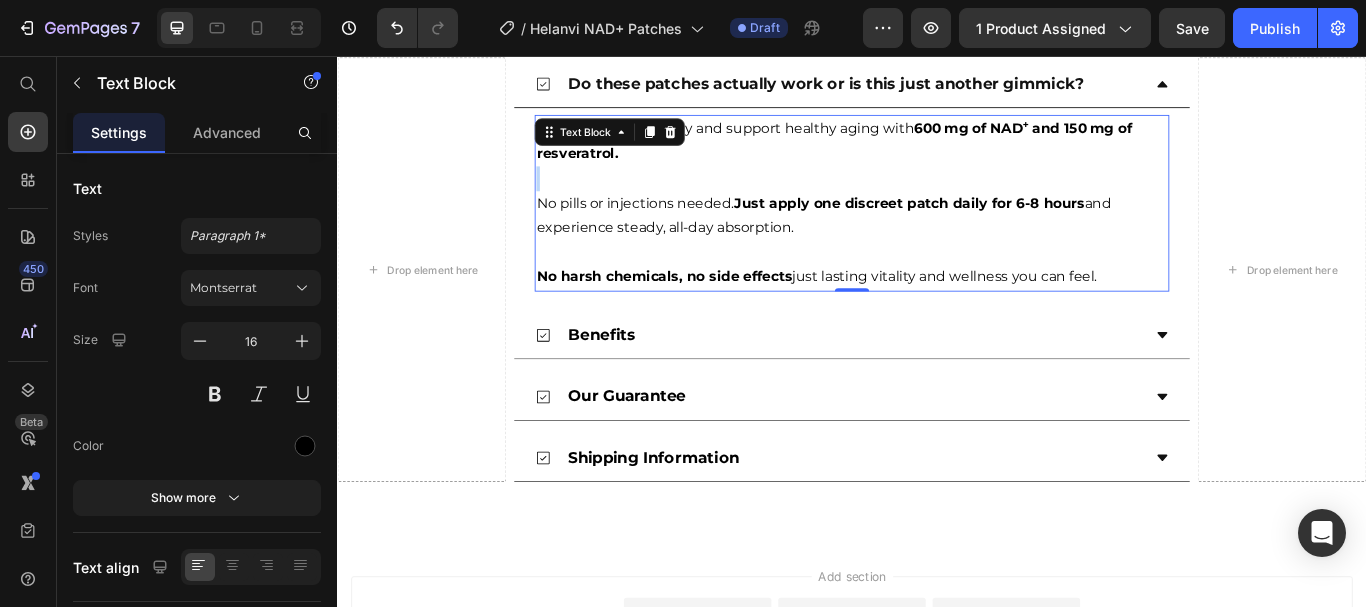 click on "Naturally boost energy and support healthy aging with  600 mg of NAD⁺ and 150 mg of resveratrol." at bounding box center [936, 156] 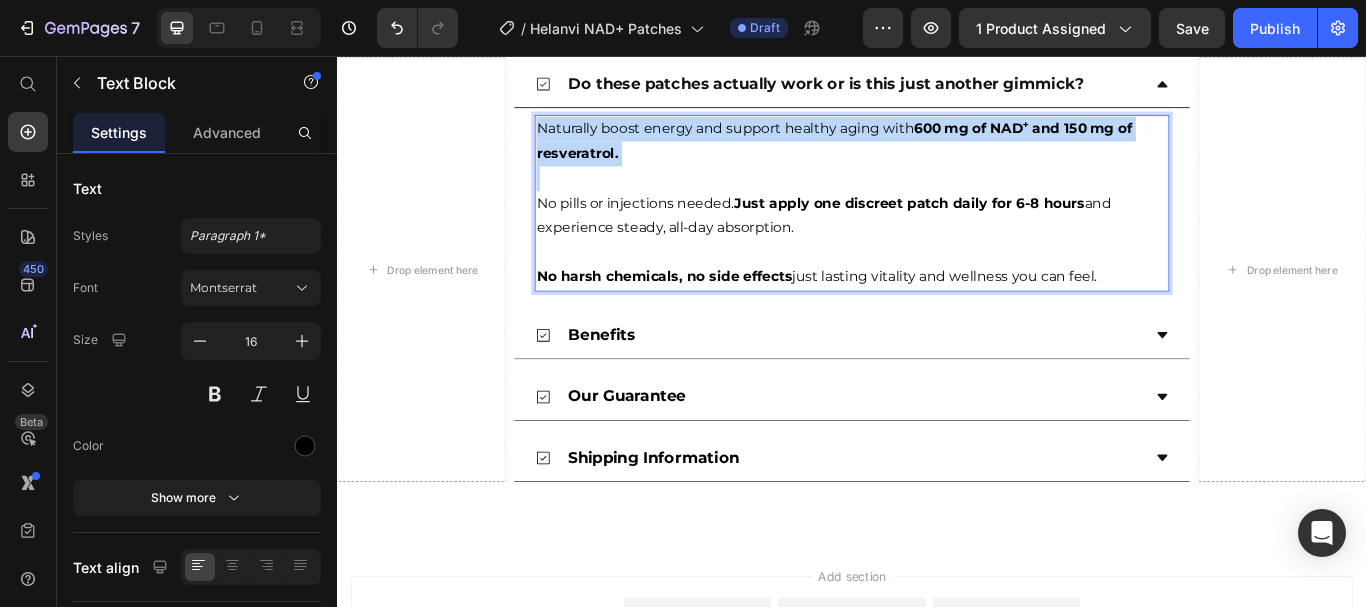 click on "Naturally boost energy and support healthy aging with  600 mg of NAD⁺ and 150 mg of resveratrol." at bounding box center (936, 156) 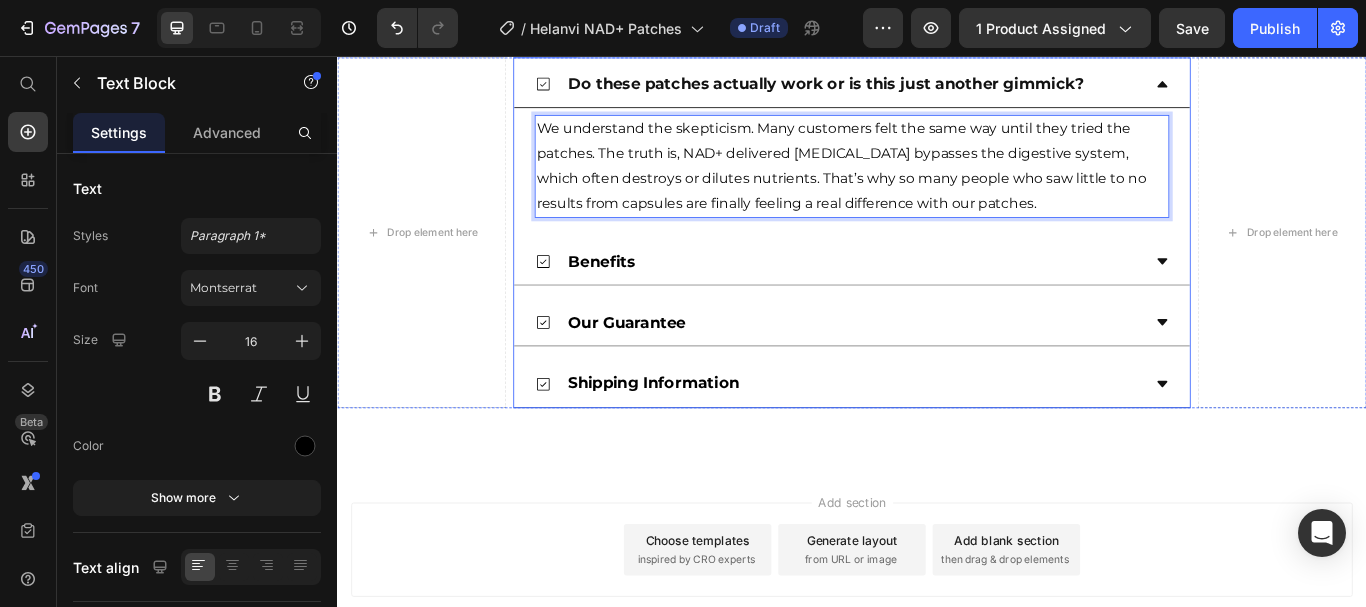 click on "Do these patches actually work or is this just another gimmick?" at bounding box center [920, 89] 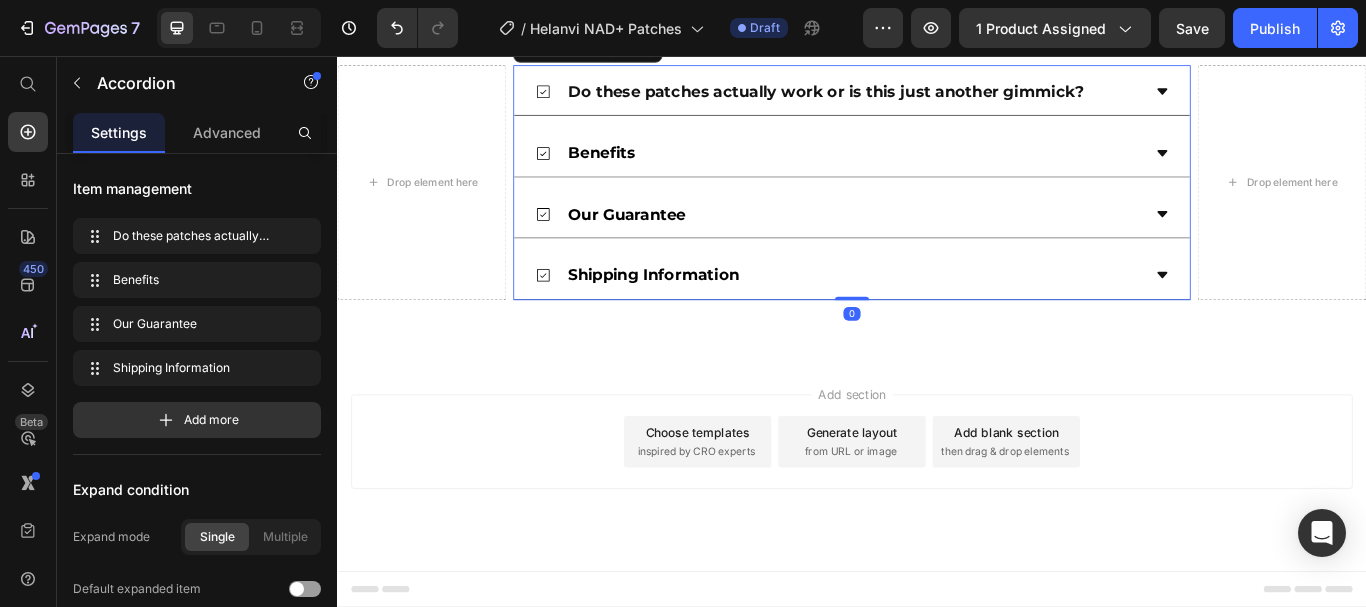 scroll, scrollTop: 4661, scrollLeft: 0, axis: vertical 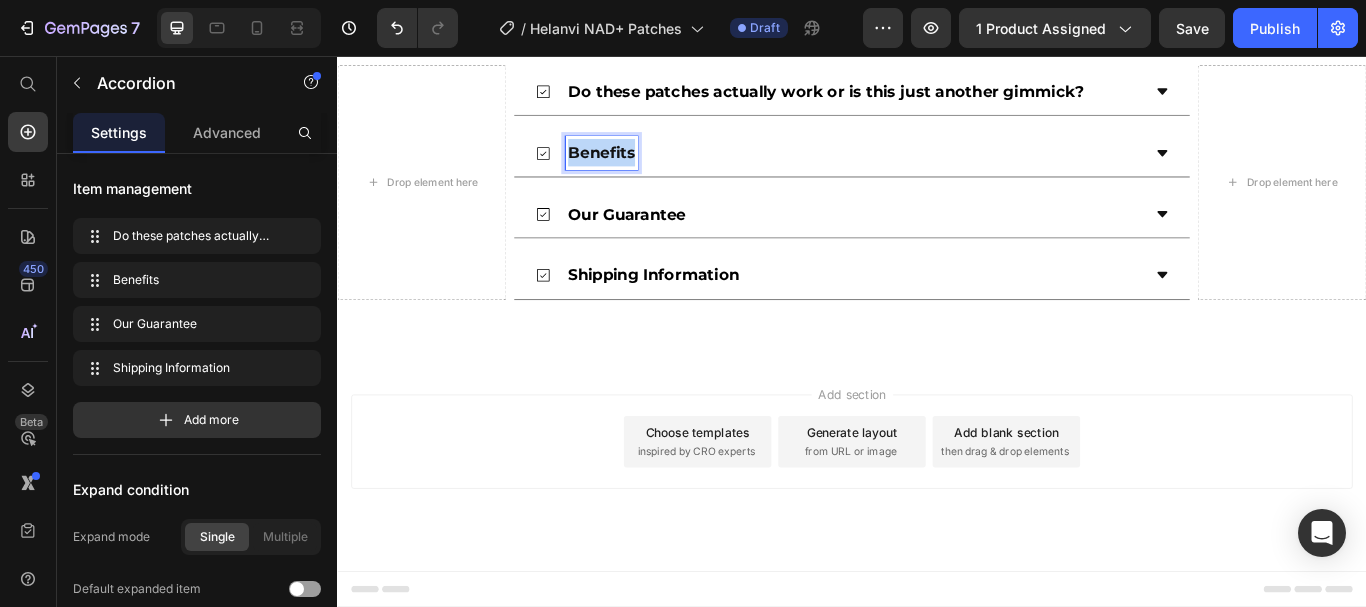 click on "Benefits" at bounding box center (645, 169) 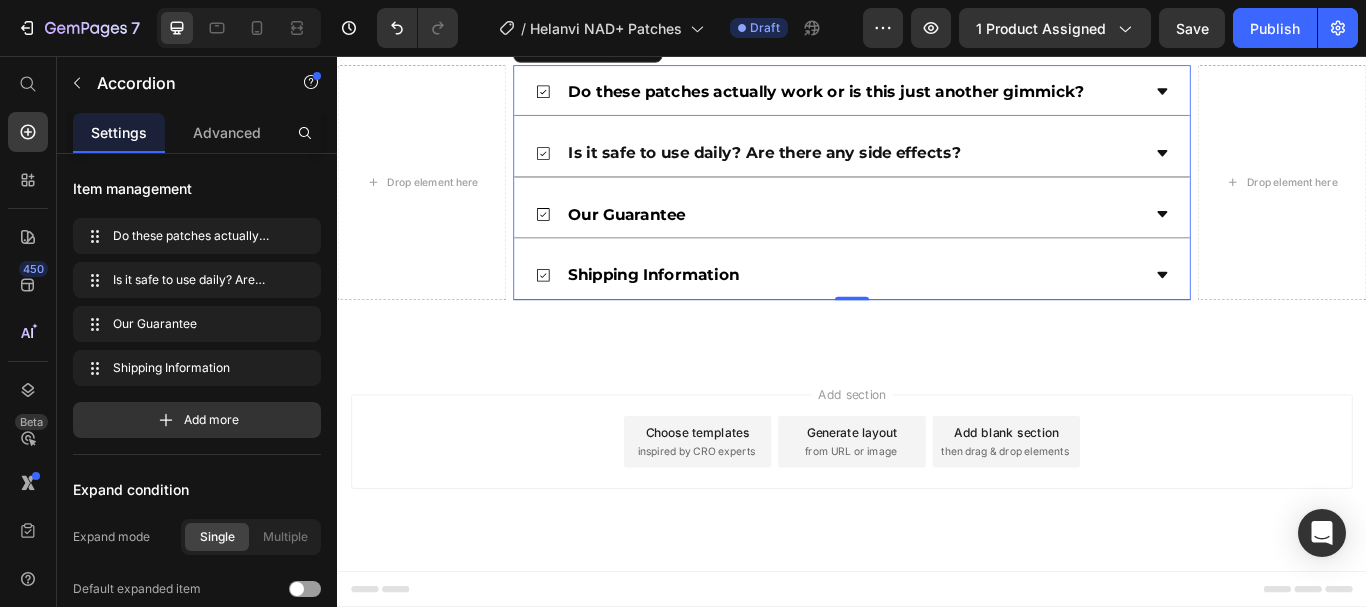 click on "Is it safe to use daily? Are there any side effects?" at bounding box center (920, 169) 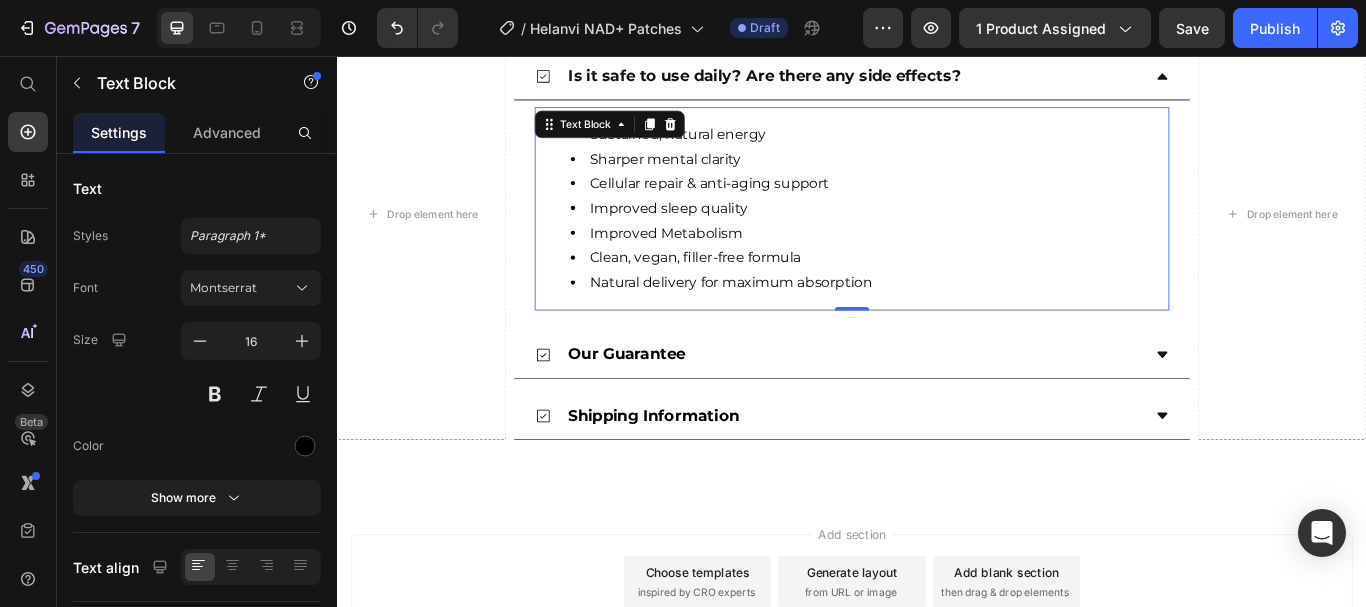 click on "Cellular repair & anti-aging support" at bounding box center (956, 205) 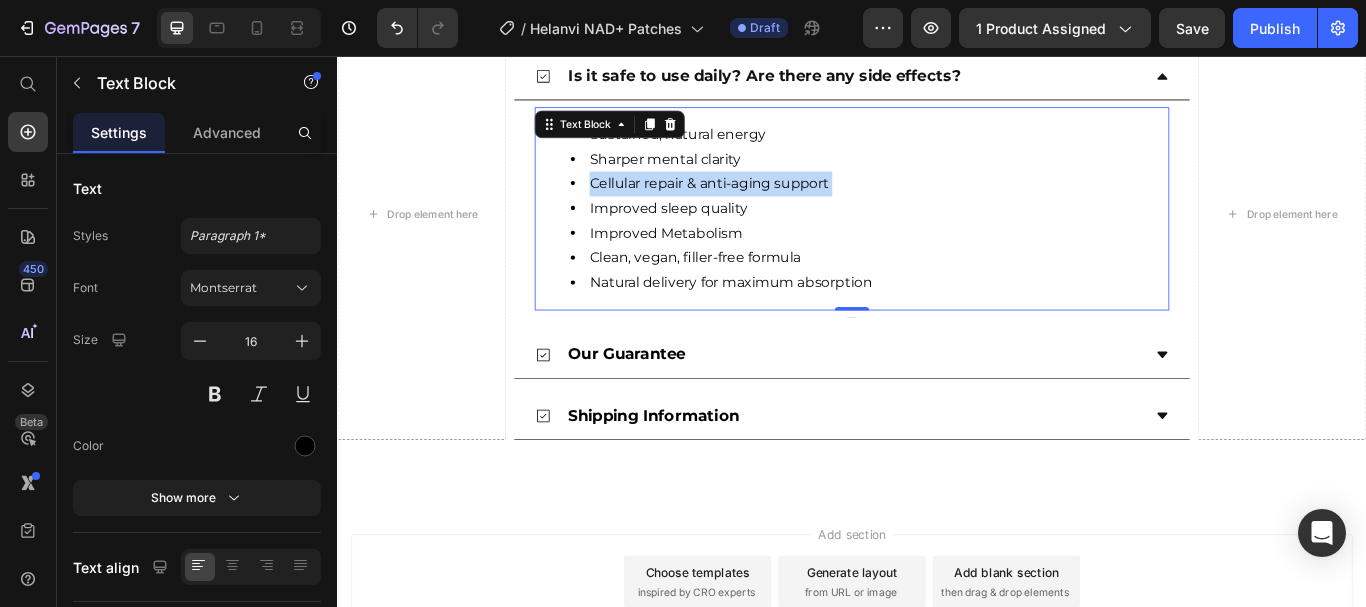 click on "Cellular repair & anti-aging support" at bounding box center (956, 205) 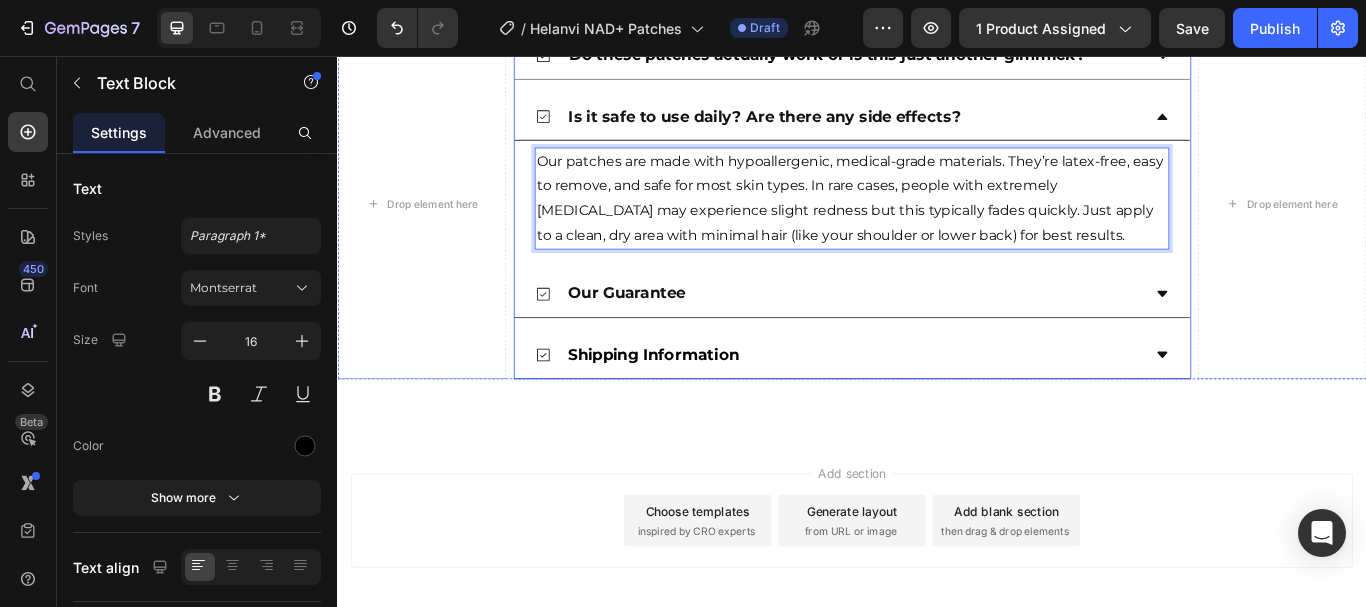 scroll, scrollTop: 4864, scrollLeft: 0, axis: vertical 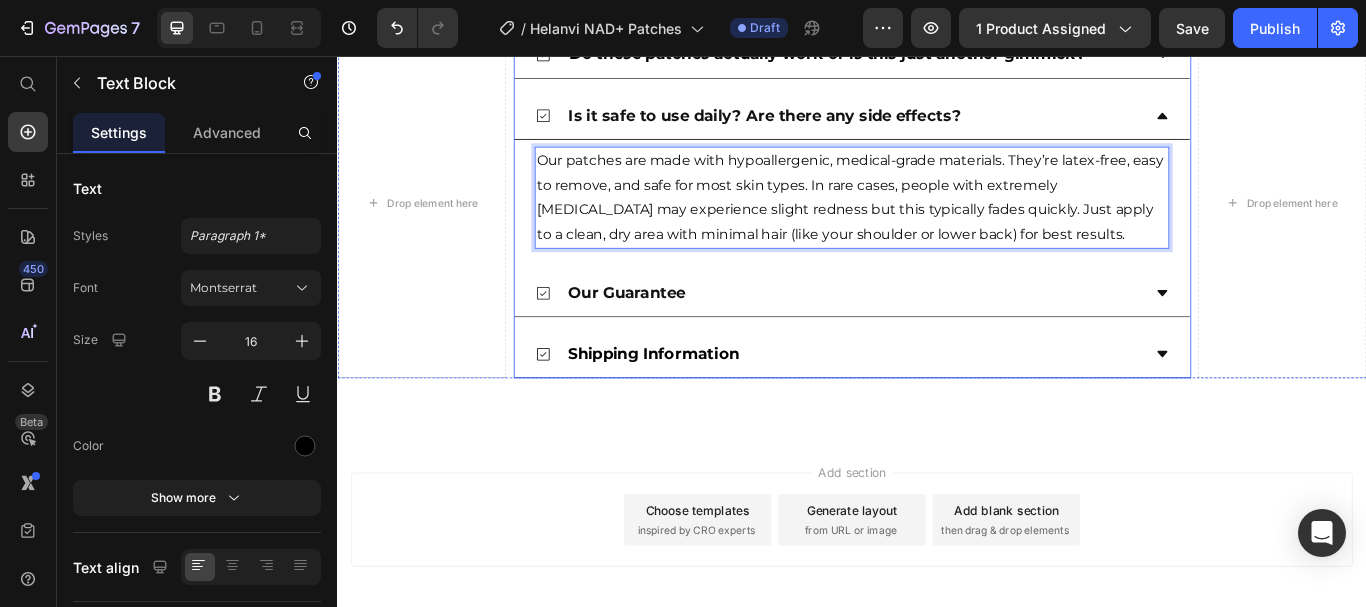 click on "Our Guarantee" at bounding box center (674, 332) 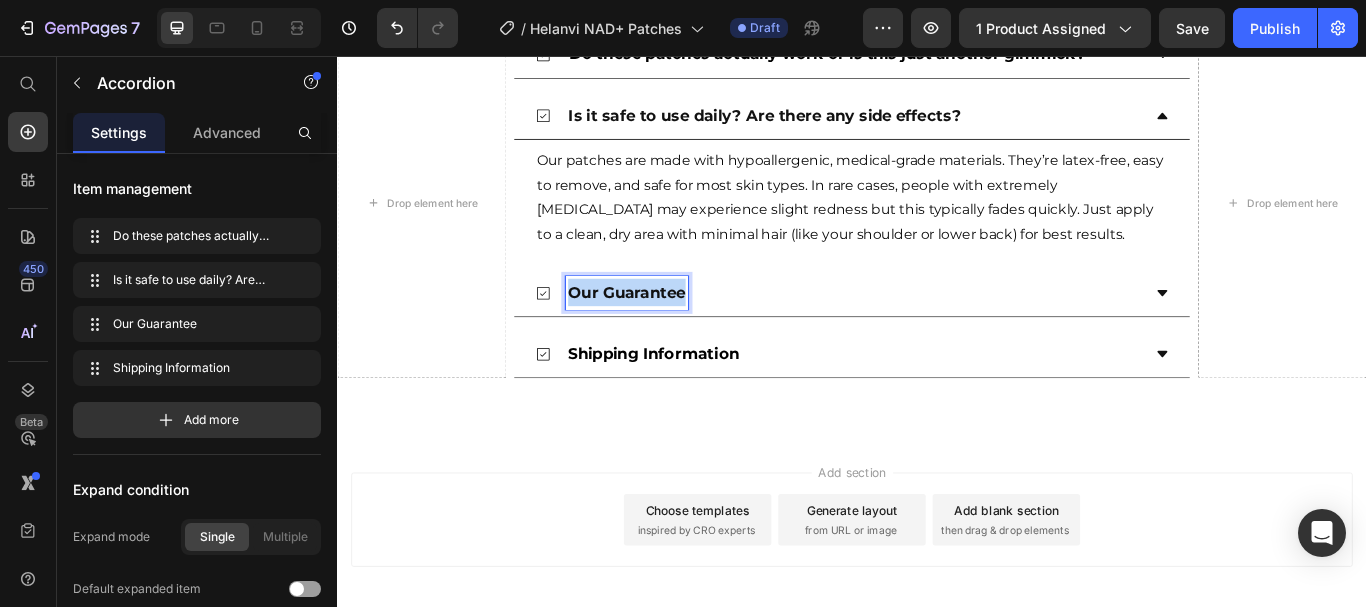 click on "Our Guarantee" at bounding box center (674, 332) 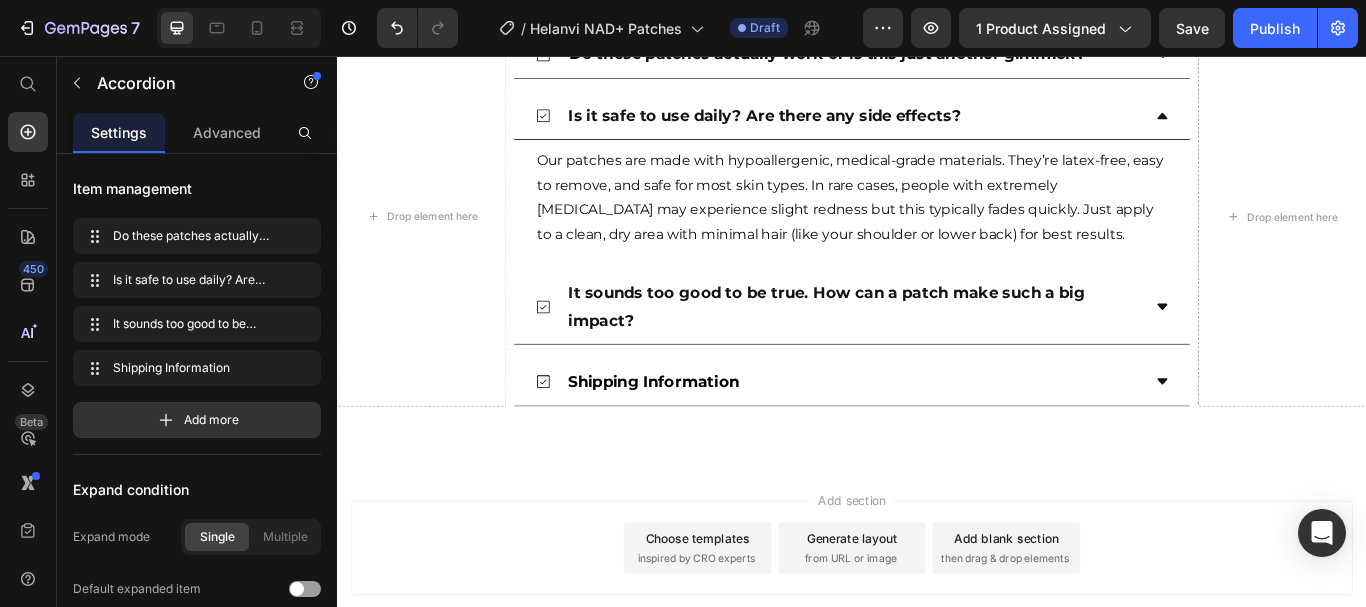 click on "It sounds too good to be true. How can a patch make such a big impact?" at bounding box center [936, 349] 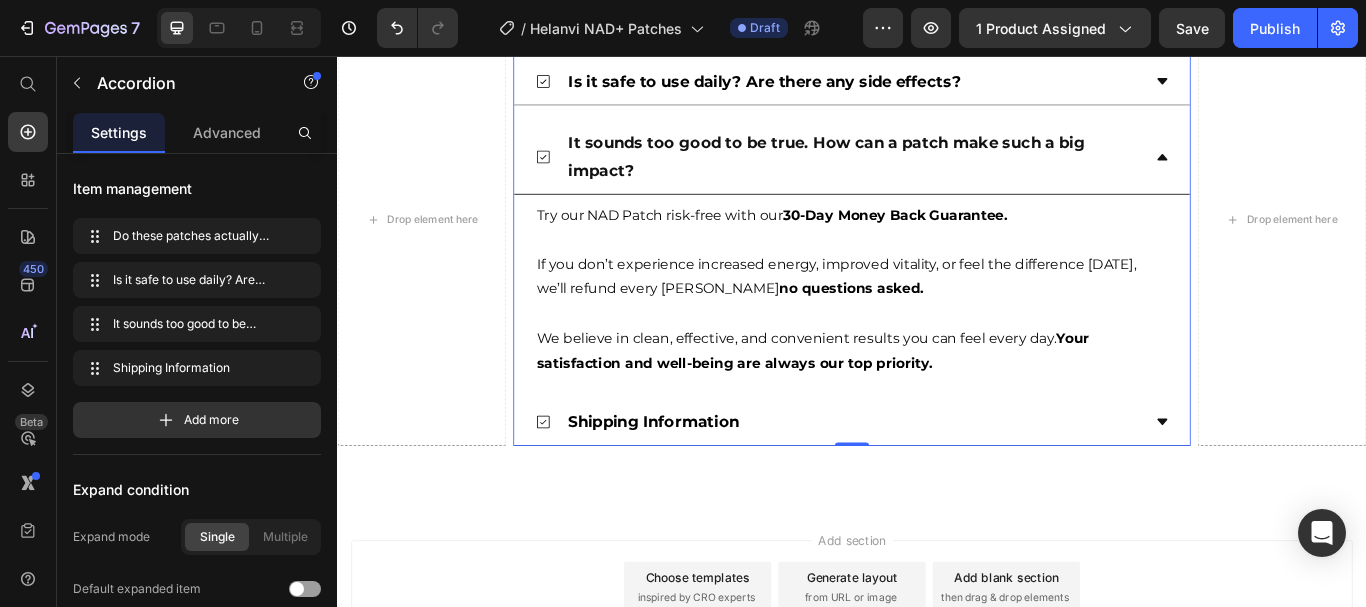 scroll, scrollTop: 4907, scrollLeft: 0, axis: vertical 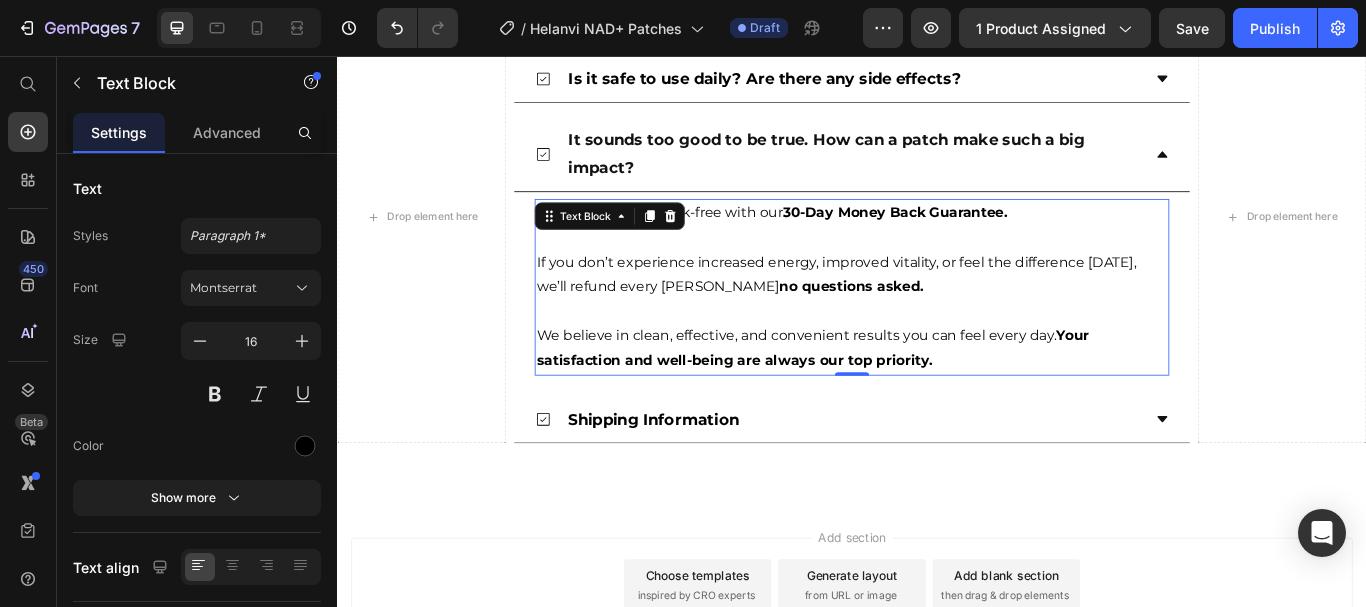 click at bounding box center (936, 268) 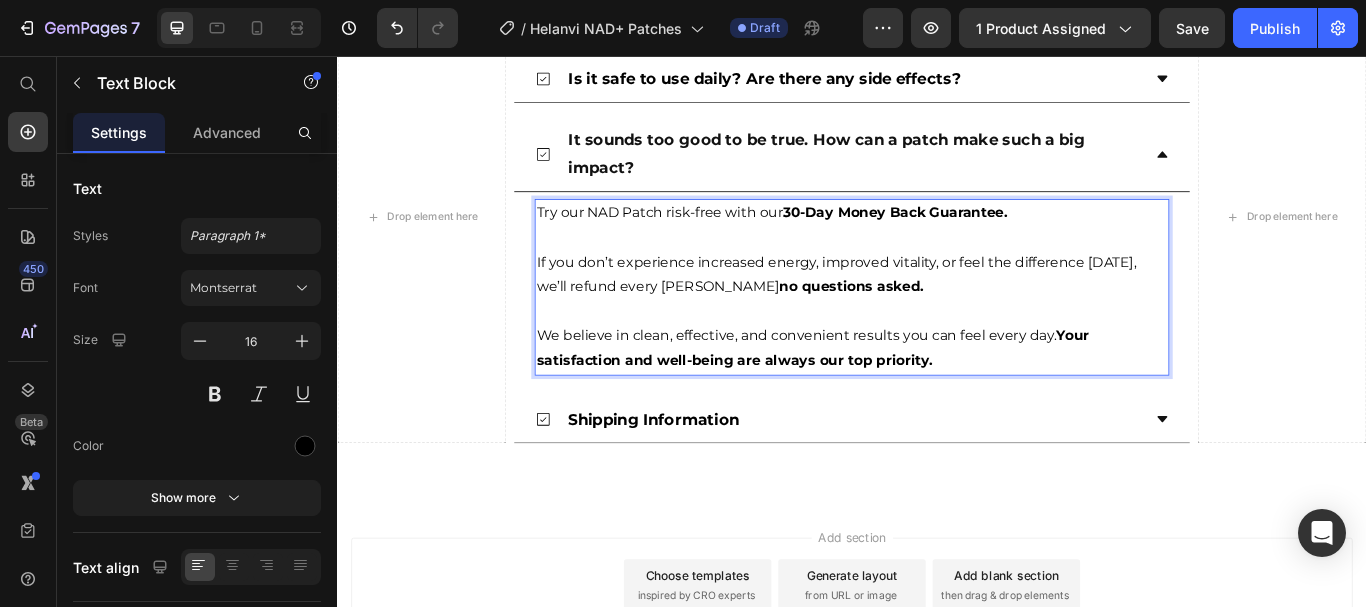 click at bounding box center (936, 268) 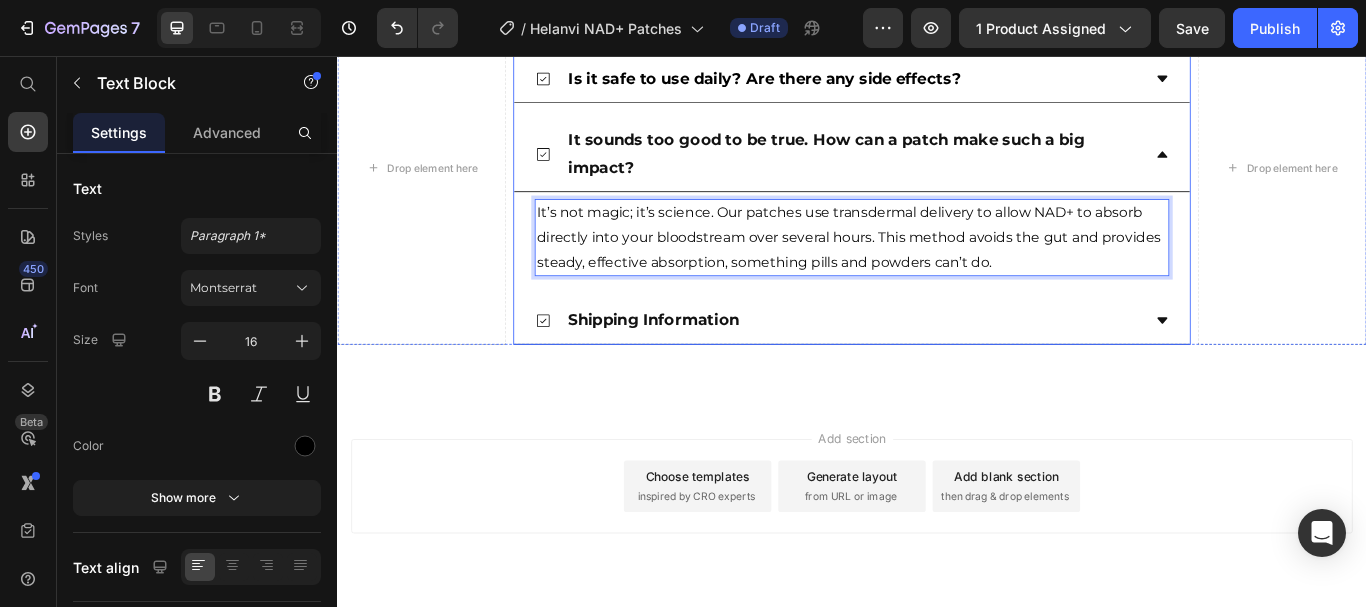 click on "Shipping Information" at bounding box center [705, 364] 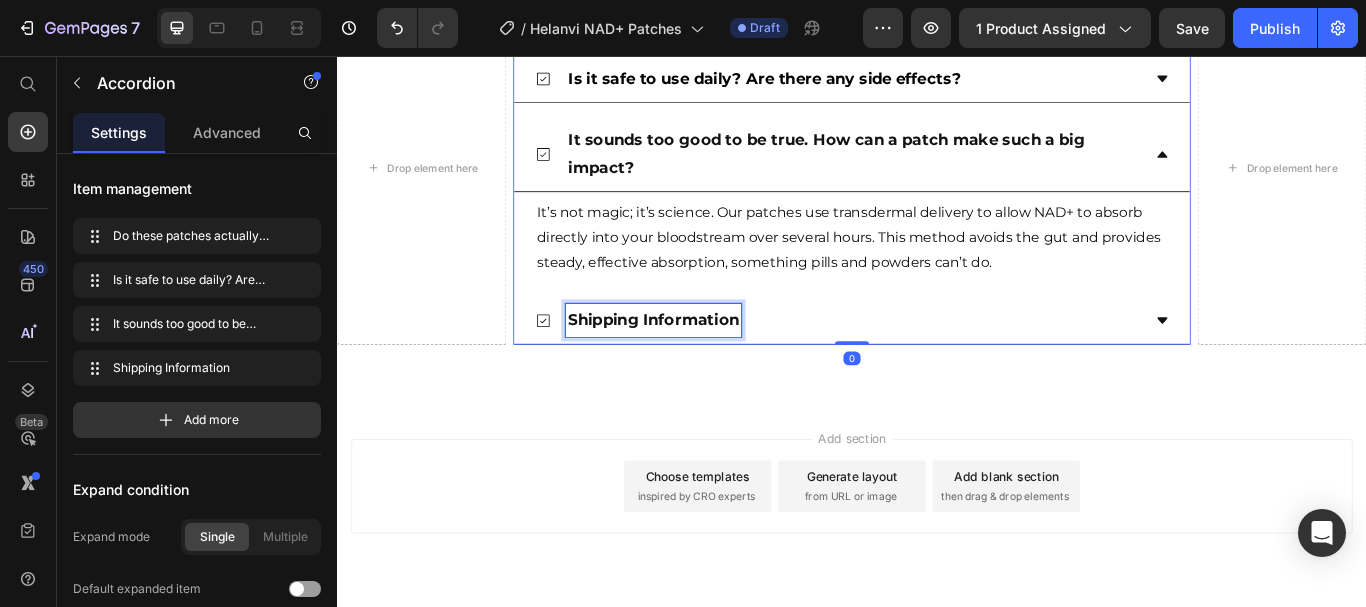 click on "Shipping Information" at bounding box center (705, 364) 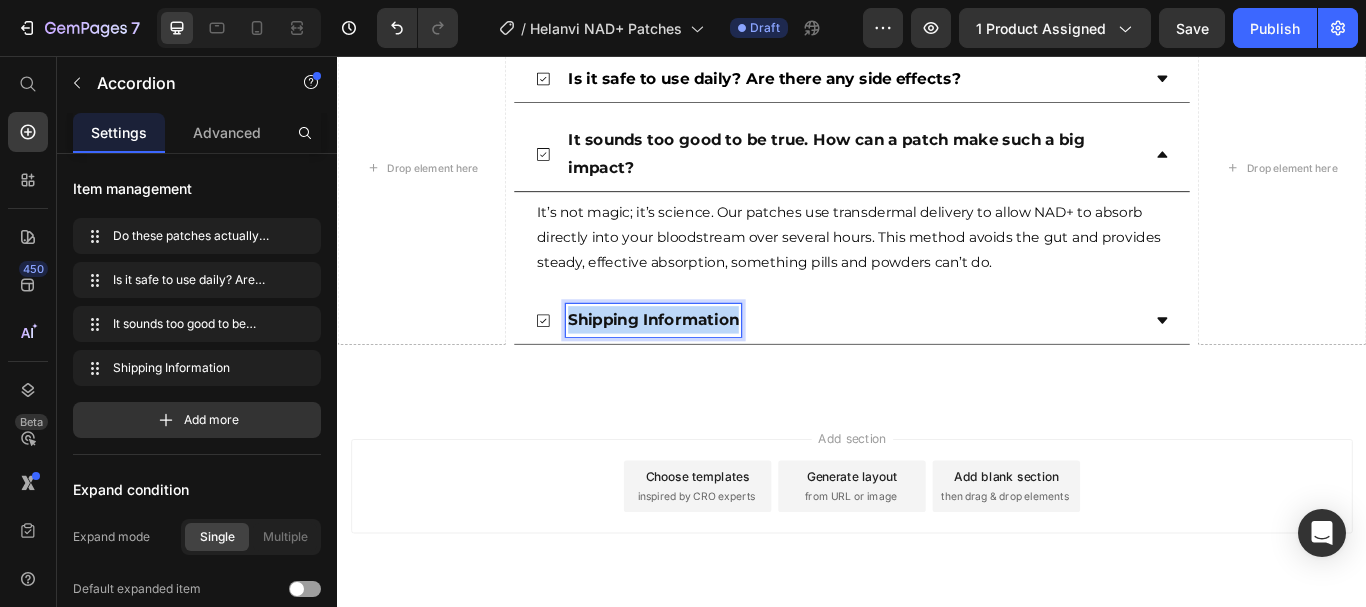 click on "Shipping Information" at bounding box center [705, 364] 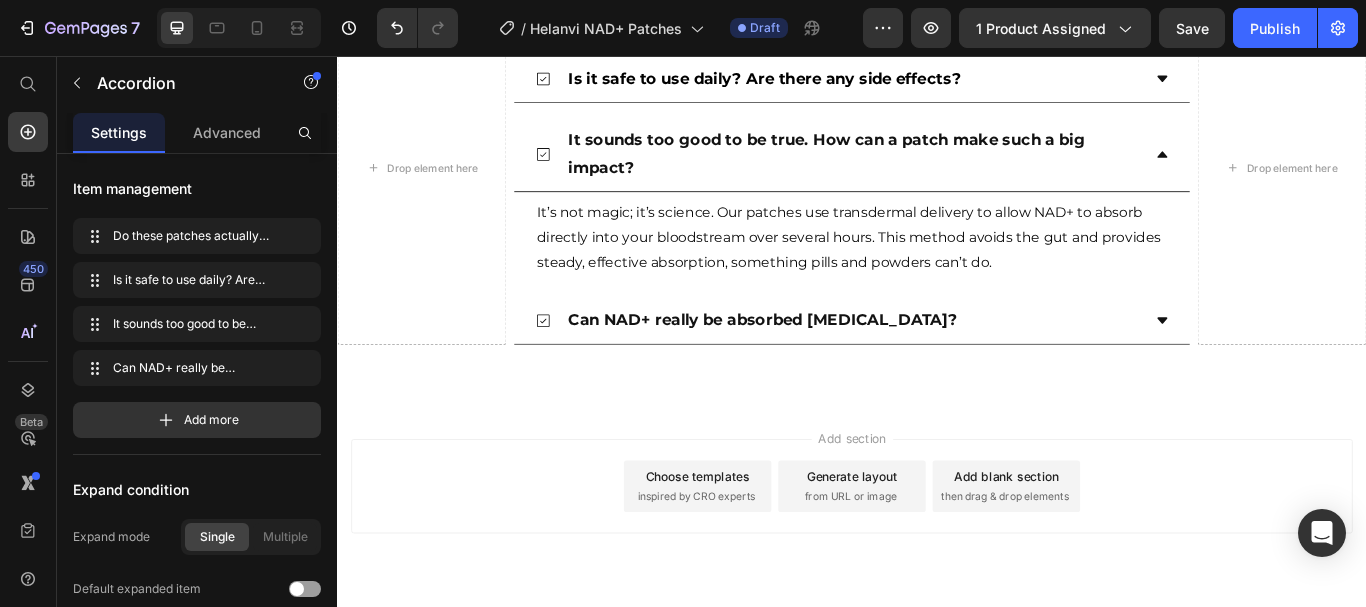 click on "Can NAD+ really be absorbed [MEDICAL_DATA]?" at bounding box center [920, 364] 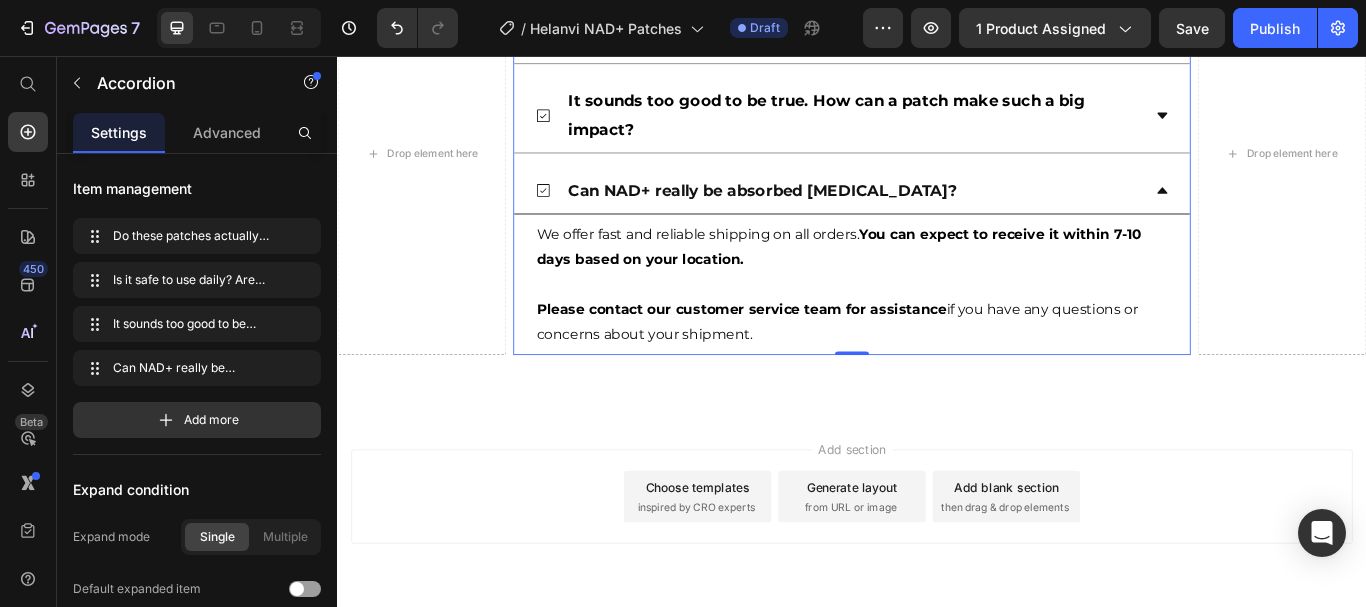 scroll, scrollTop: 4986, scrollLeft: 0, axis: vertical 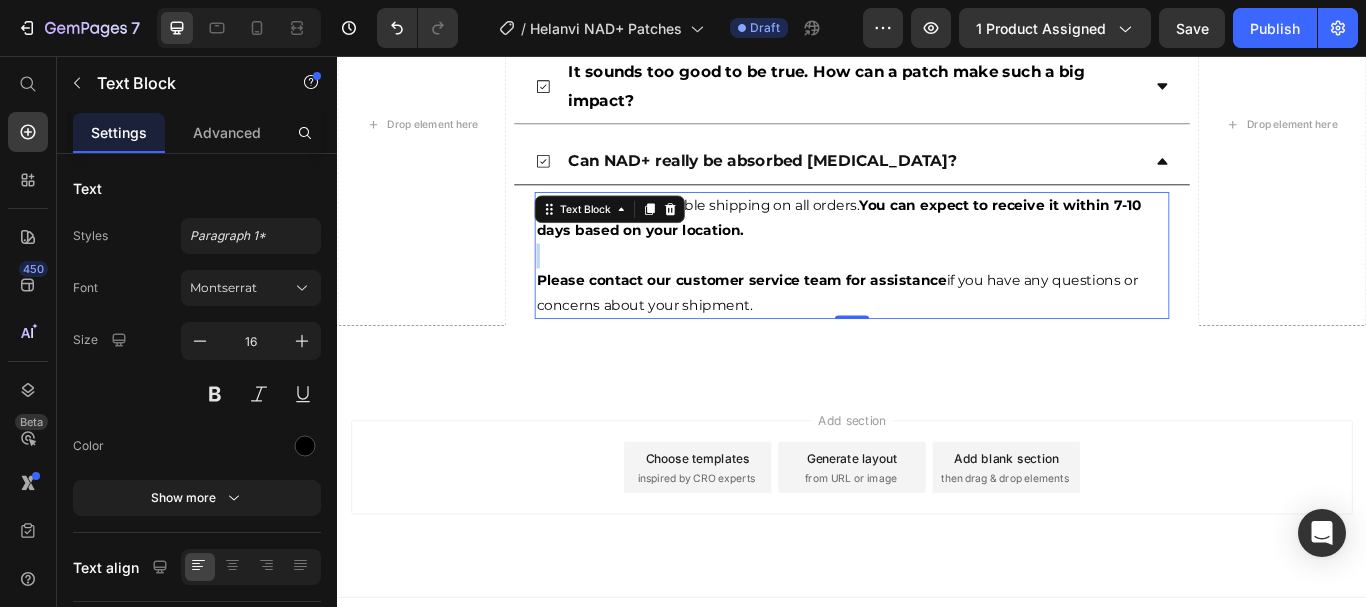 click at bounding box center [936, 289] 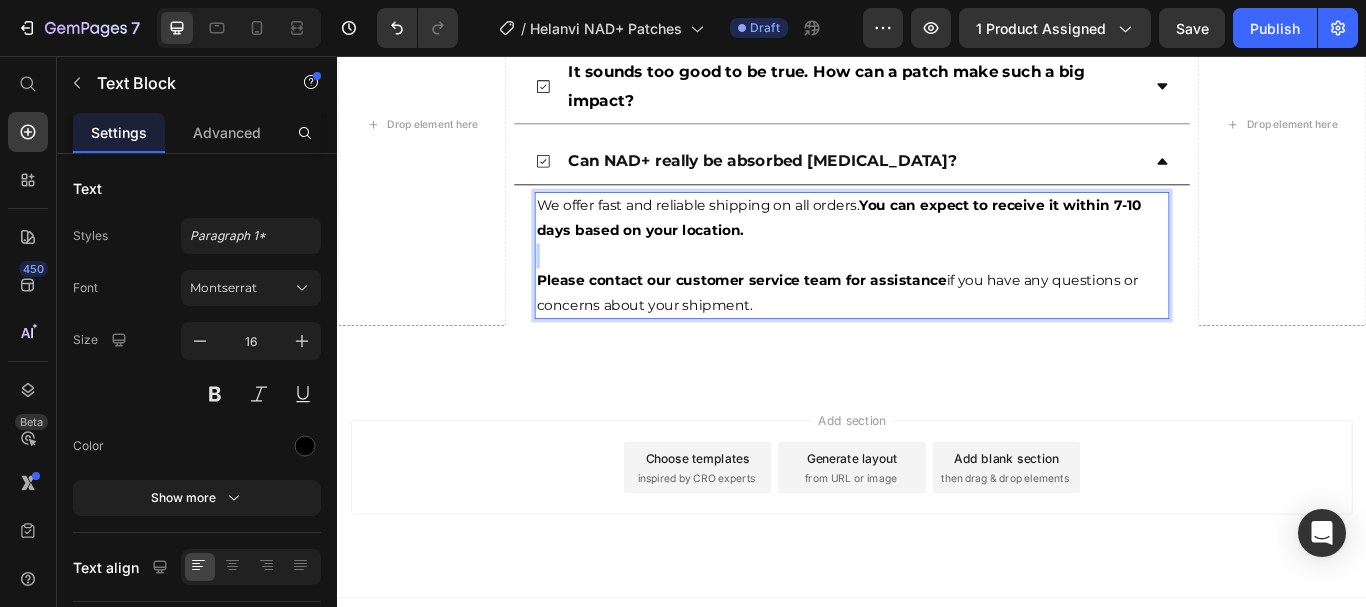 click at bounding box center [936, 289] 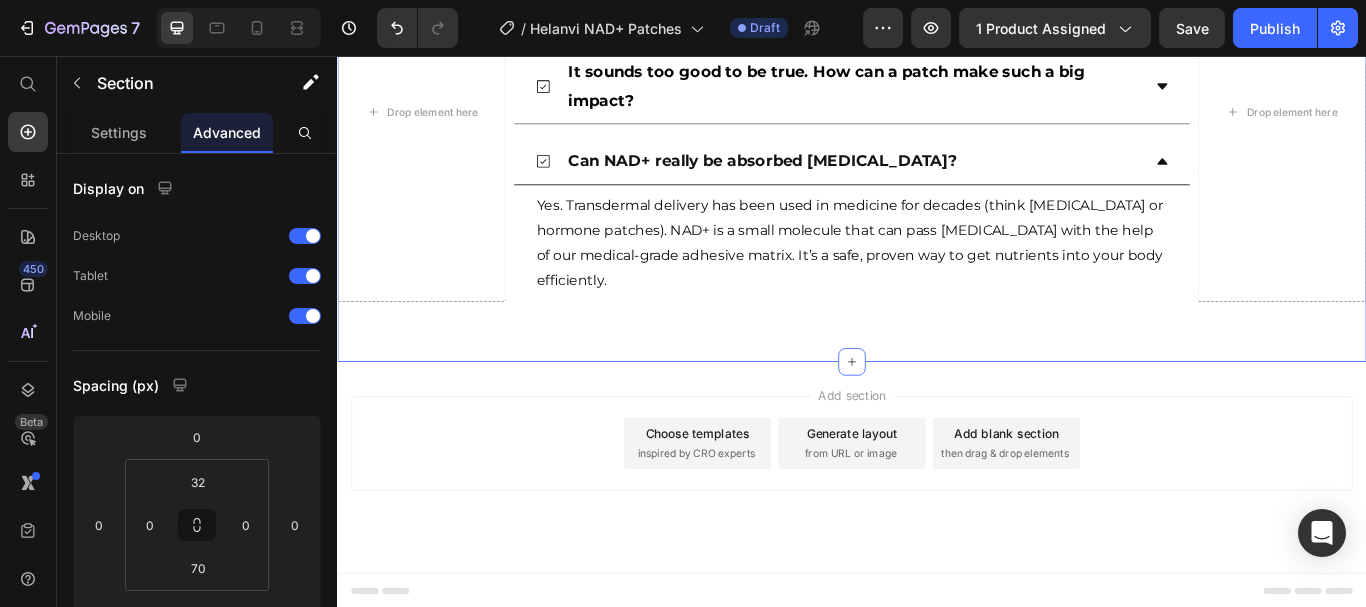 click on "FAQ Heading
Drop element here
Do these patches actually work or is this just another gimmick?
Is it safe to use daily? Are there any side effects?
It sounds too good to be true. How can a patch make such a big impact?
Can NAD+ really be absorbed [MEDICAL_DATA]? Yes. Transdermal delivery has been used in medicine for decades (think [MEDICAL_DATA] or hormone patches). NAD+ is a small molecule that can pass [MEDICAL_DATA] with the help of our medical-grade adhesive matrix. It’s a safe, proven way to get nutrients into your body efficiently. Text Block Accordion
Drop element here Row Section 9   You can create reusable sections Create Theme Section AI Content Write with GemAI What would you like to describe here? Tone and Voice Persuasive Product Show more Generate" at bounding box center (937, 108) 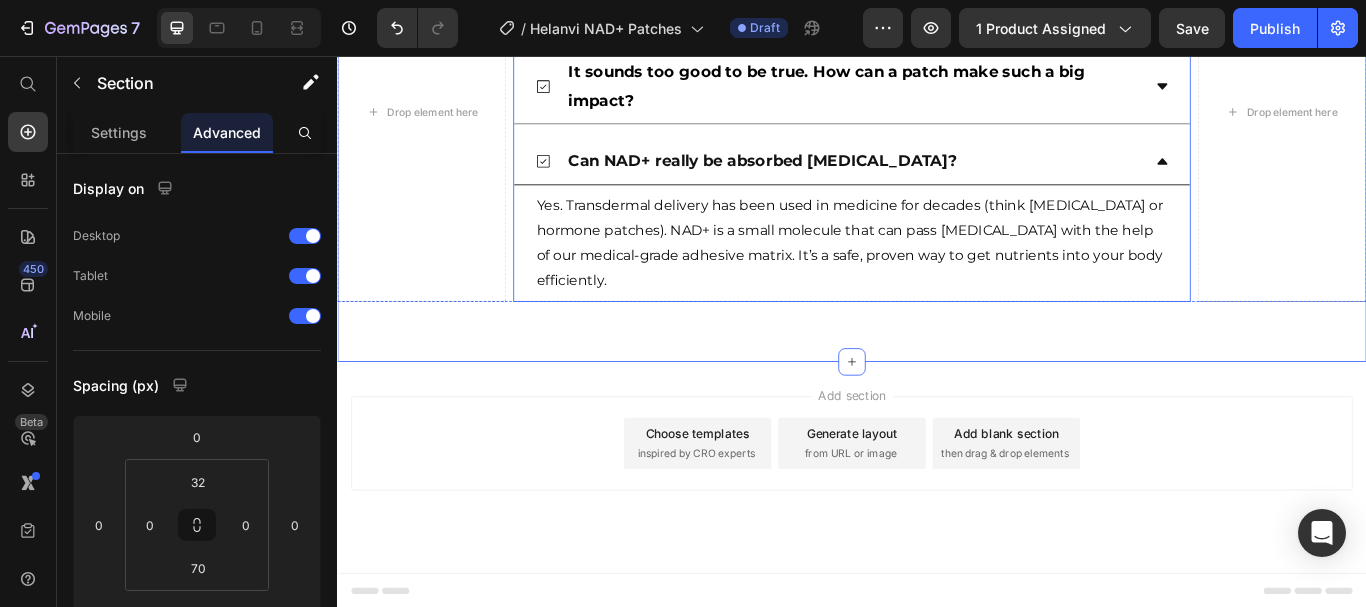 click on "Can NAD+ really be absorbed [MEDICAL_DATA]?" at bounding box center (920, 179) 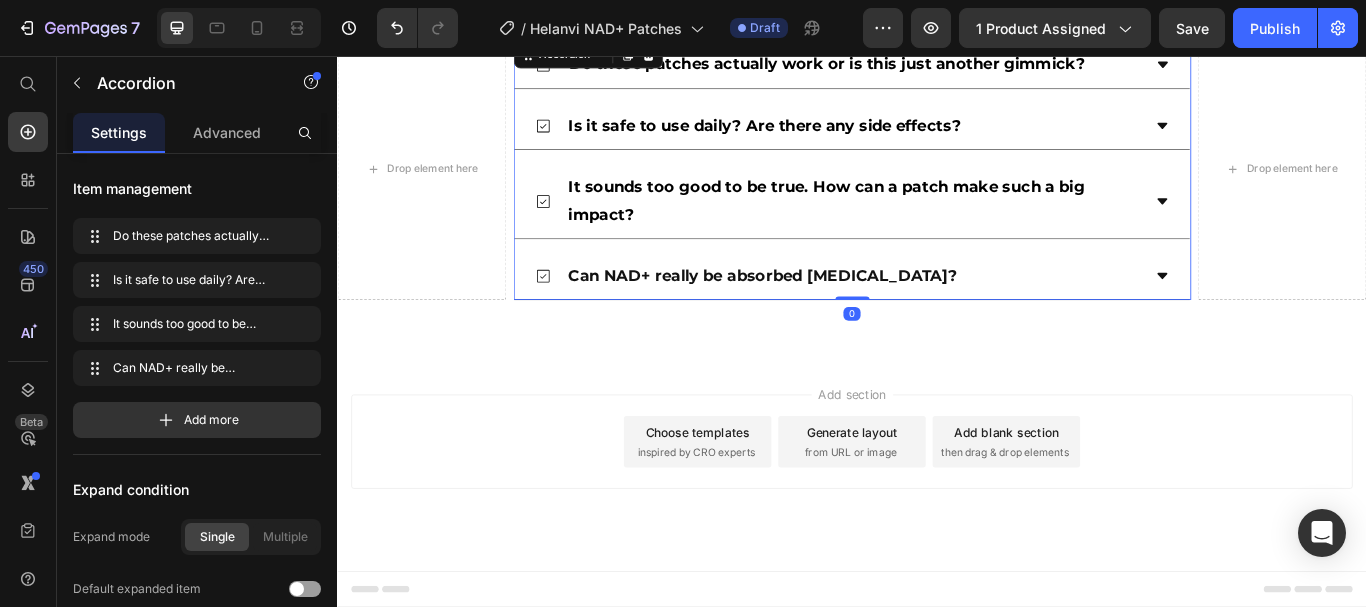 scroll, scrollTop: 4852, scrollLeft: 0, axis: vertical 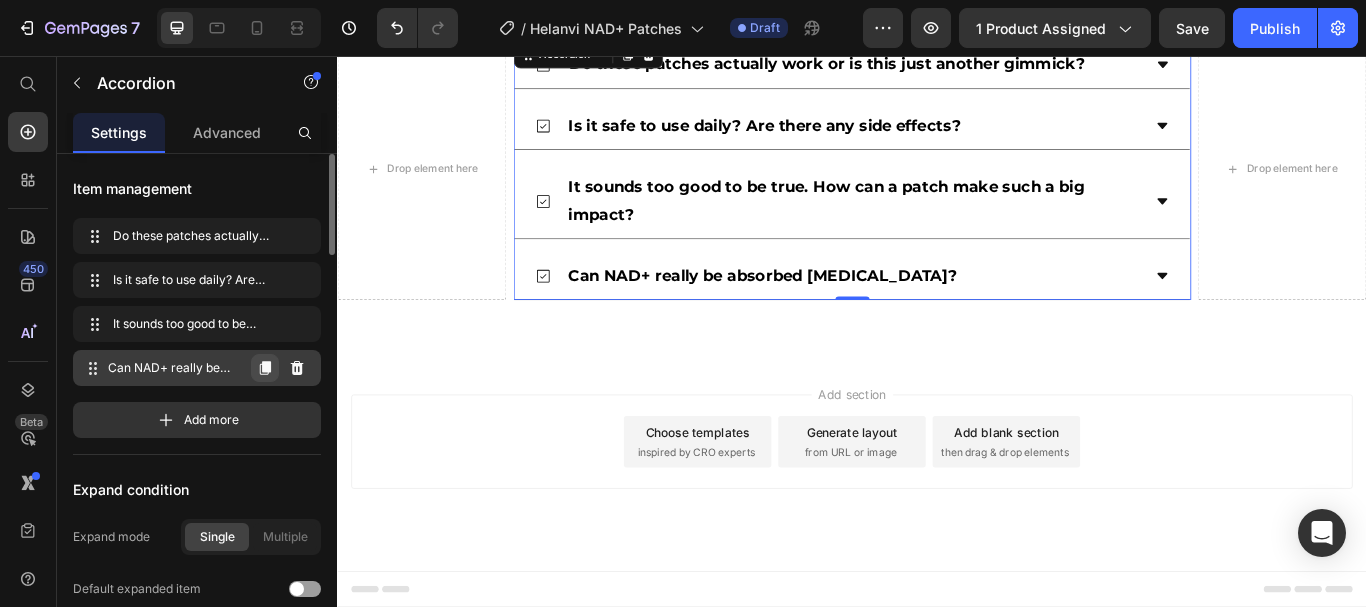click 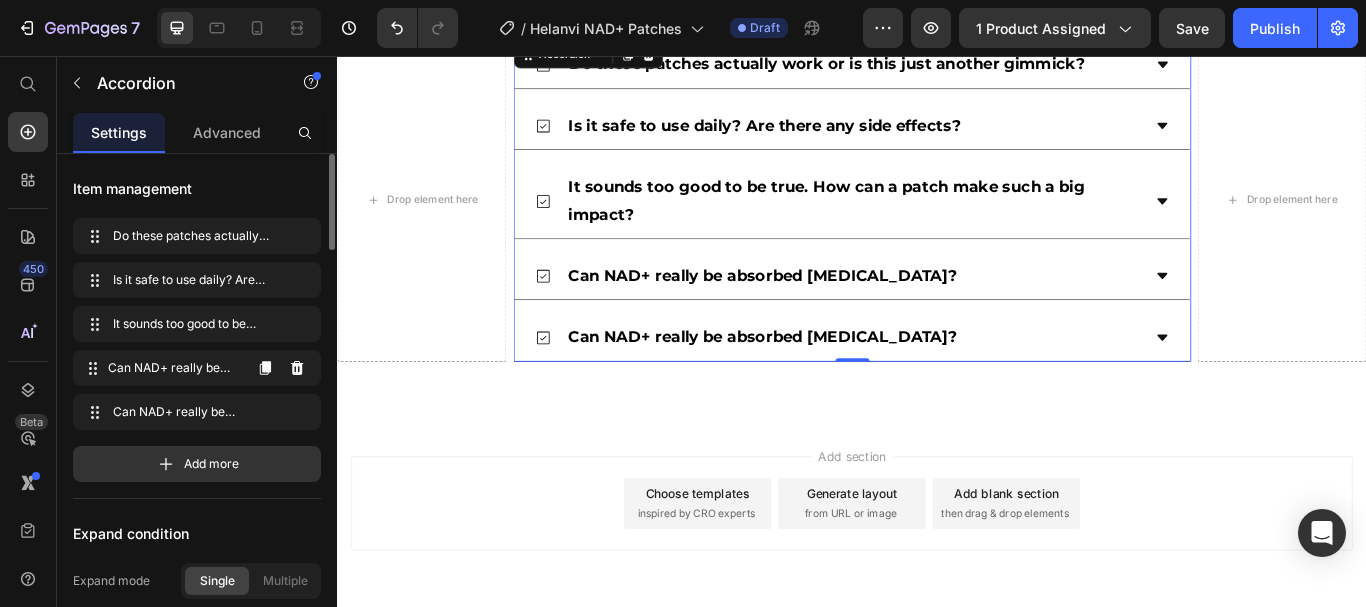 scroll, scrollTop: 4924, scrollLeft: 0, axis: vertical 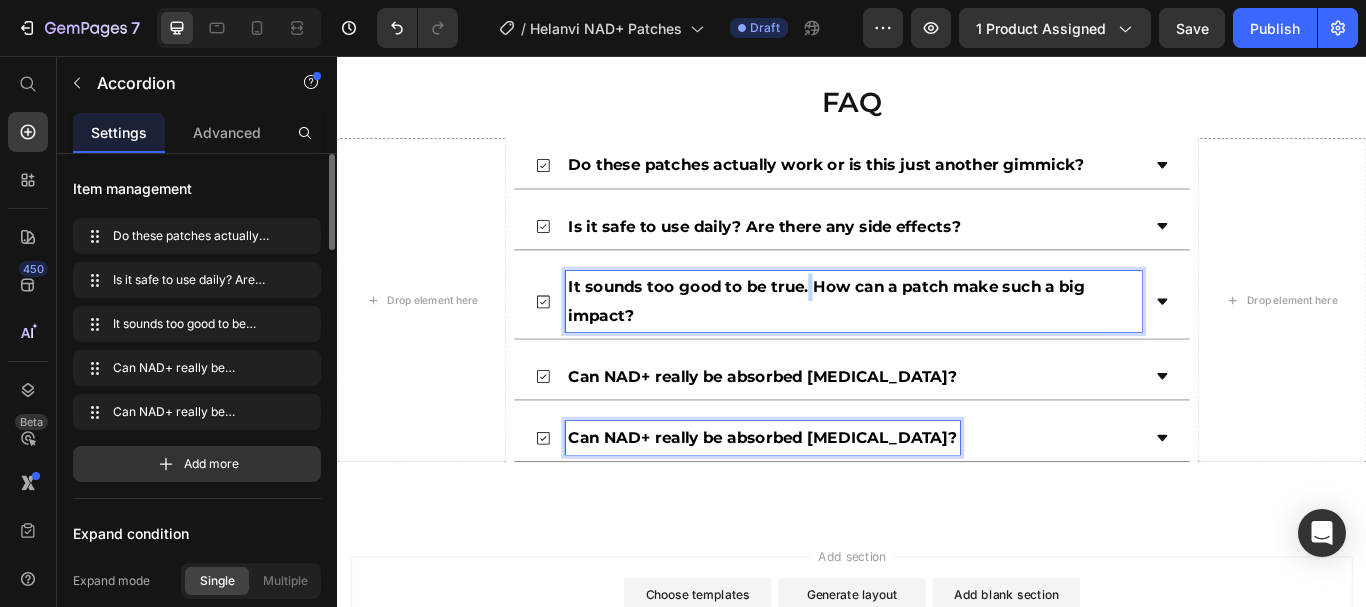 click on "It sounds too good to be true. How can a patch make such a big impact?" at bounding box center (938, 342) 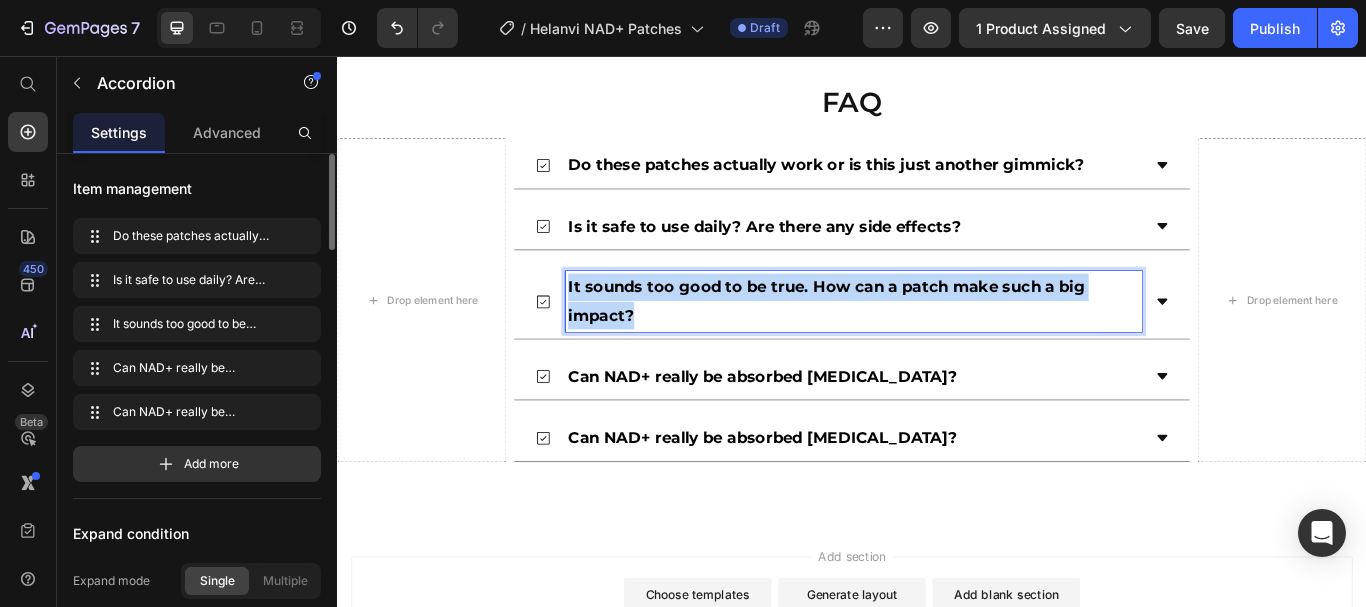 click on "It sounds too good to be true. How can a patch make such a big impact?" at bounding box center (938, 342) 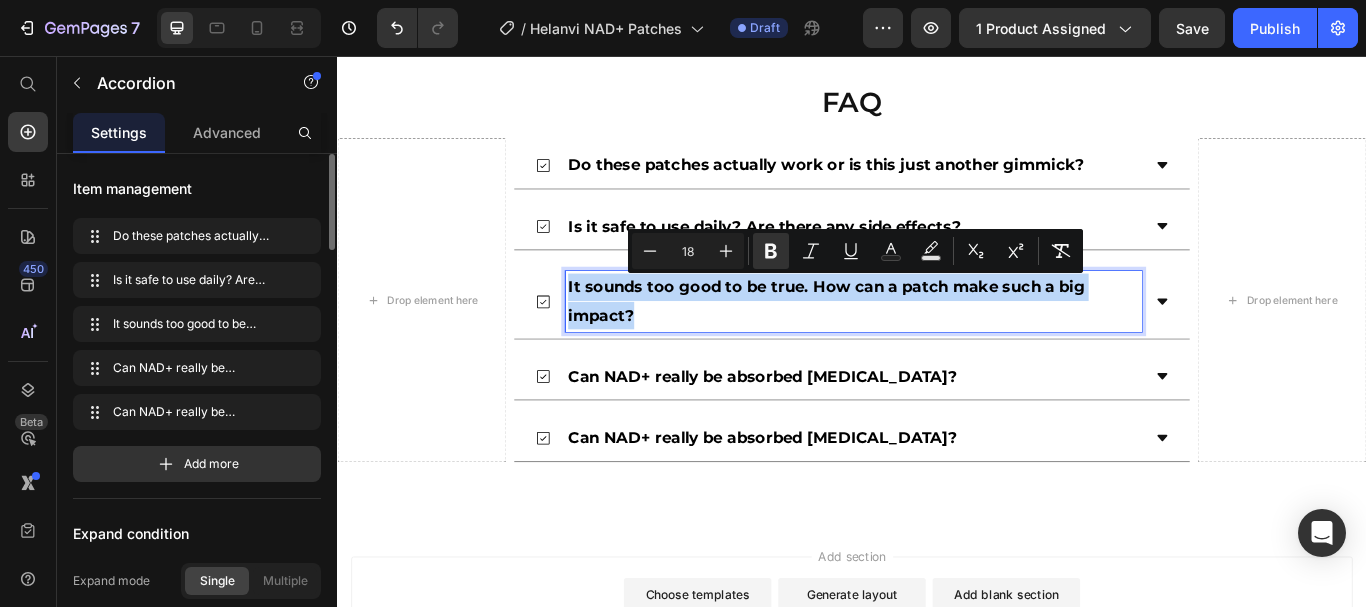 click on "It sounds too good to be true. How can a patch make such a big impact?" at bounding box center (938, 342) 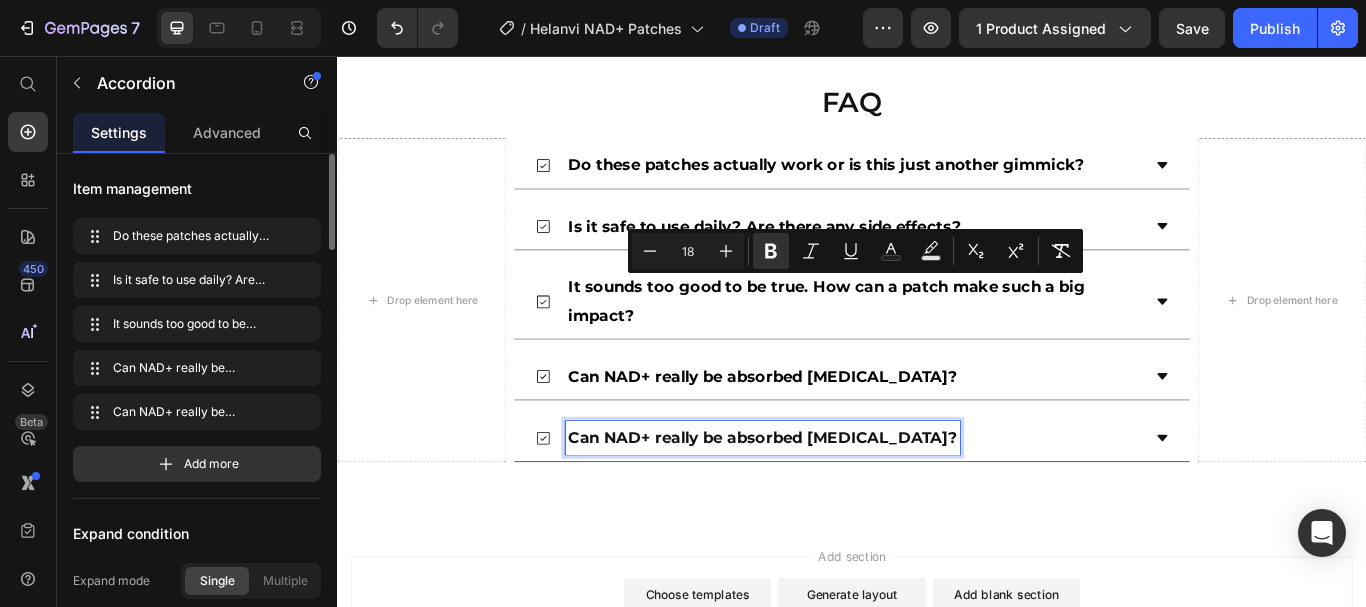 click on "Can NAD+ really be absorbed [MEDICAL_DATA]?" at bounding box center [833, 501] 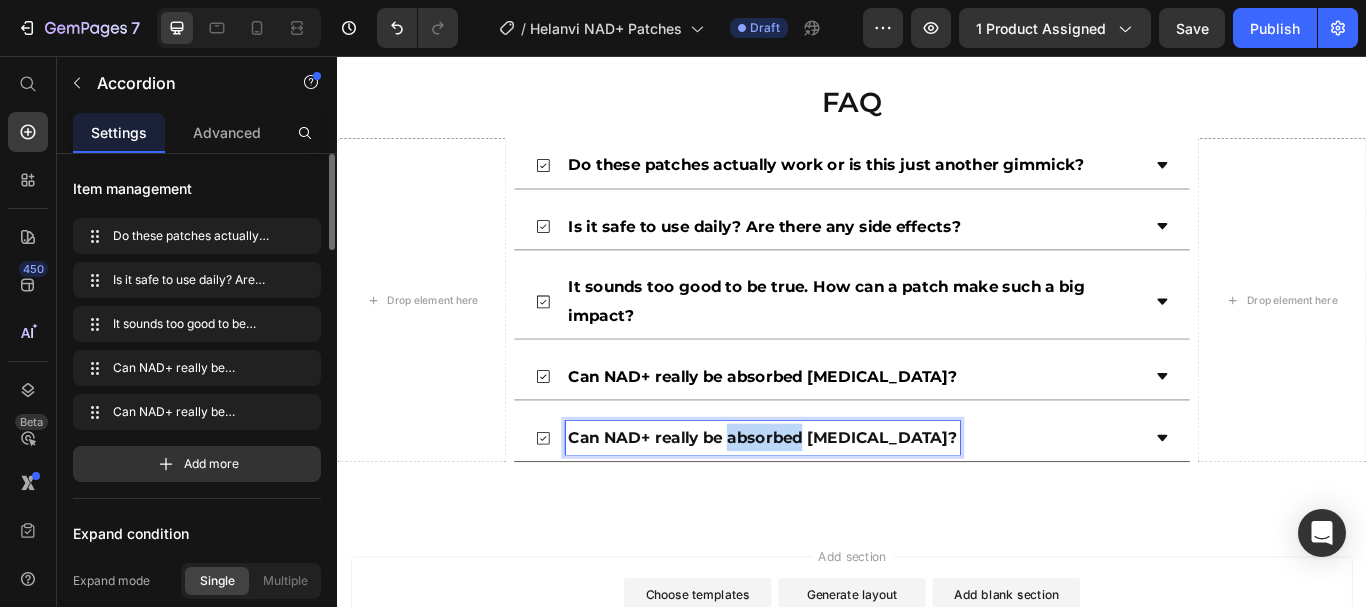 click on "Can NAD+ really be absorbed [MEDICAL_DATA]?" at bounding box center [833, 501] 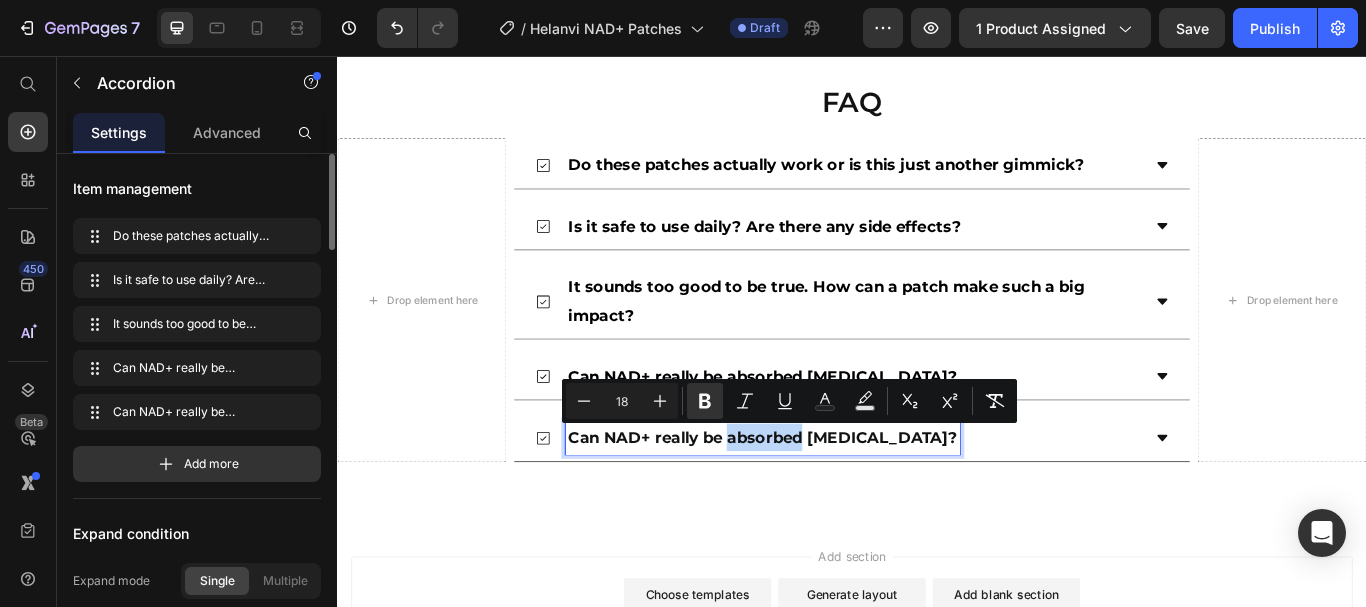 click on "Can NAD+ really be absorbed [MEDICAL_DATA]?" at bounding box center (833, 501) 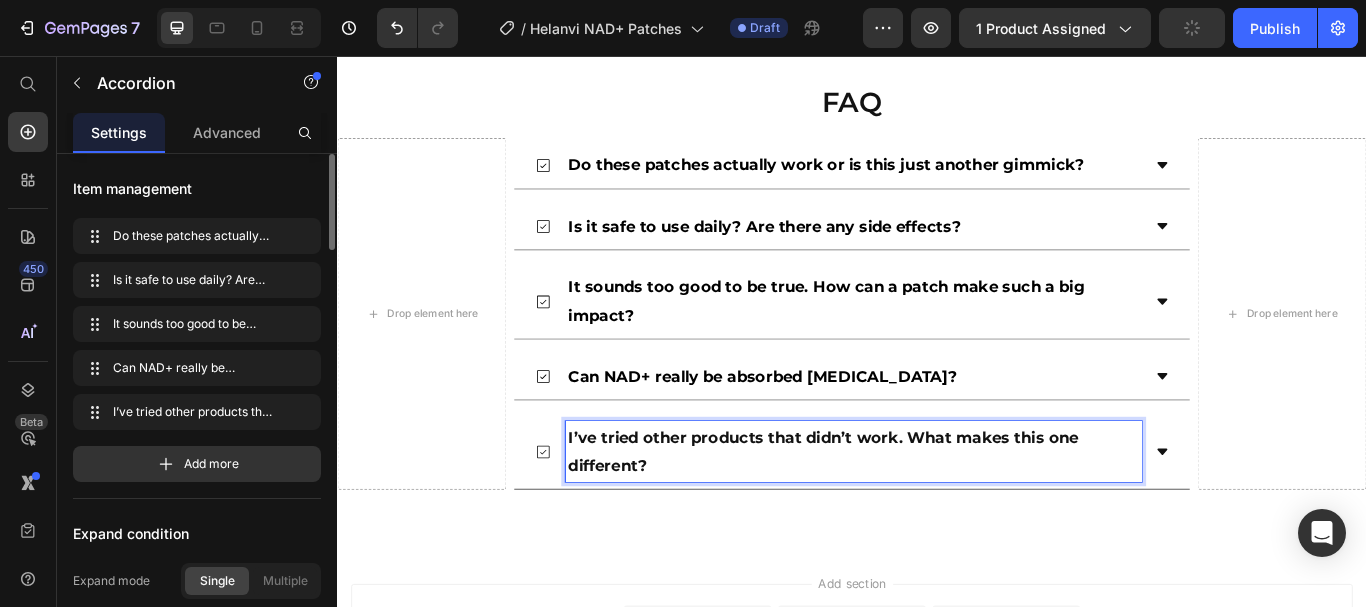 click on "I’ve tried other products that didn’t work. What makes this one different?" at bounding box center (936, 518) 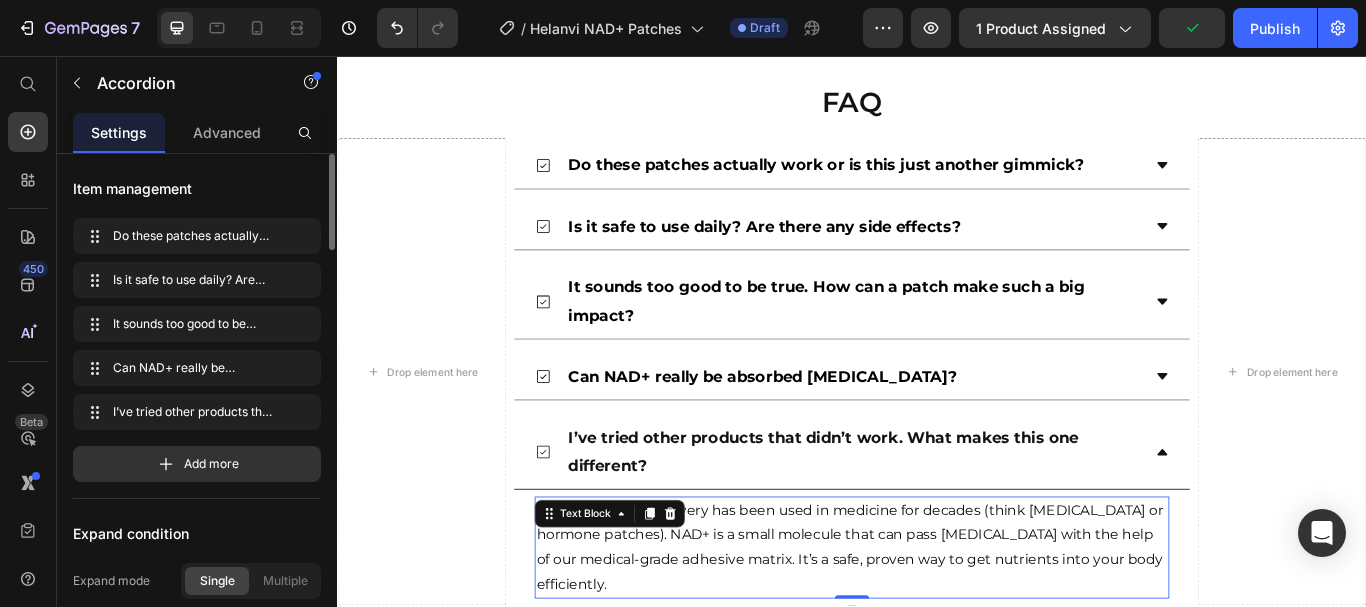 click on "Yes. Transdermal delivery has been used in medicine for decades (think [MEDICAL_DATA] or hormone patches). NAD+ is a small molecule that can pass [MEDICAL_DATA] with the help of our medical-grade adhesive matrix. It’s a safe, proven way to get nutrients into your body efficiently." at bounding box center (936, 629) 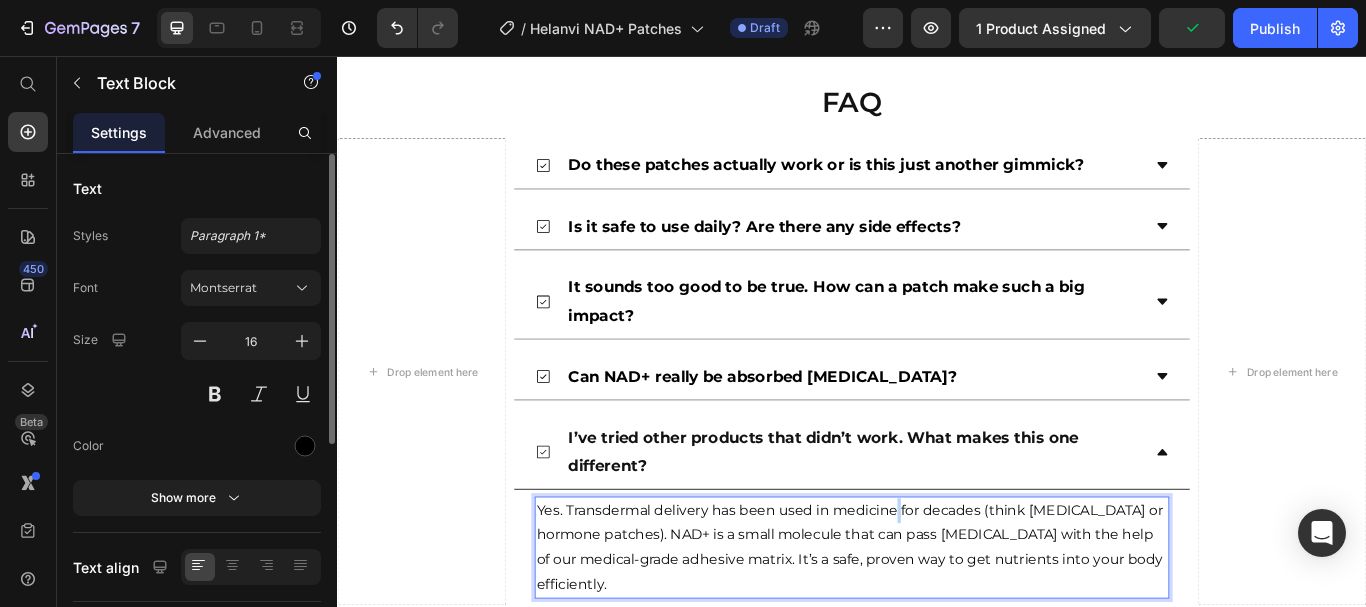 click on "Yes. Transdermal delivery has been used in medicine for decades (think [MEDICAL_DATA] or hormone patches). NAD+ is a small molecule that can pass [MEDICAL_DATA] with the help of our medical-grade adhesive matrix. It’s a safe, proven way to get nutrients into your body efficiently." at bounding box center (936, 629) 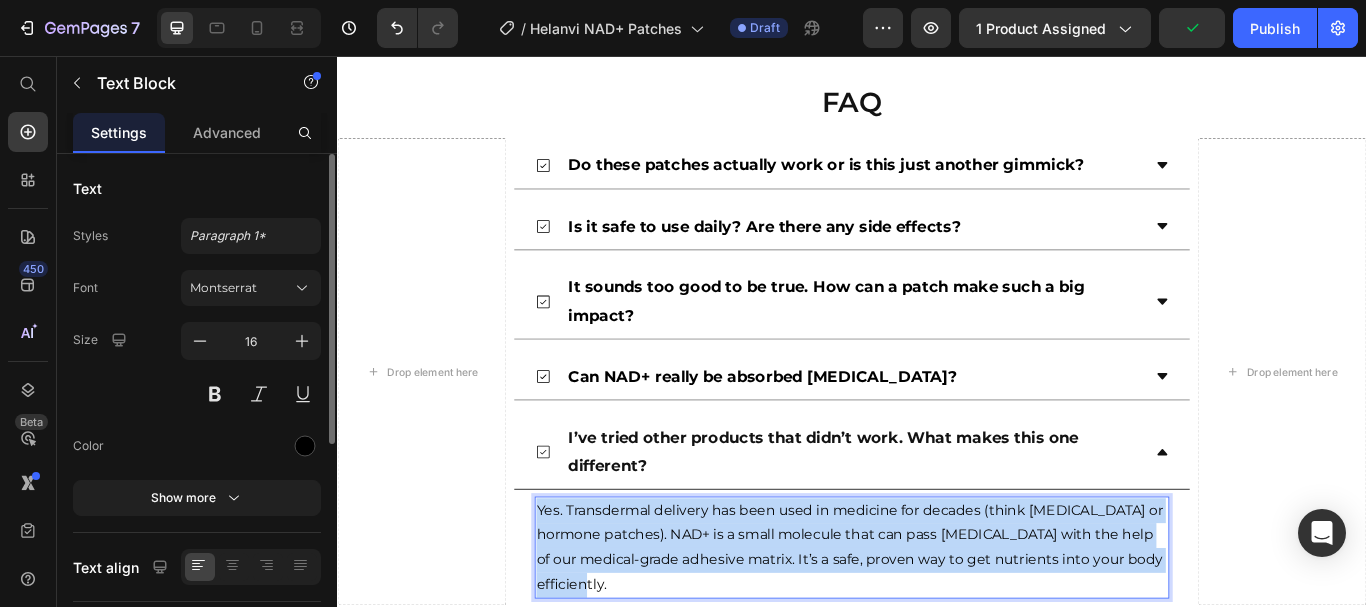 click on "Yes. Transdermal delivery has been used in medicine for decades (think [MEDICAL_DATA] or hormone patches). NAD+ is a small molecule that can pass [MEDICAL_DATA] with the help of our medical-grade adhesive matrix. It’s a safe, proven way to get nutrients into your body efficiently." at bounding box center [936, 629] 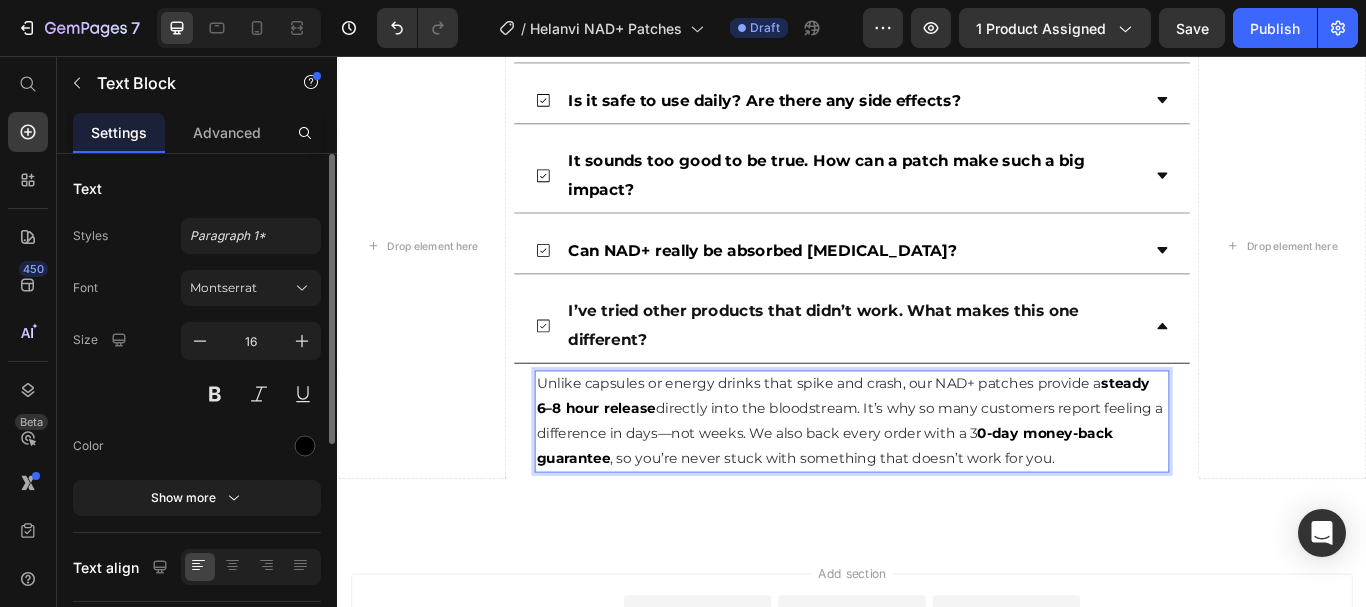 scroll, scrollTop: 4892, scrollLeft: 0, axis: vertical 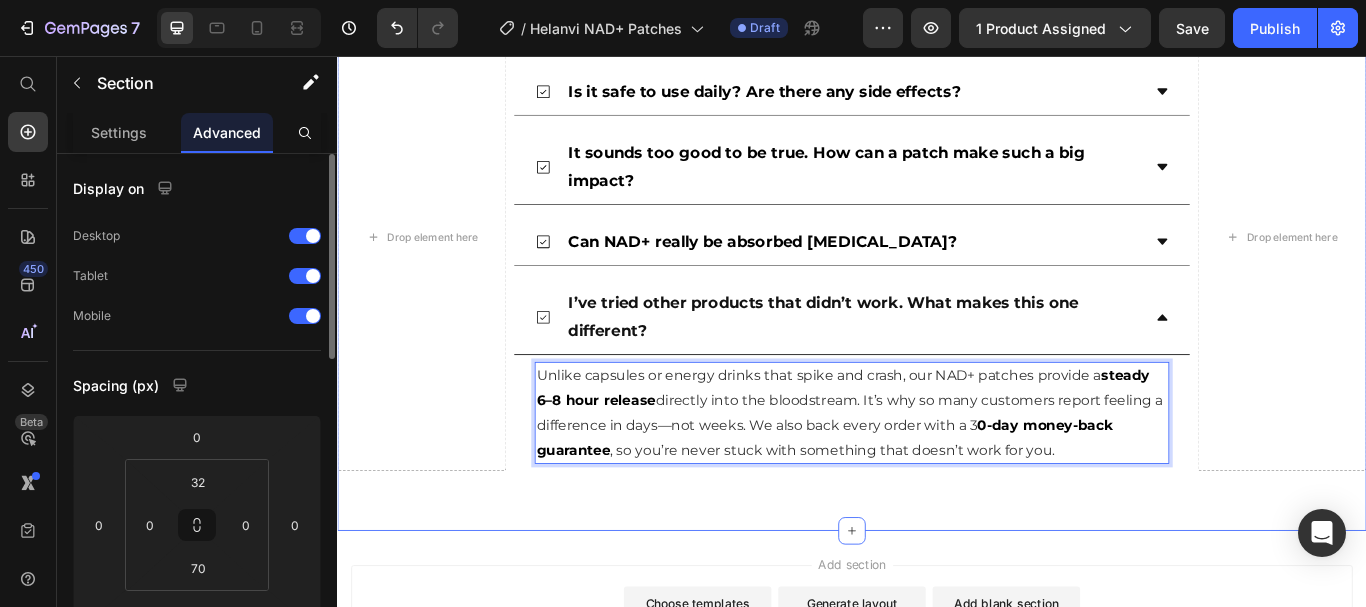 click on "FAQ Heading
Drop element here
Do these patches actually work or is this just another gimmick?
Is it safe to use daily? Are there any side effects?
It sounds too good to be true. How can a patch make such a big impact?
Can NAD+ really be absorbed [MEDICAL_DATA]?
I’ve tried other products that didn’t work. What makes this one different? Unlike capsules or energy drinks that spike and crash, our NAD+ patches provide a  steady 6–8 hour release  directly into the bloodstream. It’s why so many customers report feeling a difference in days—not weeks. We also back every order with a 3 0-day money-back guarantee , so you’re never stuck with something that doesn’t work for you. Text Block   0 Accordion" at bounding box center [937, 254] 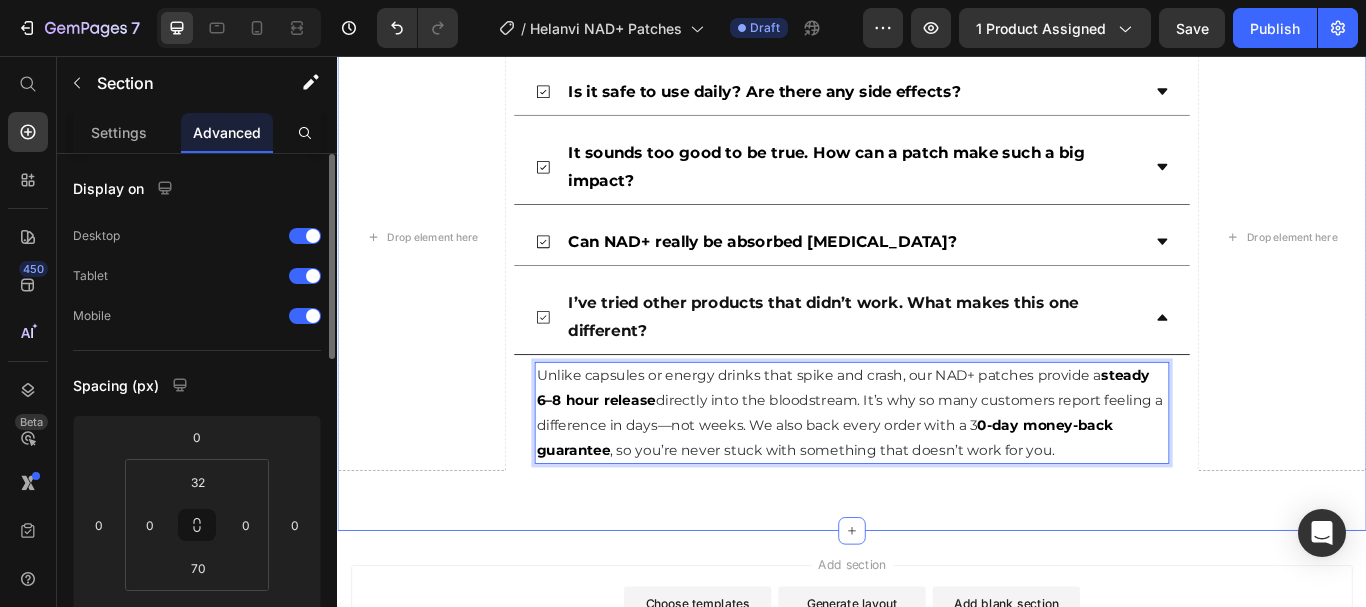 scroll, scrollTop: 0, scrollLeft: 0, axis: both 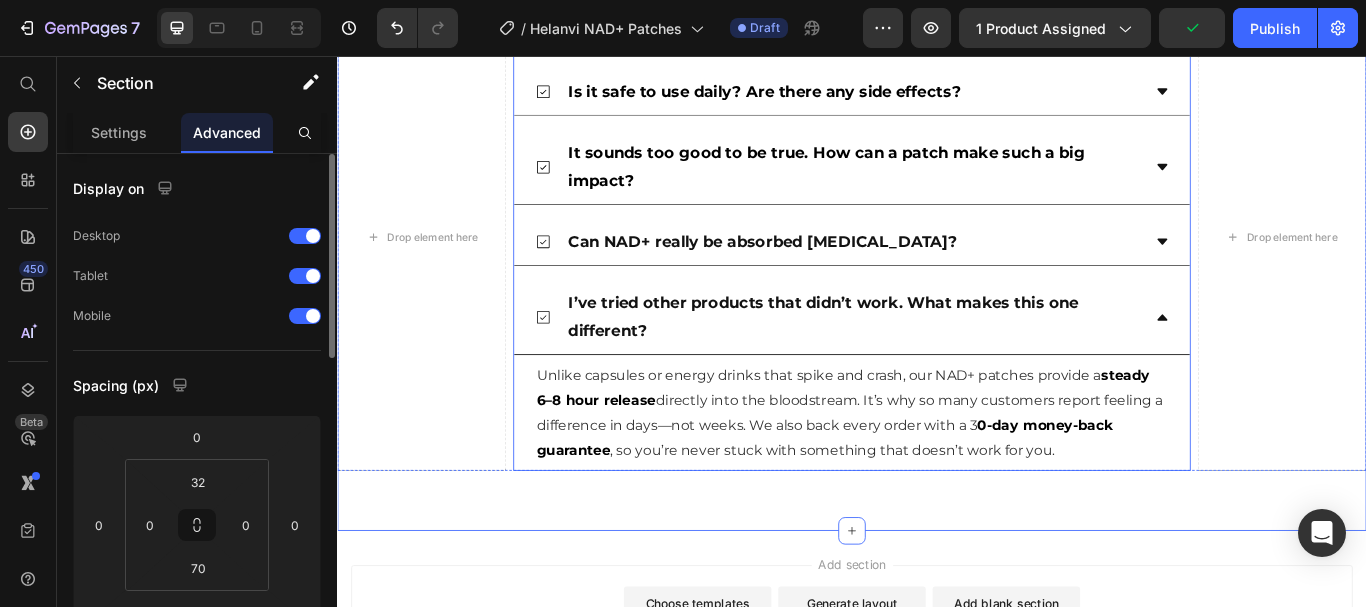 click on "Can NAD+ really be absorbed [MEDICAL_DATA]?" at bounding box center [920, 273] 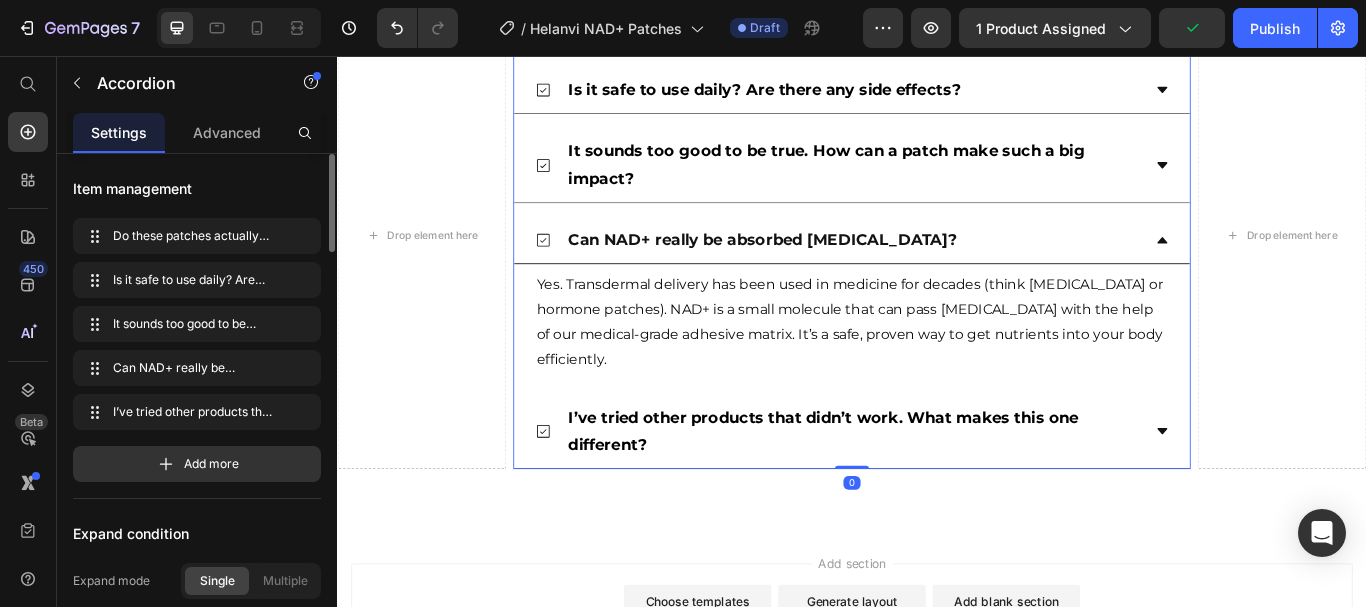 scroll, scrollTop: 4892, scrollLeft: 0, axis: vertical 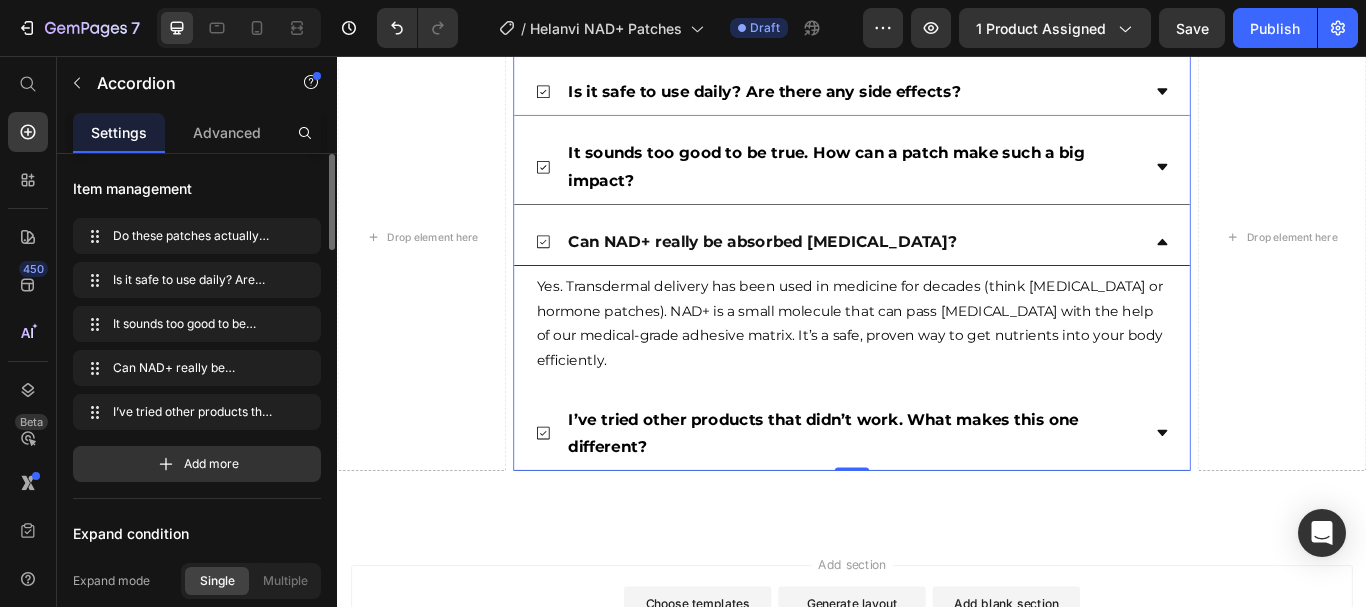 click on "Can NAD+ really be absorbed [MEDICAL_DATA]?" at bounding box center (920, 273) 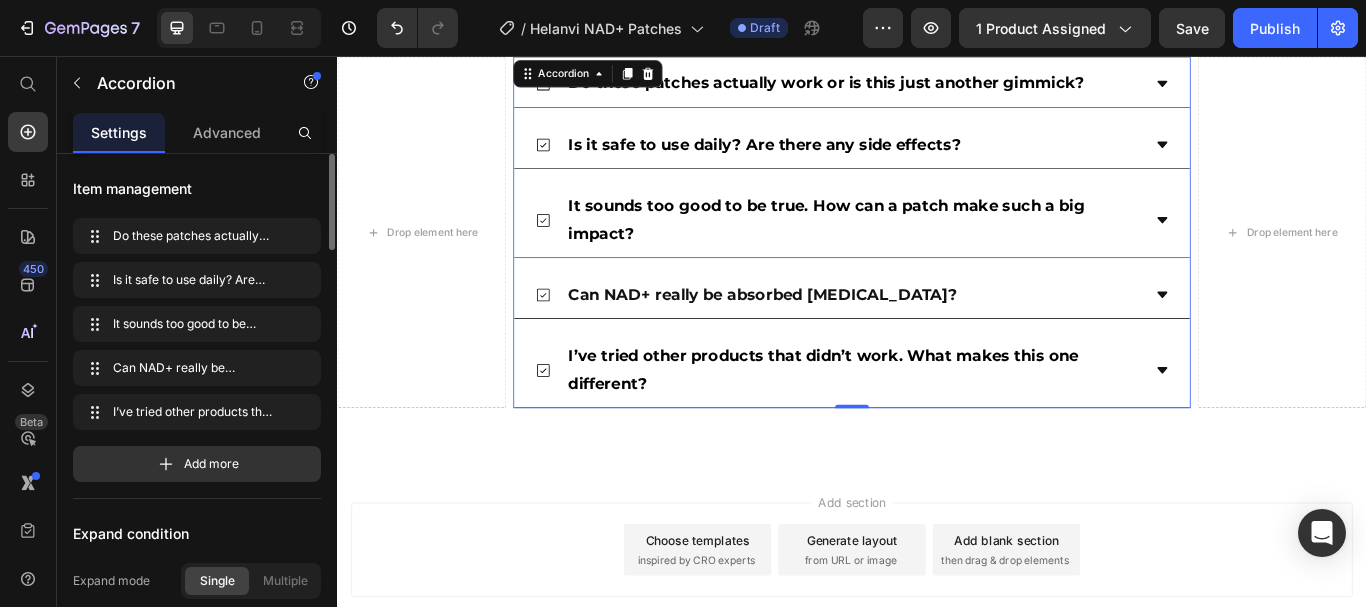 scroll, scrollTop: 4824, scrollLeft: 0, axis: vertical 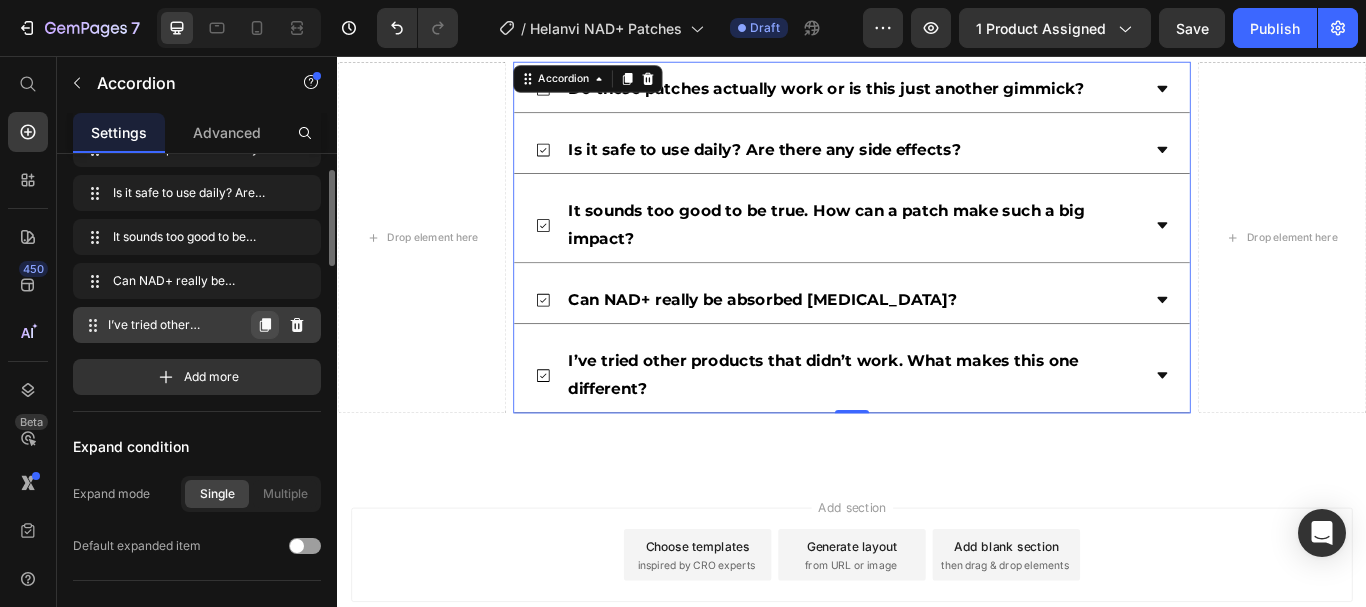 click 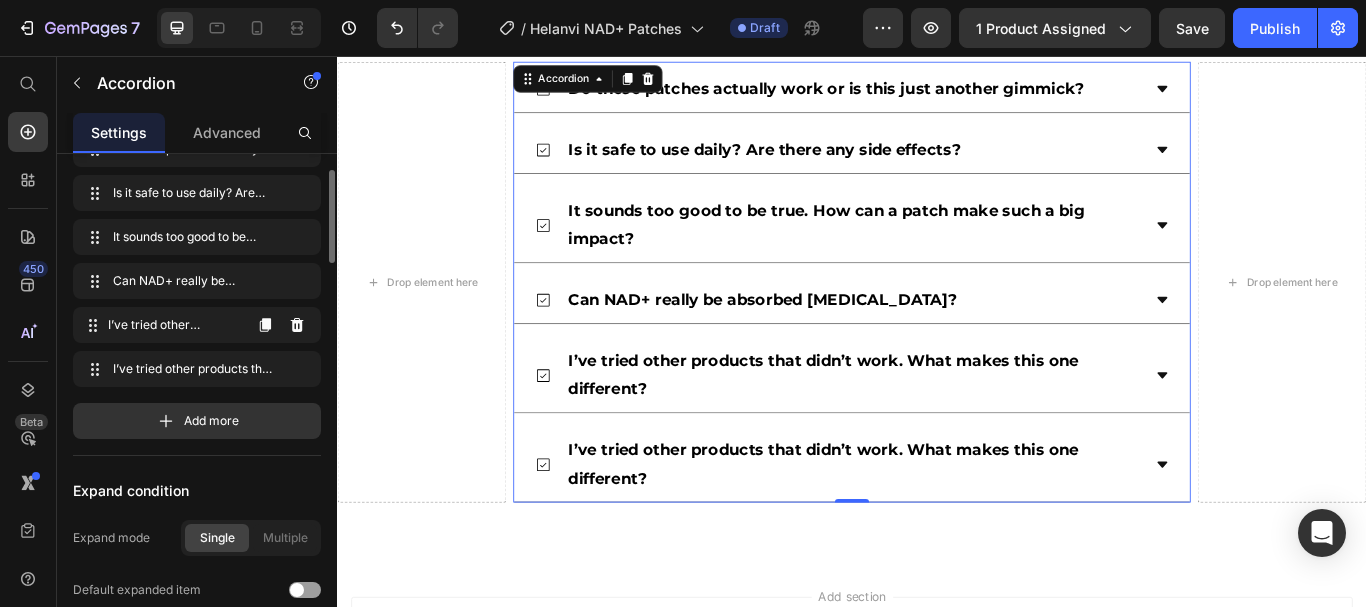 scroll, scrollTop: 4876, scrollLeft: 0, axis: vertical 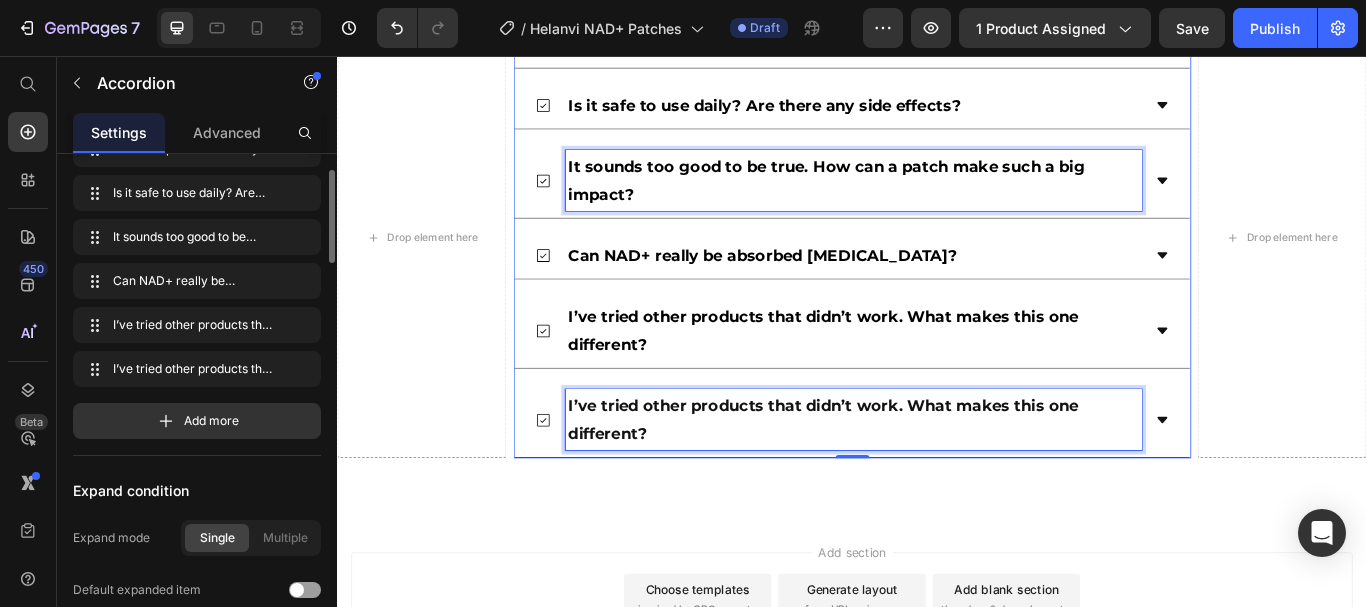 click on "It sounds too good to be true. How can a patch make such a big impact?" at bounding box center [938, 201] 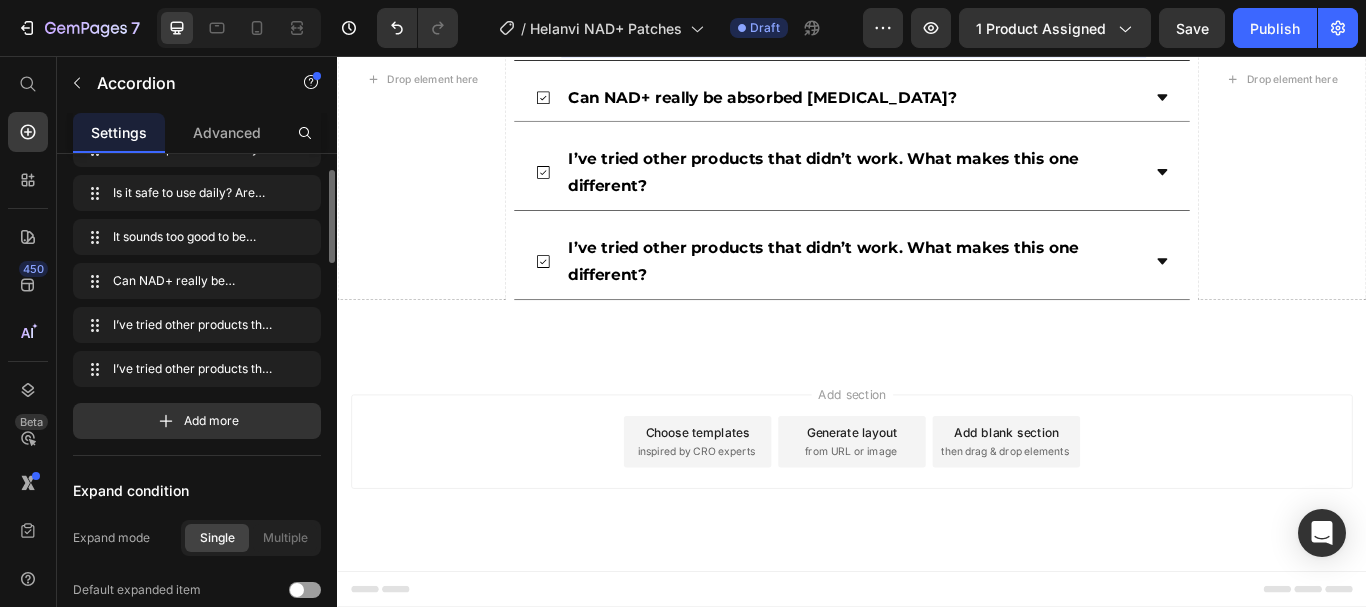 scroll, scrollTop: 4619, scrollLeft: 0, axis: vertical 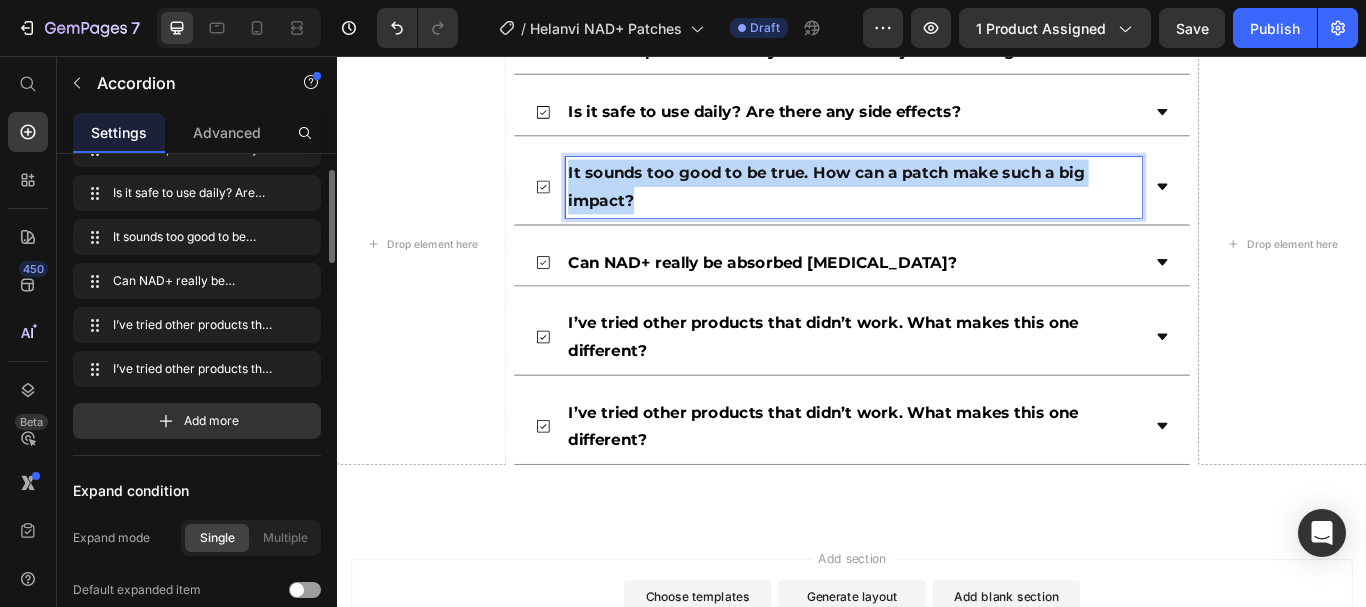 click on "It sounds too good to be true. How can a patch make such a big impact?" at bounding box center (938, 209) 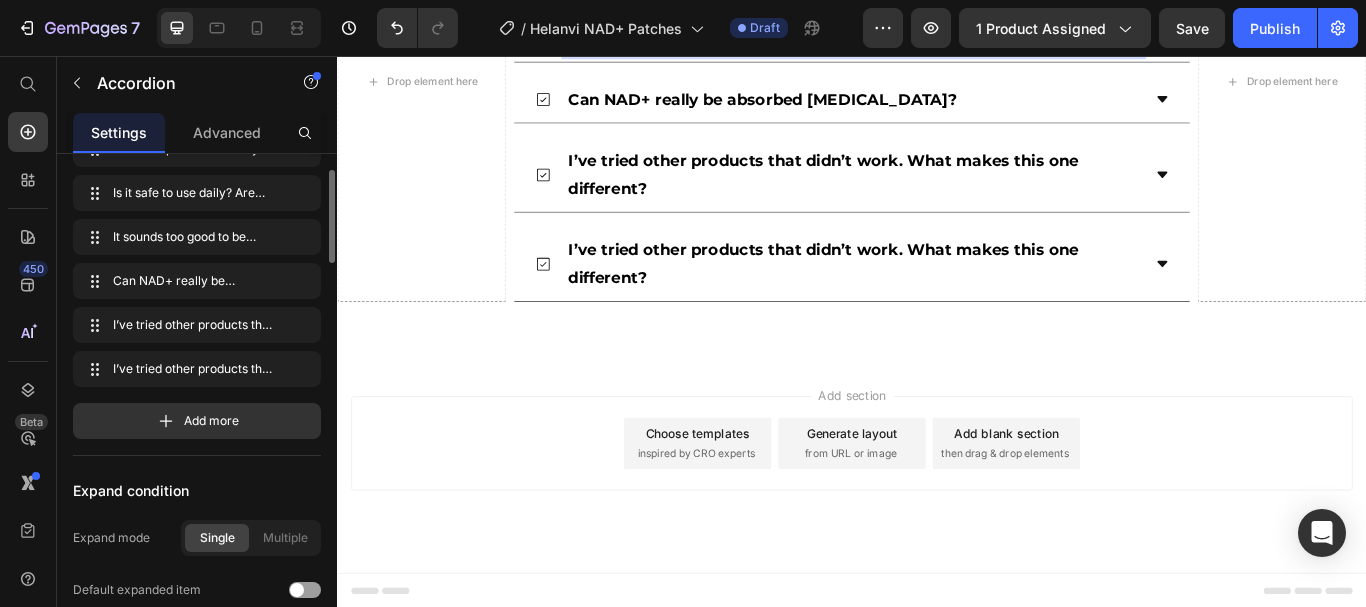scroll, scrollTop: 5059, scrollLeft: 0, axis: vertical 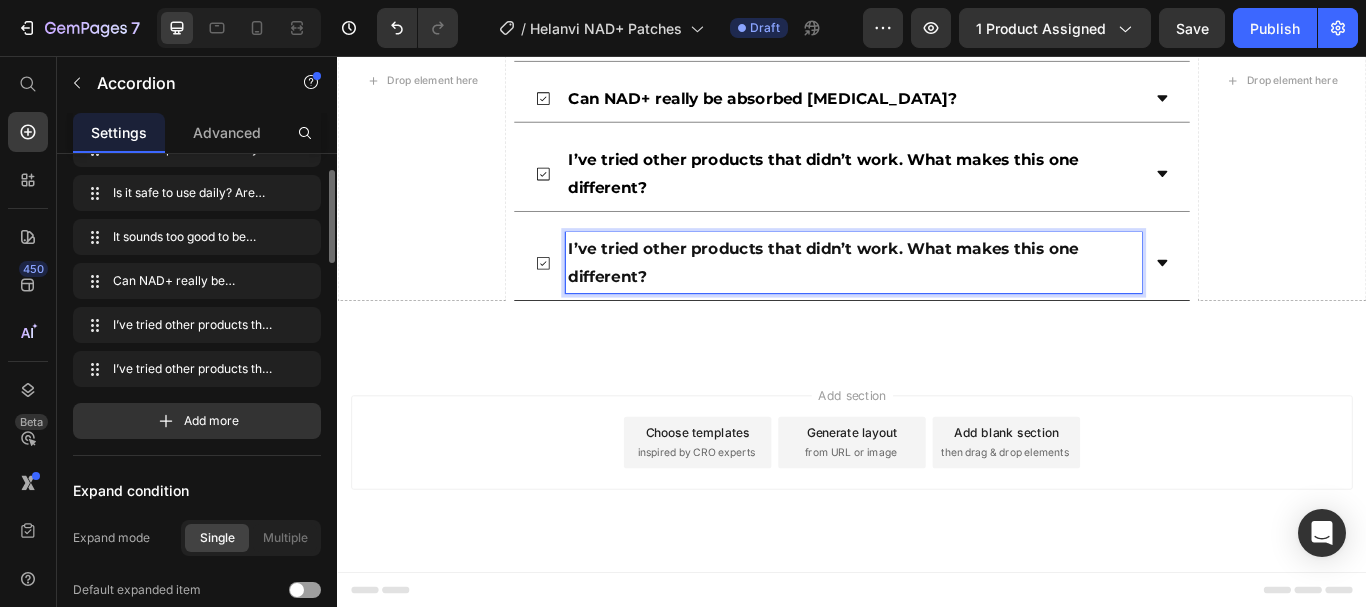 click on "I’ve tried other products that didn’t work. What makes this one different?" at bounding box center (938, 297) 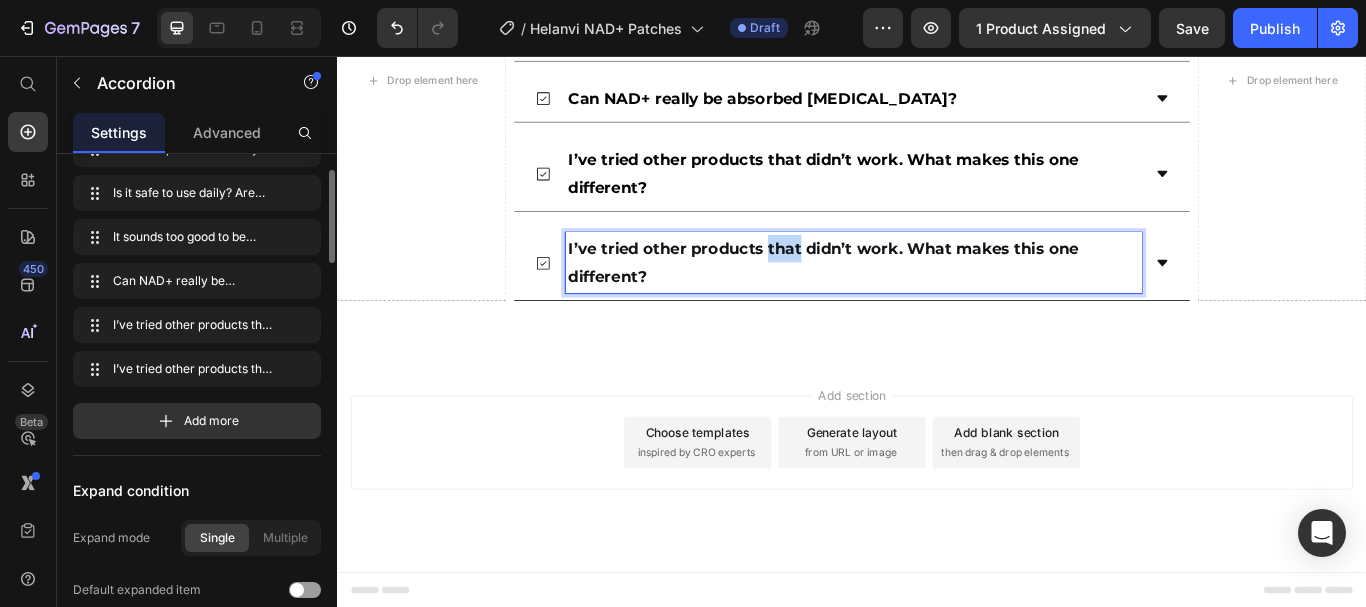 click on "I’ve tried other products that didn’t work. What makes this one different?" at bounding box center [938, 297] 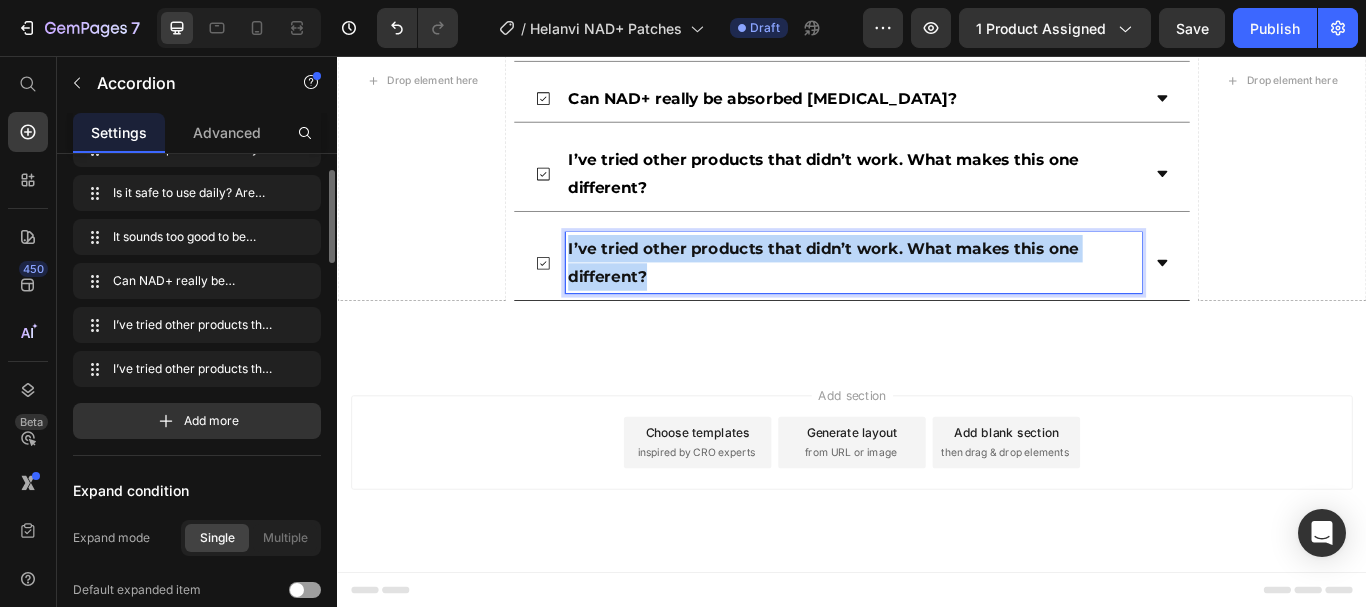 click on "I’ve tried other products that didn’t work. What makes this one different?" at bounding box center (938, 297) 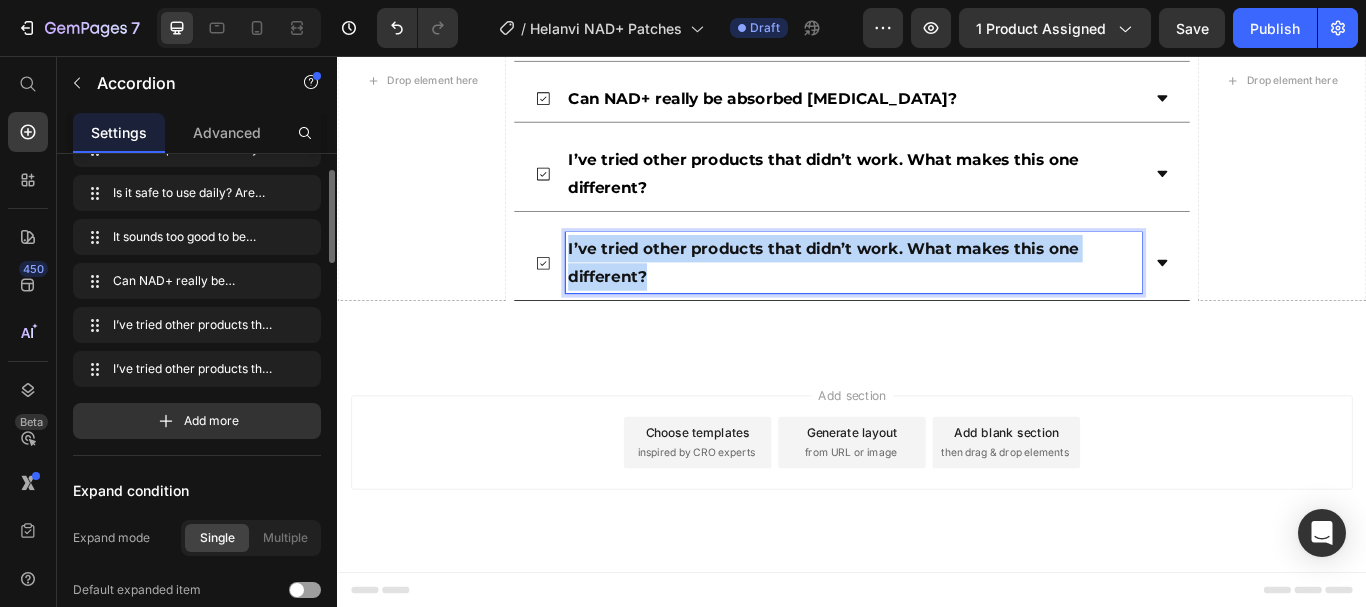 click on "I’ve tried other products that didn’t work. What makes this one different?" at bounding box center [938, 297] 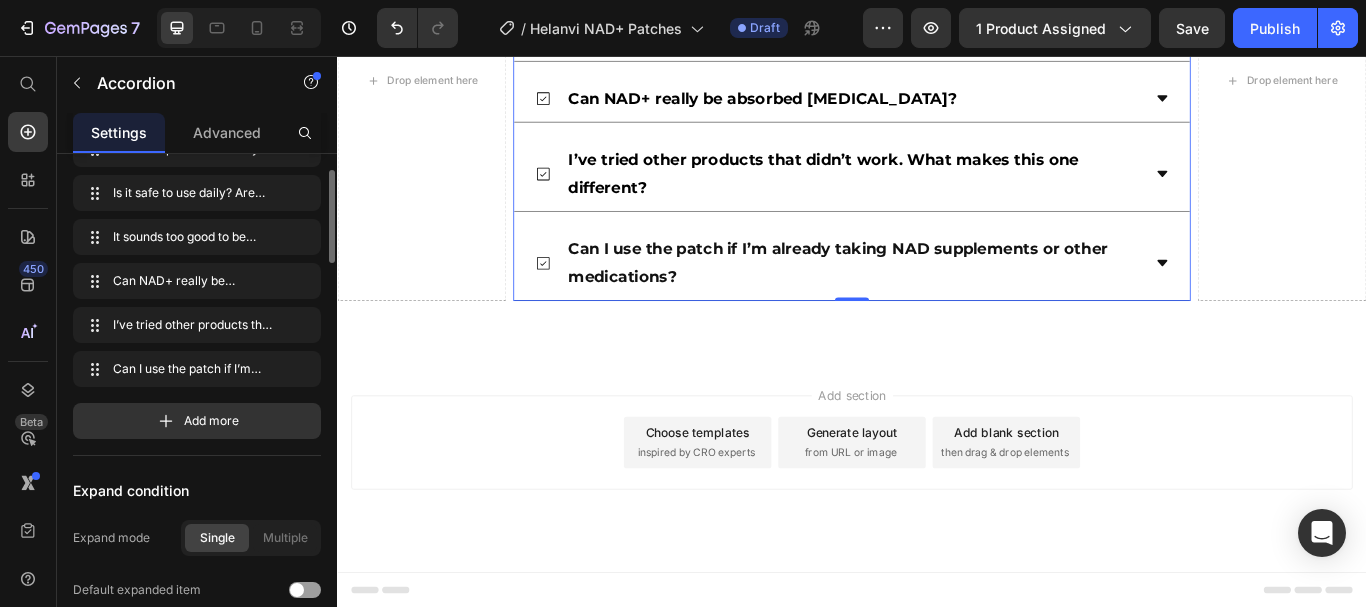 click on "Can I use the patch if I’m already taking NAD supplements or other medications?" at bounding box center [936, 298] 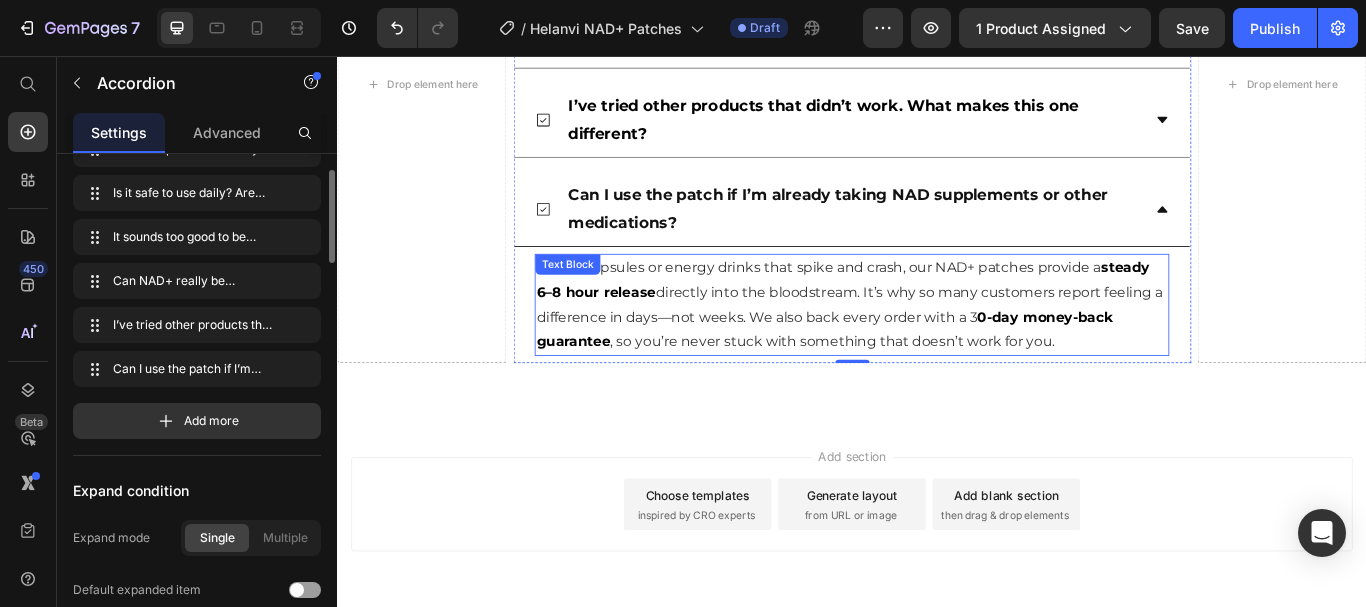 scroll, scrollTop: 5127, scrollLeft: 0, axis: vertical 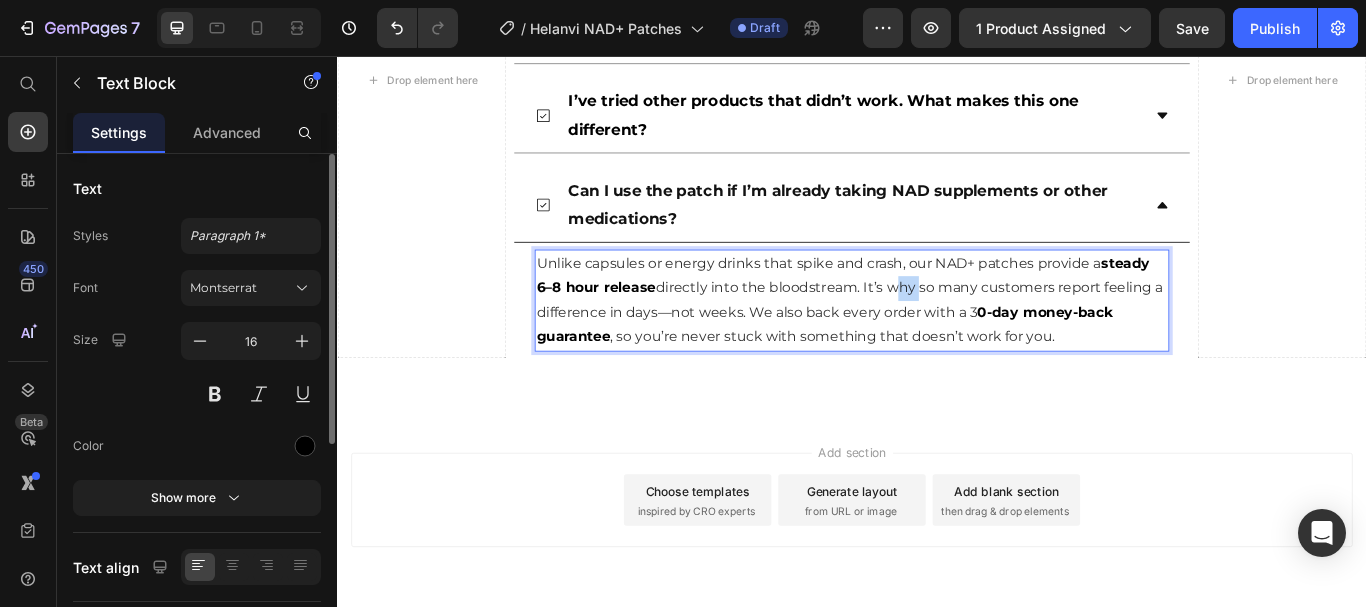 click on "directly into the bloodstream. It’s why so many customers report feeling a difference in days—not weeks. We also back every order with a 3" at bounding box center [934, 341] 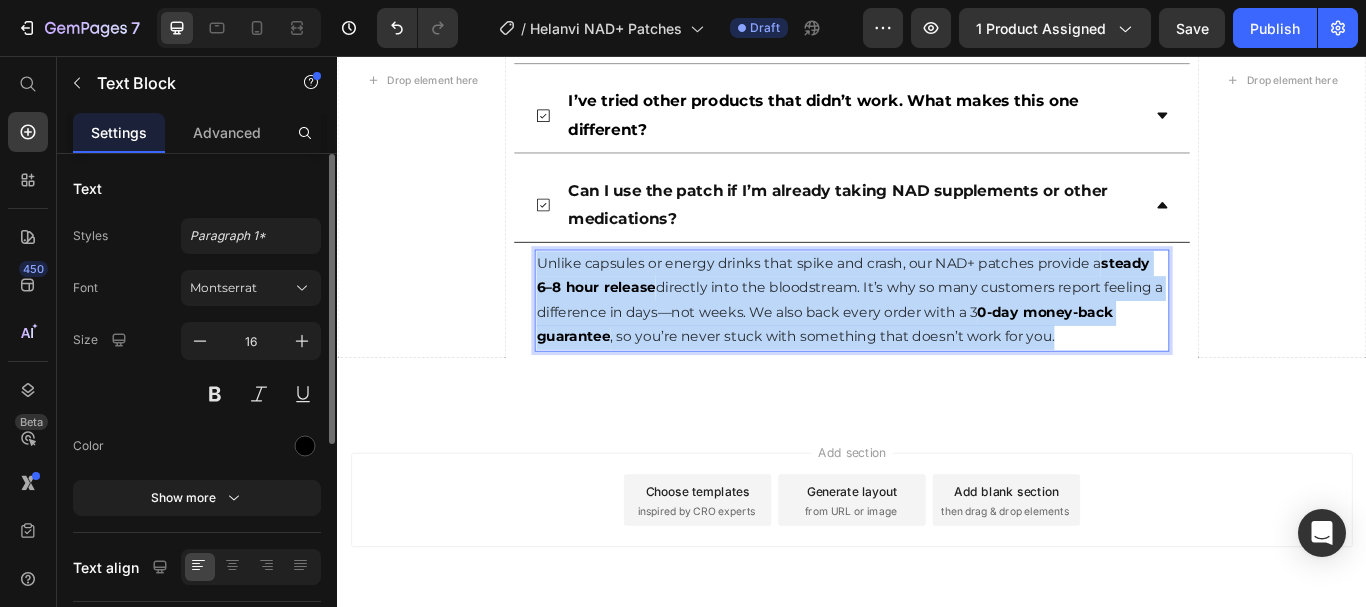 click on "directly into the bloodstream. It’s why so many customers report feeling a difference in days—not weeks. We also back every order with a 3" at bounding box center [934, 341] 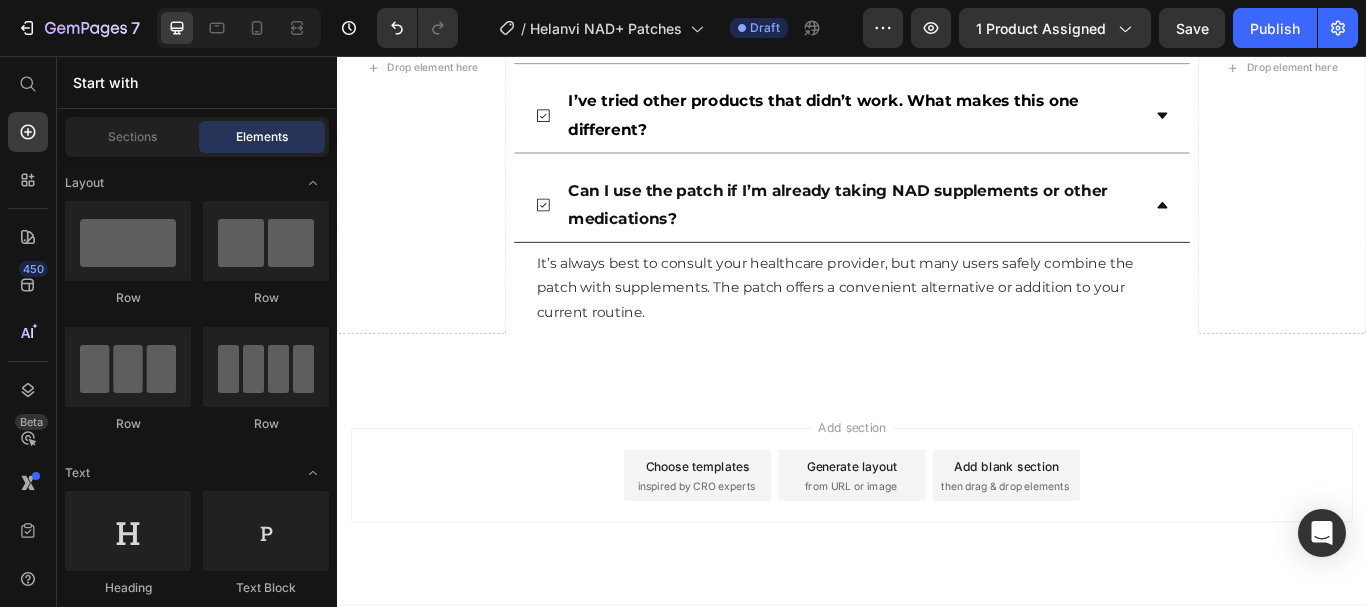 click on "Add section Choose templates inspired by CRO experts Generate layout from URL or image Add blank section then drag & drop elements" at bounding box center (937, 573) 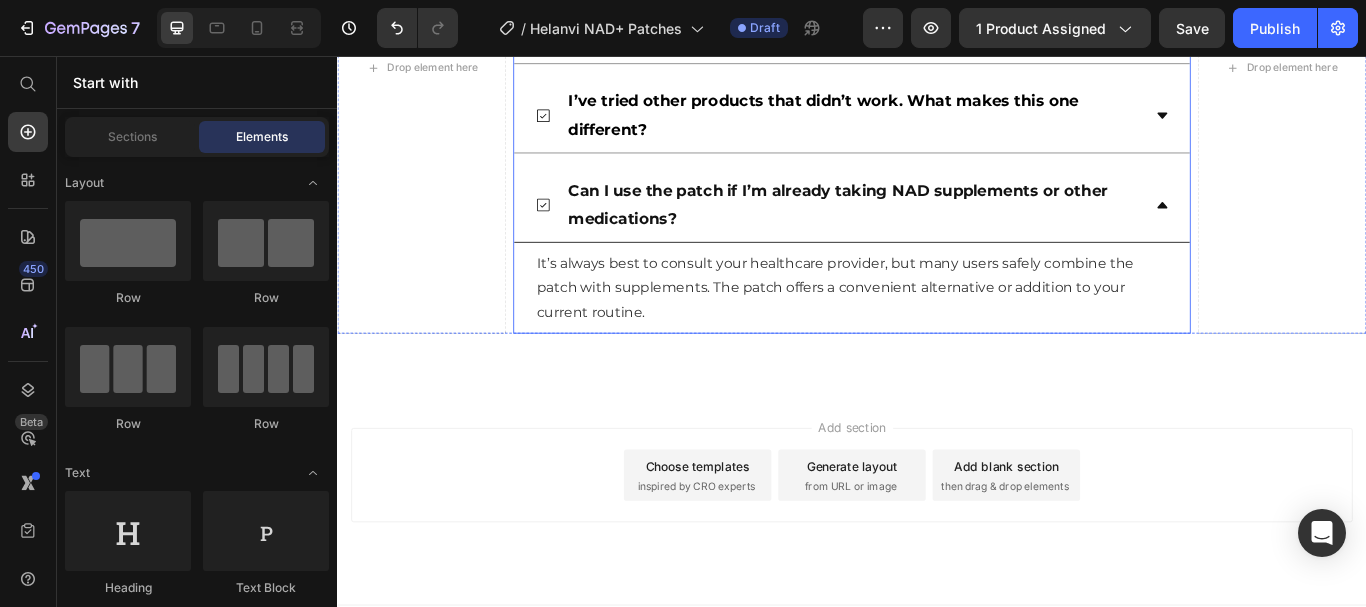 click on "Can I use the patch if I’m already taking NAD supplements or other medications?" at bounding box center (936, 230) 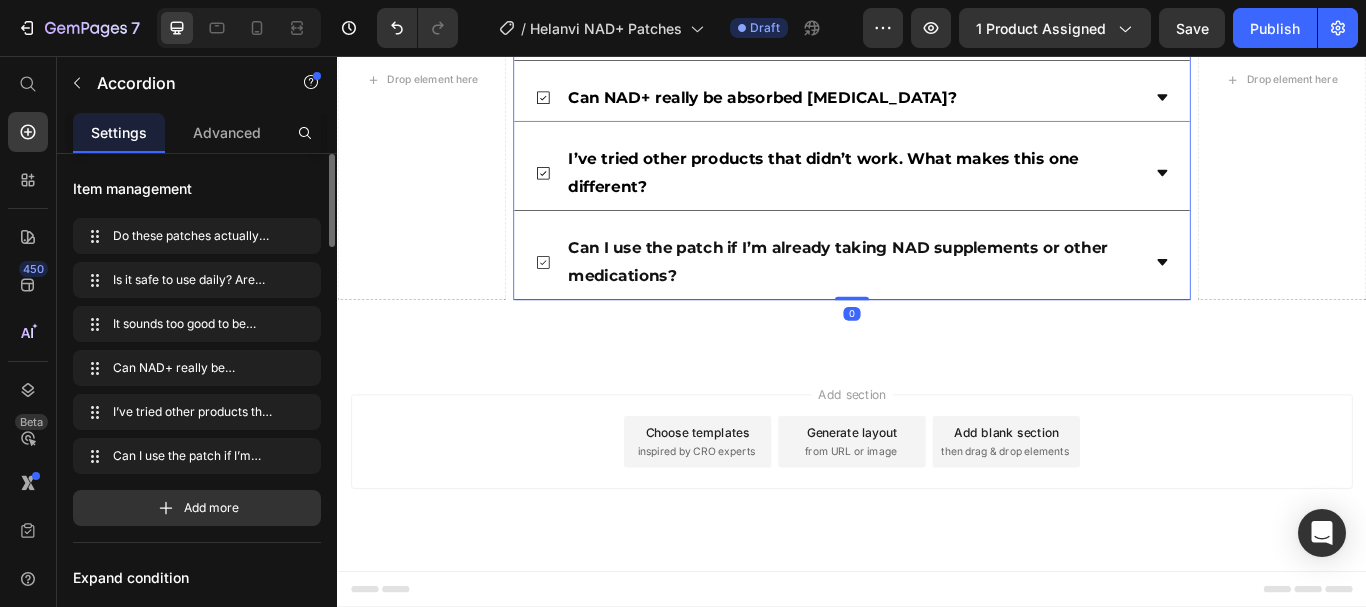 scroll, scrollTop: 5060, scrollLeft: 0, axis: vertical 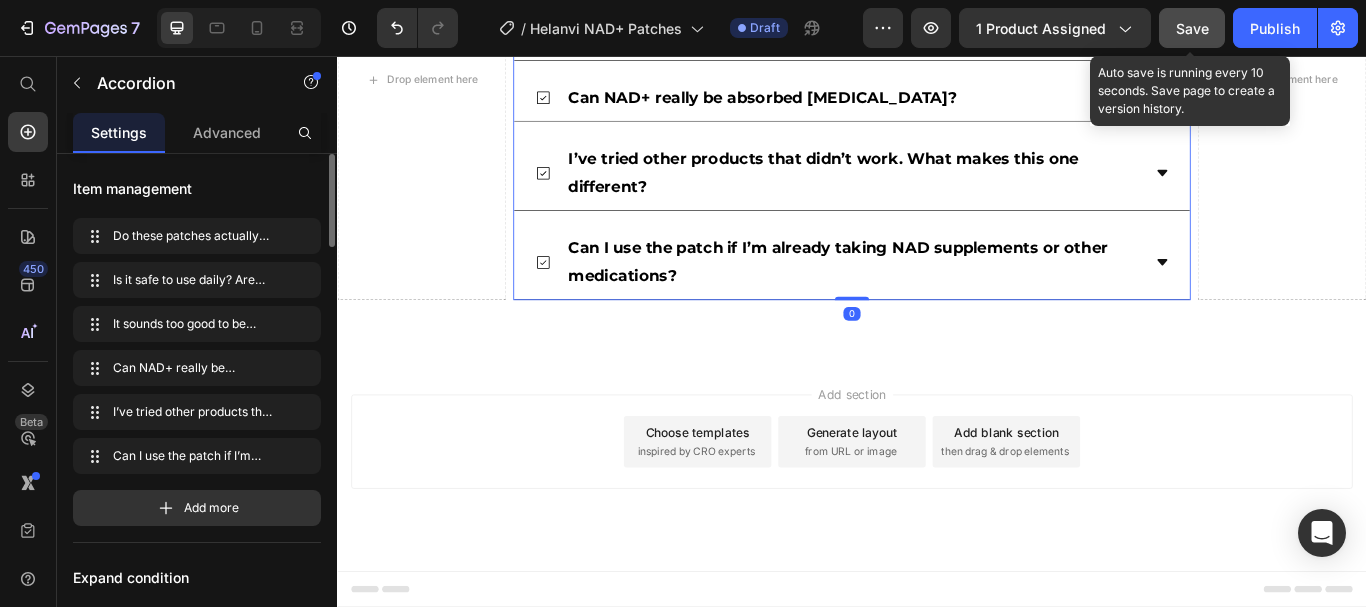 click on "Save" 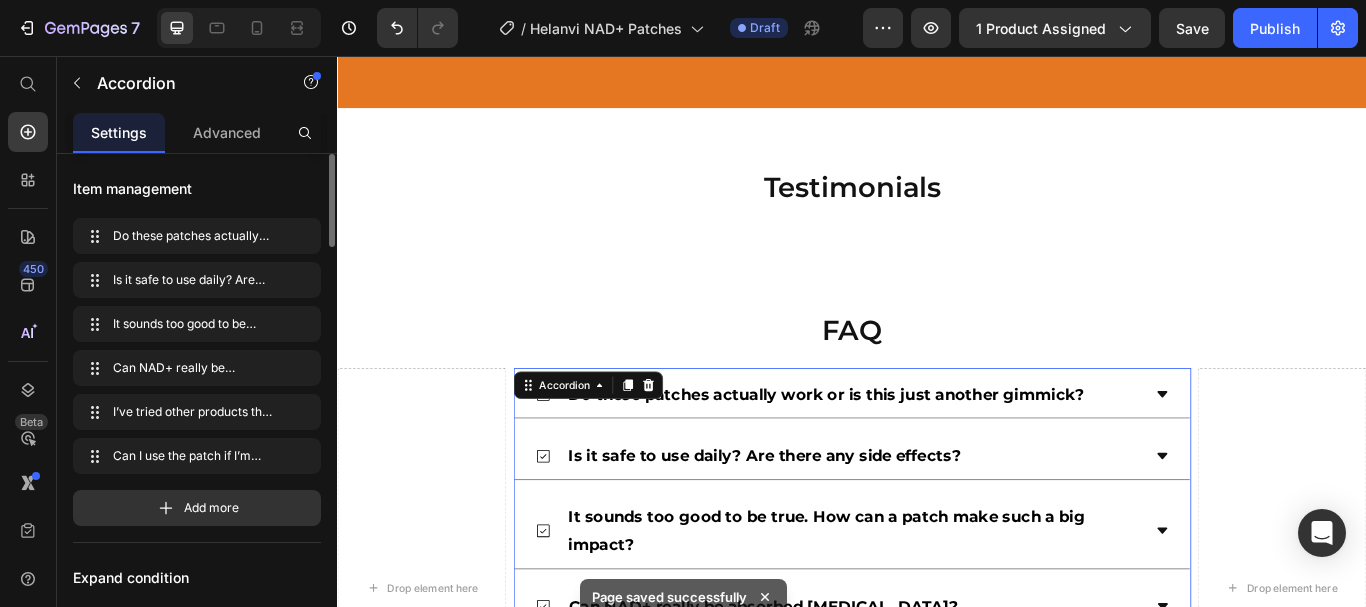 scroll, scrollTop: 4217, scrollLeft: 0, axis: vertical 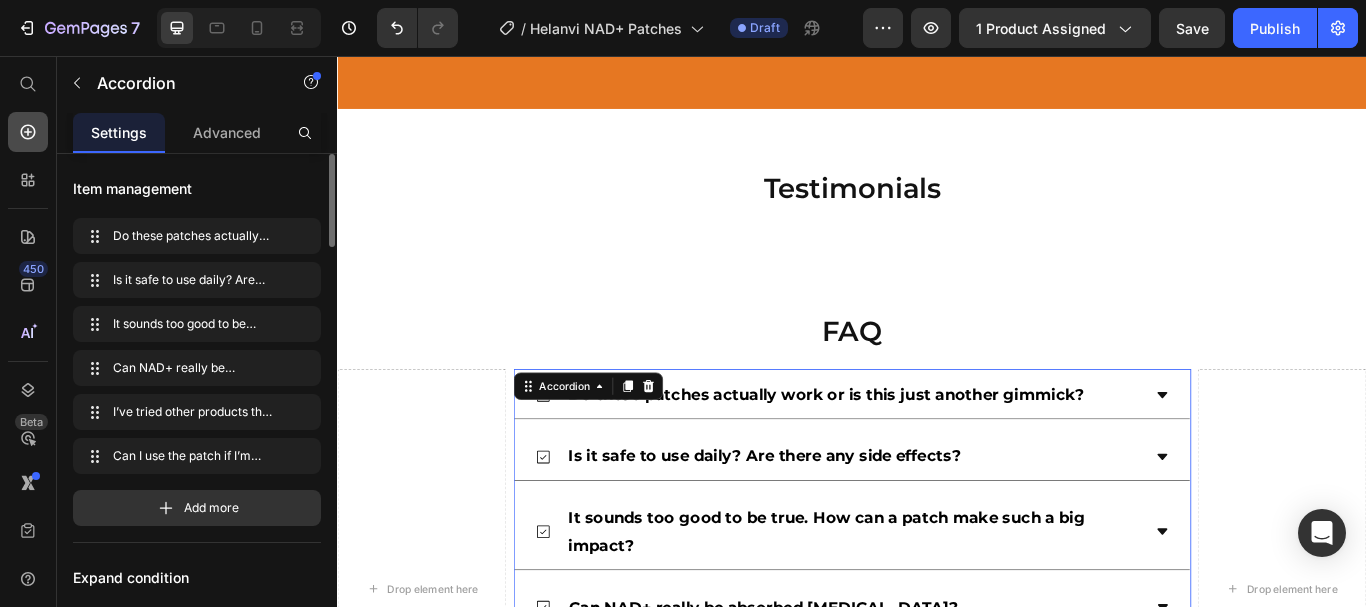 click 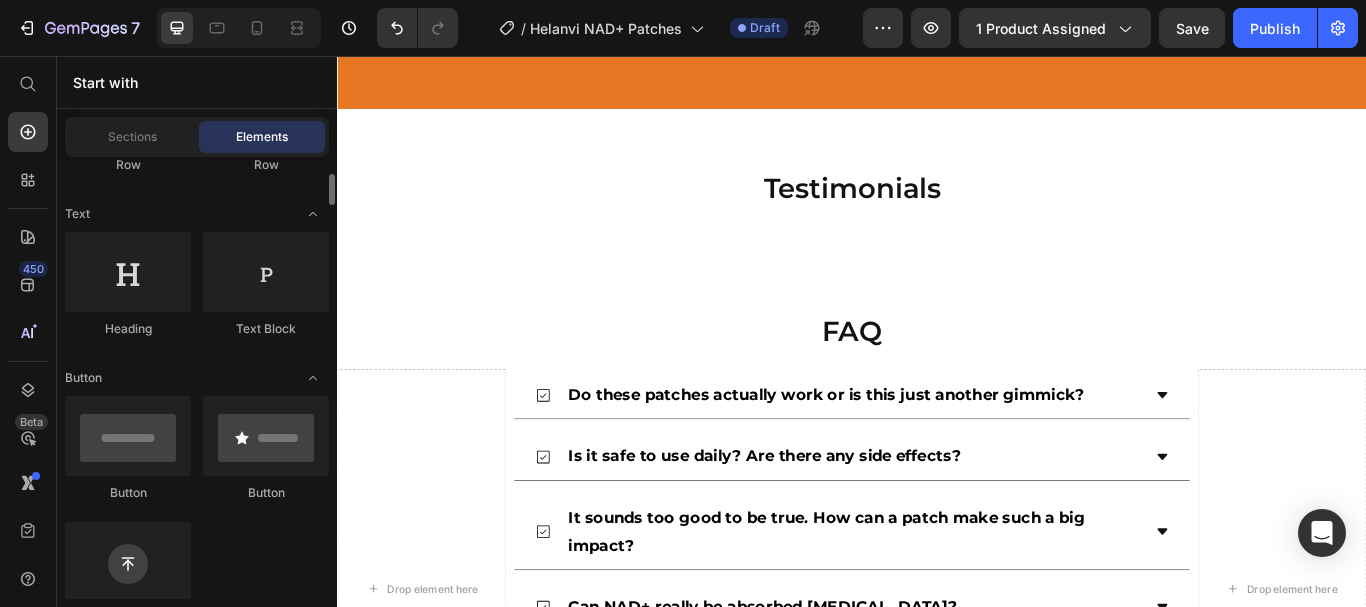 scroll, scrollTop: 258, scrollLeft: 0, axis: vertical 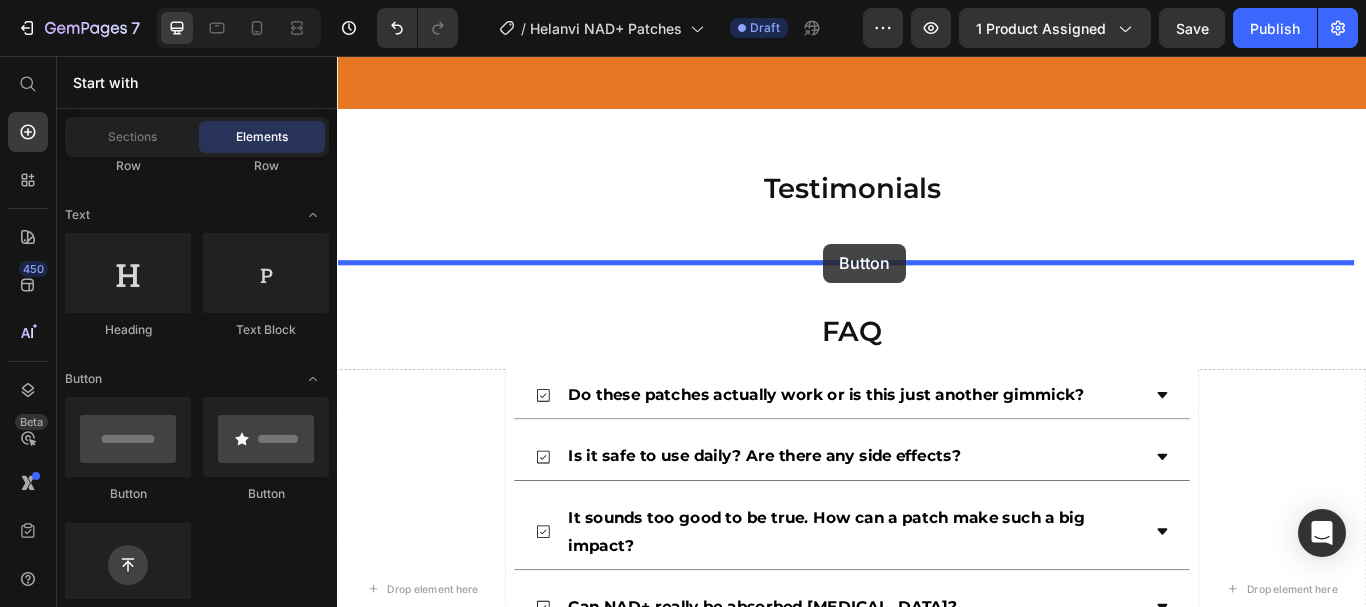 drag, startPoint x: 451, startPoint y: 500, endPoint x: 904, endPoint y: 275, distance: 505.80035 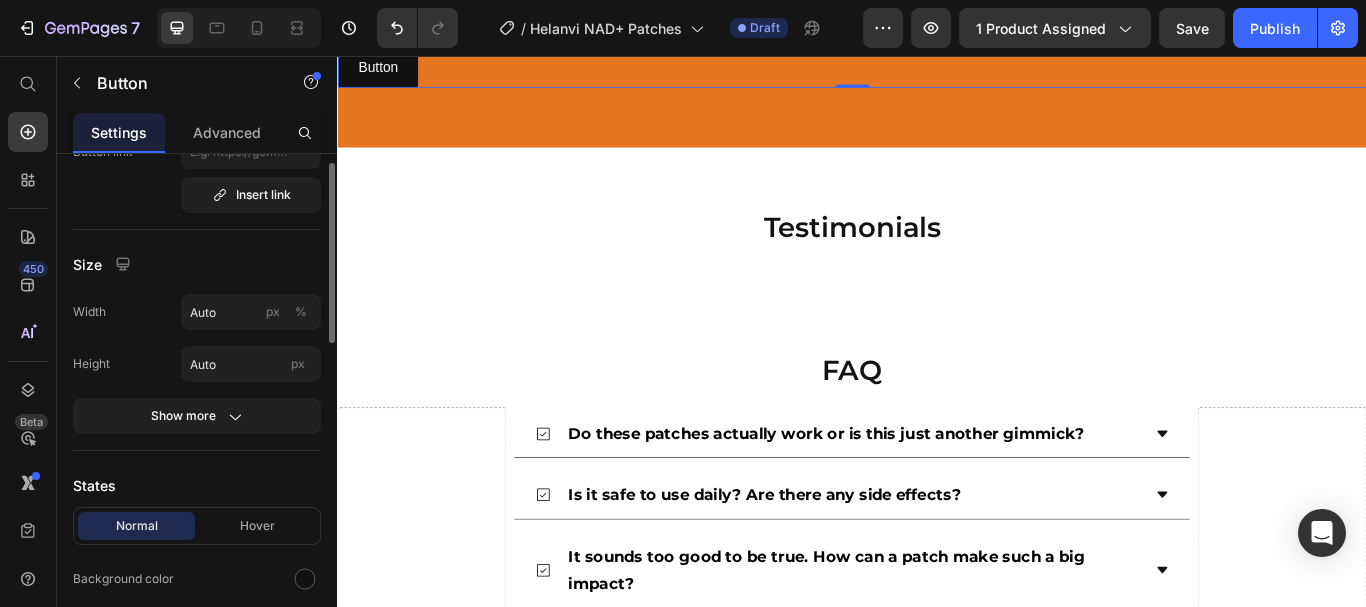 scroll, scrollTop: 0, scrollLeft: 0, axis: both 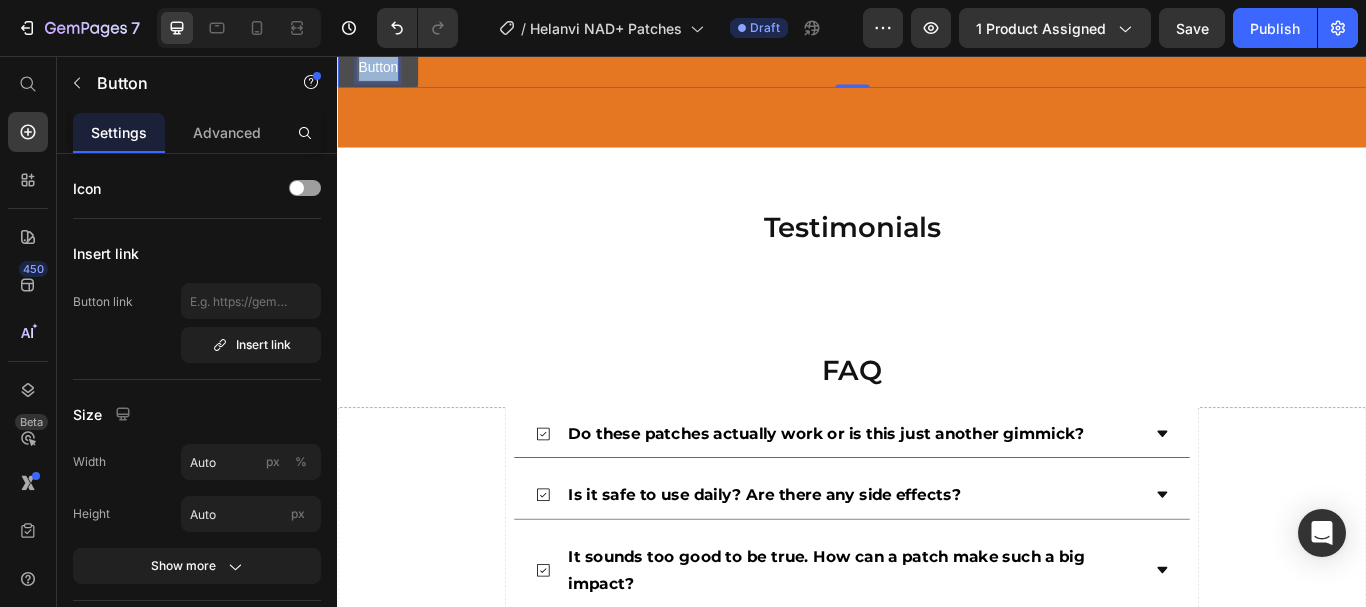 click on "Button" at bounding box center [384, 70] 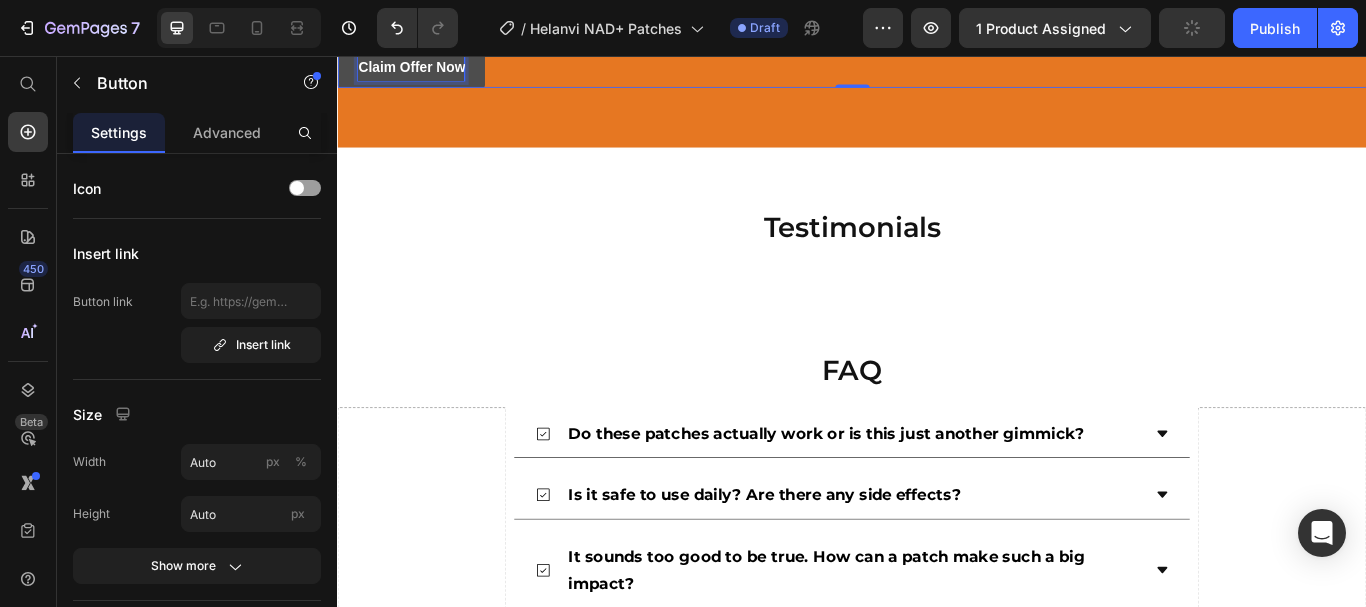 click on "Claim Offer Now Button   0" at bounding box center [937, 70] 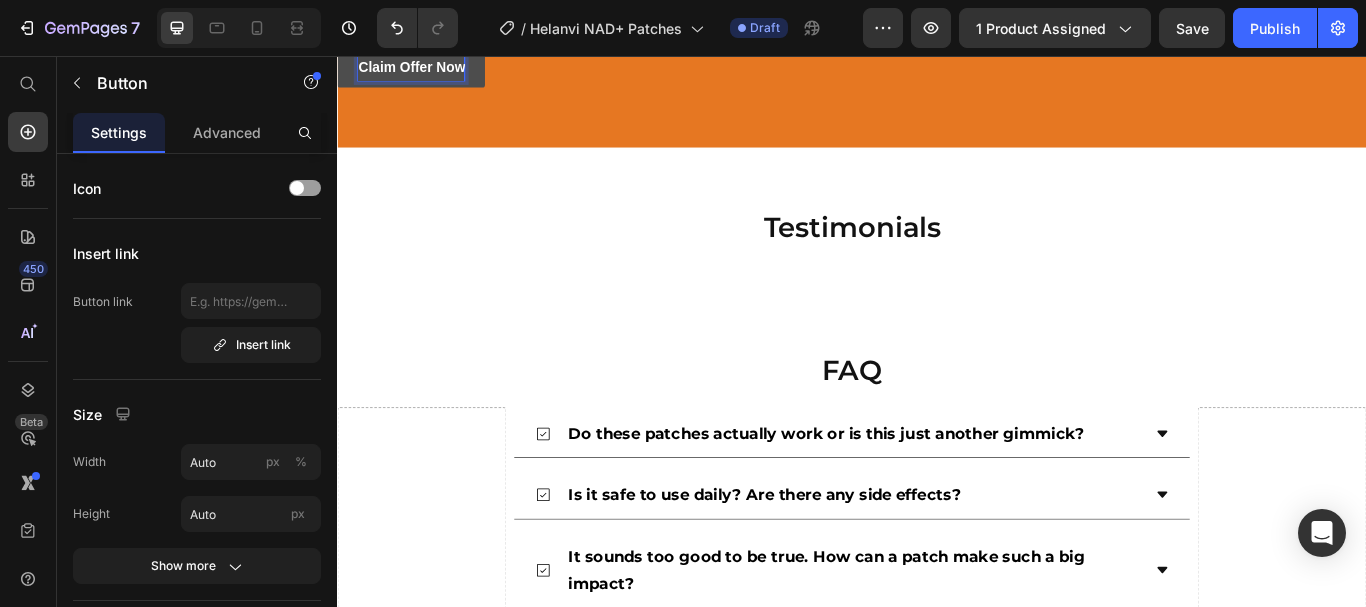 click on "Claim Offer Now" at bounding box center [423, 69] 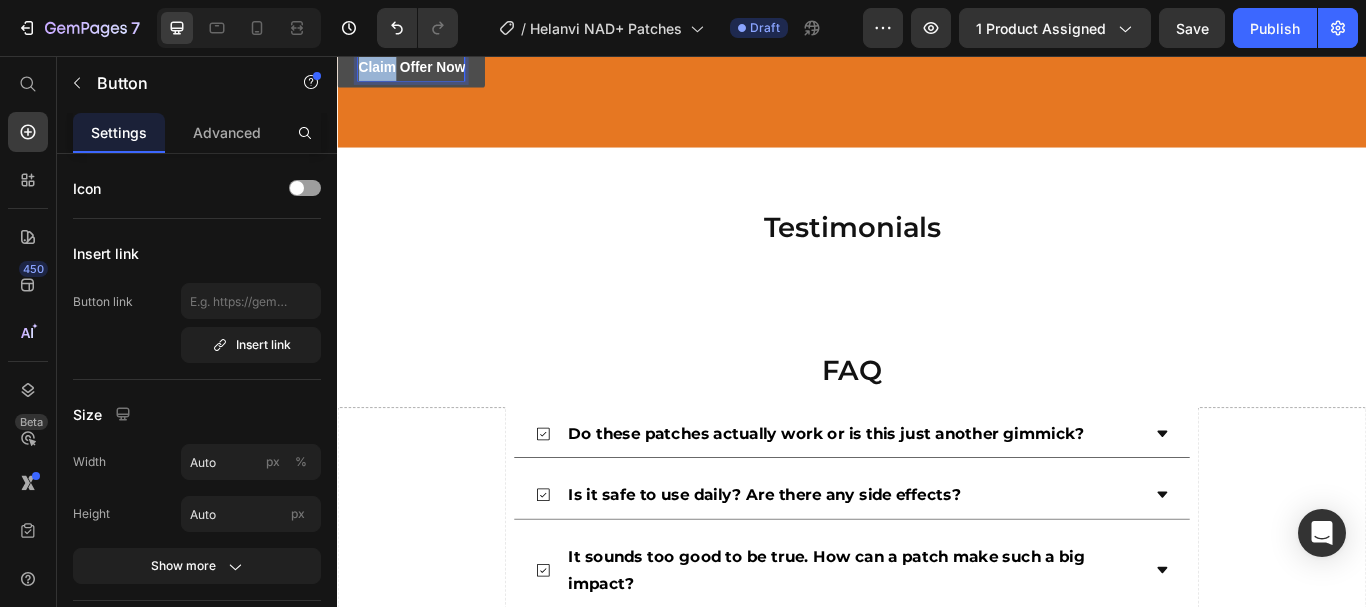 click on "Claim Offer Now" at bounding box center (423, 69) 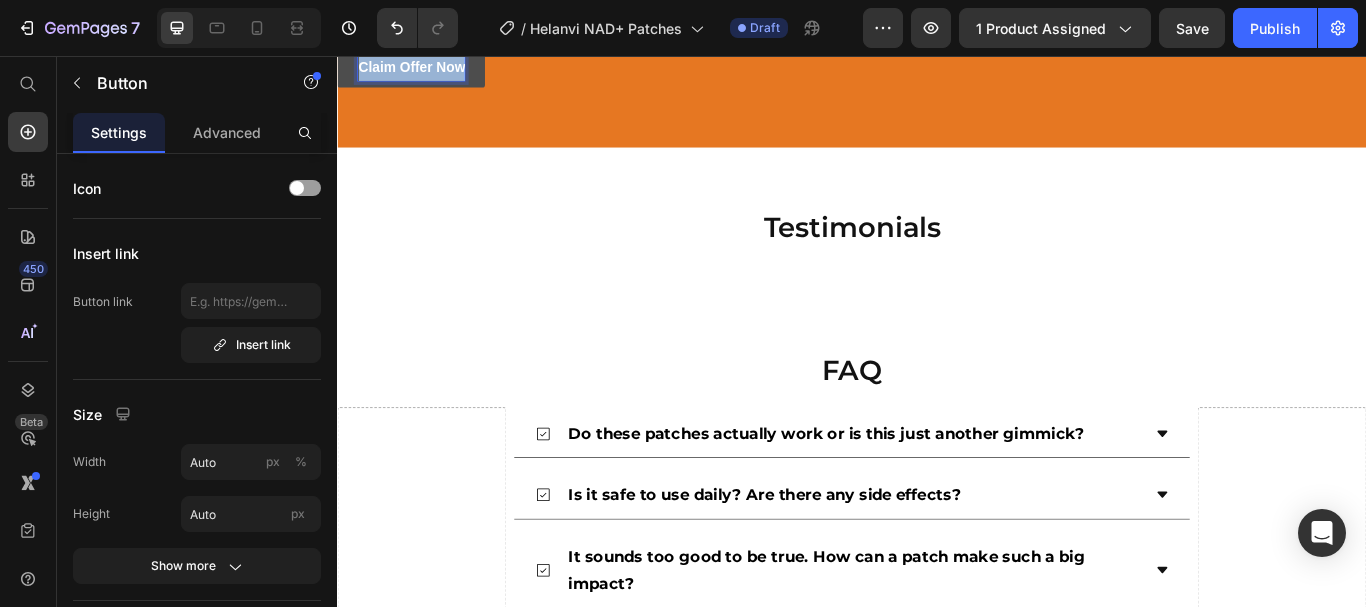 click on "Claim Offer Now" at bounding box center [423, 69] 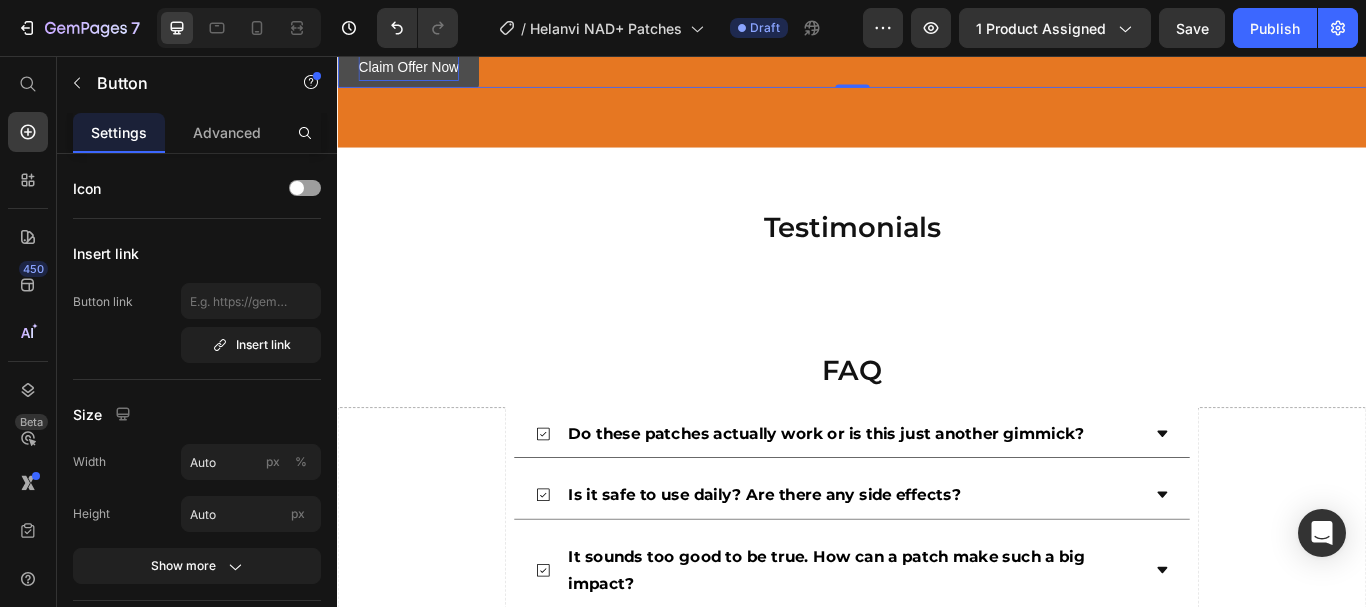 click on "Claim Offer Now Button   0" at bounding box center (937, 70) 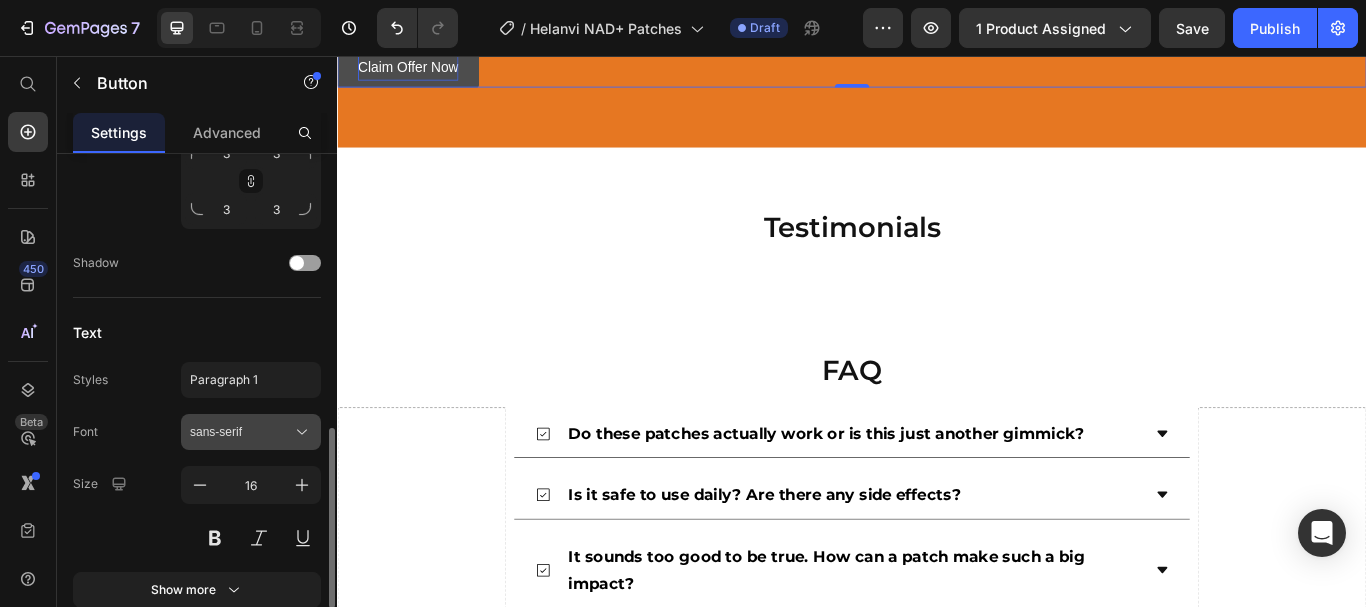 scroll, scrollTop: 779, scrollLeft: 0, axis: vertical 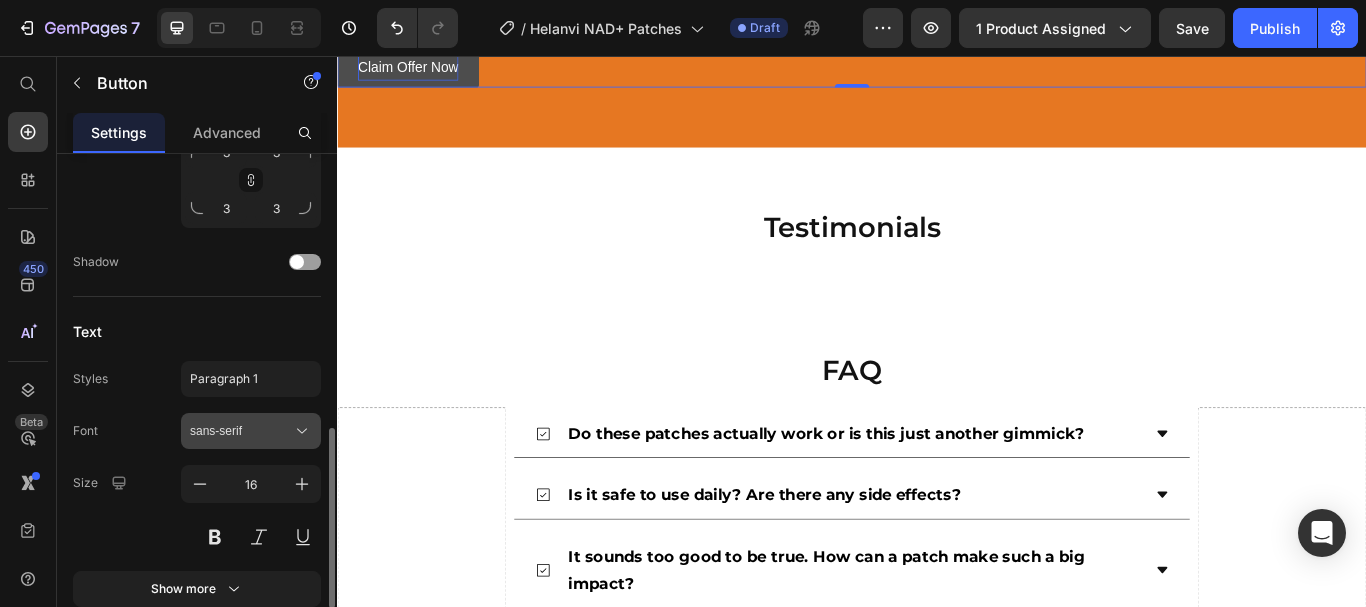 click on "sans-serif" at bounding box center [241, 431] 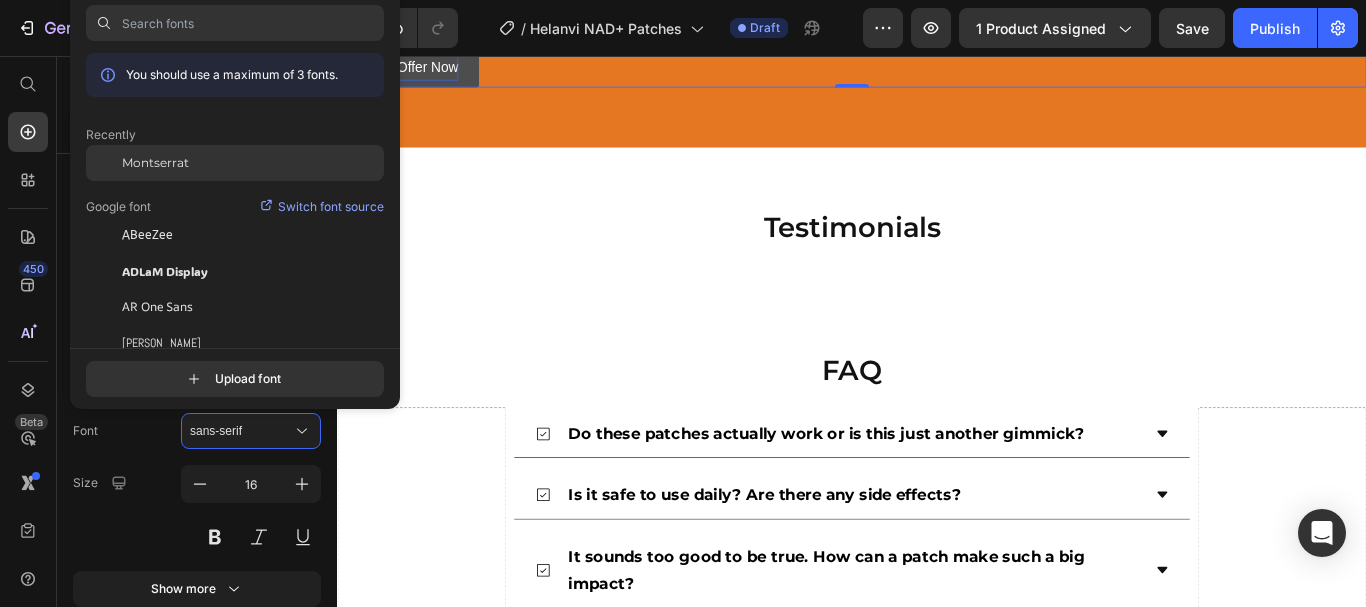 click on "Montserrat" at bounding box center [155, 163] 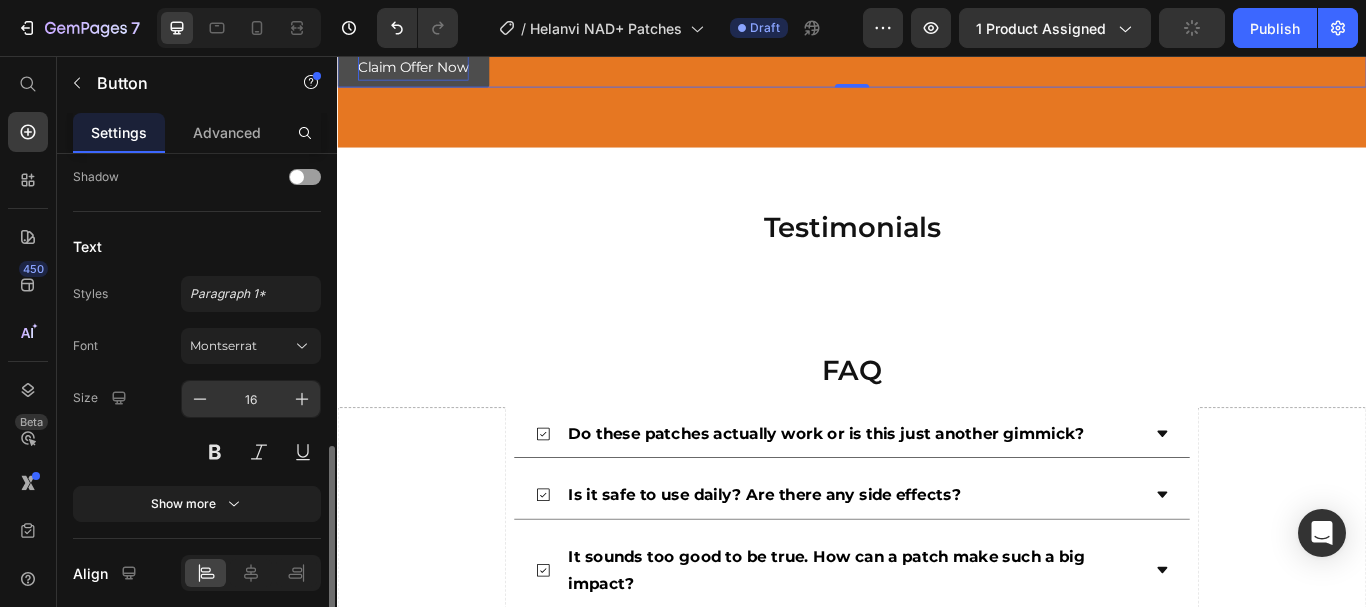 scroll, scrollTop: 867, scrollLeft: 0, axis: vertical 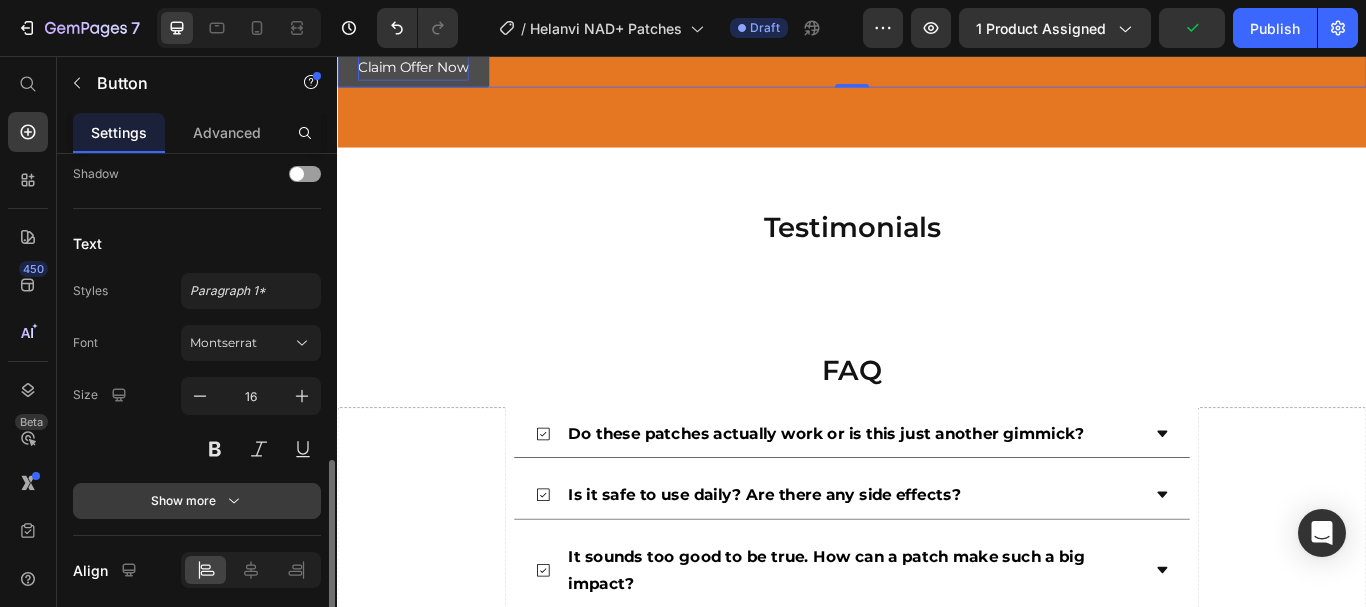 click 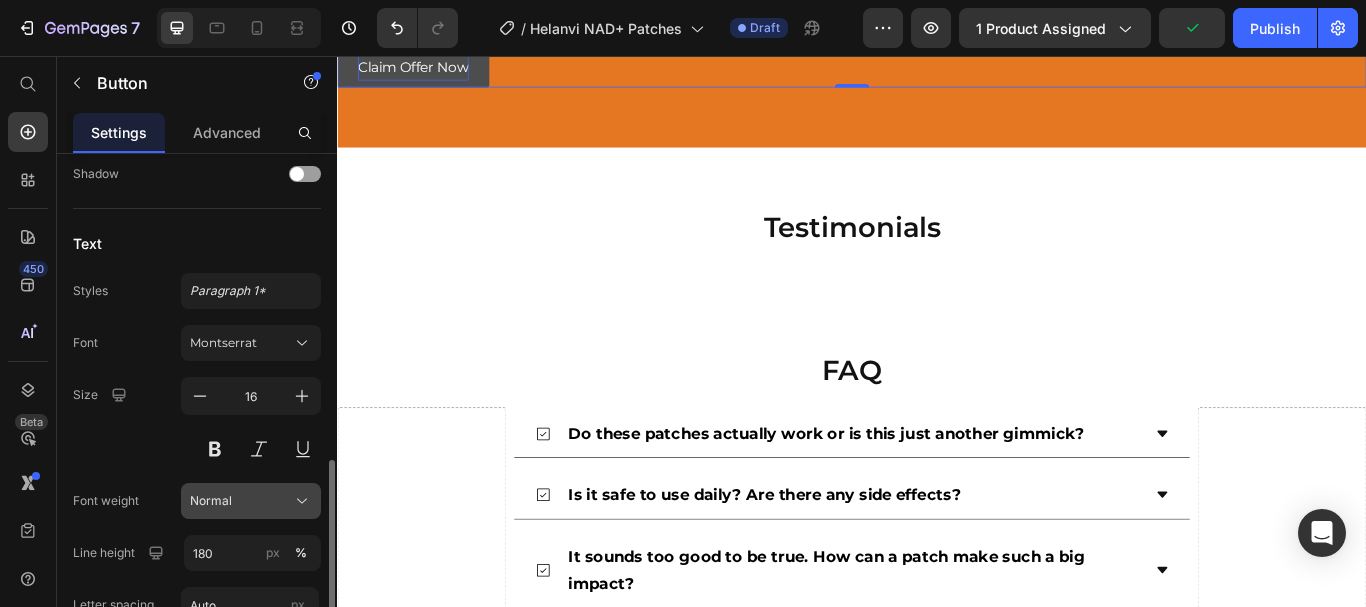 click on "Normal" 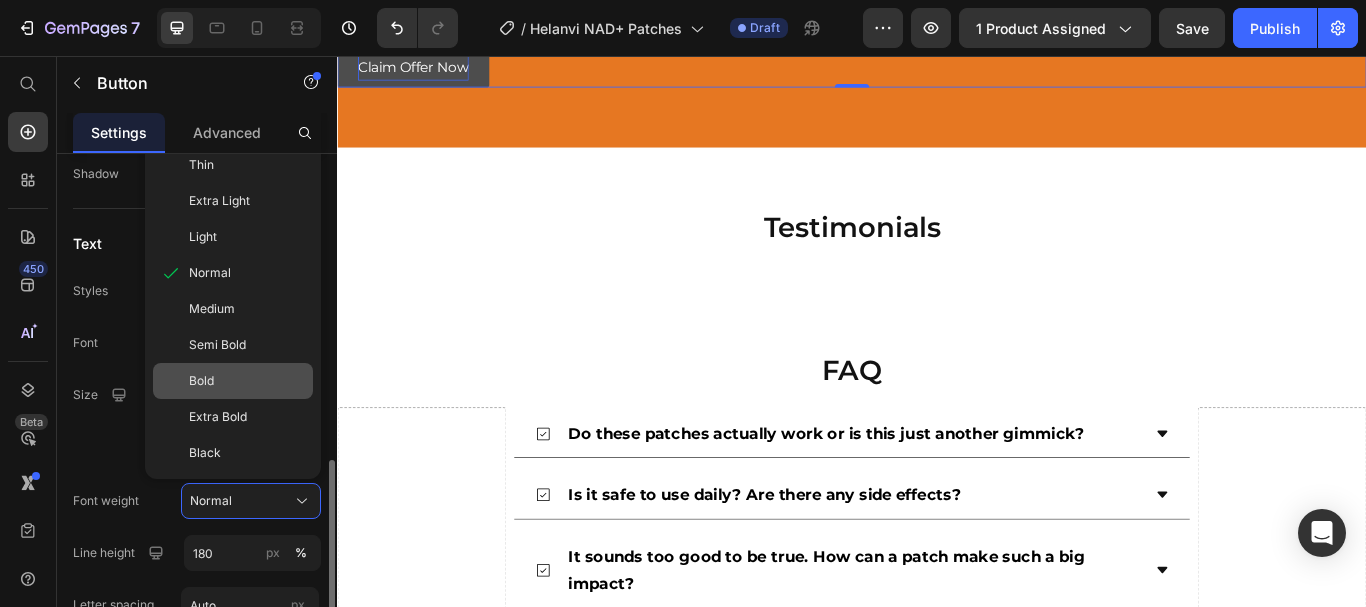 click on "Bold" at bounding box center (247, 381) 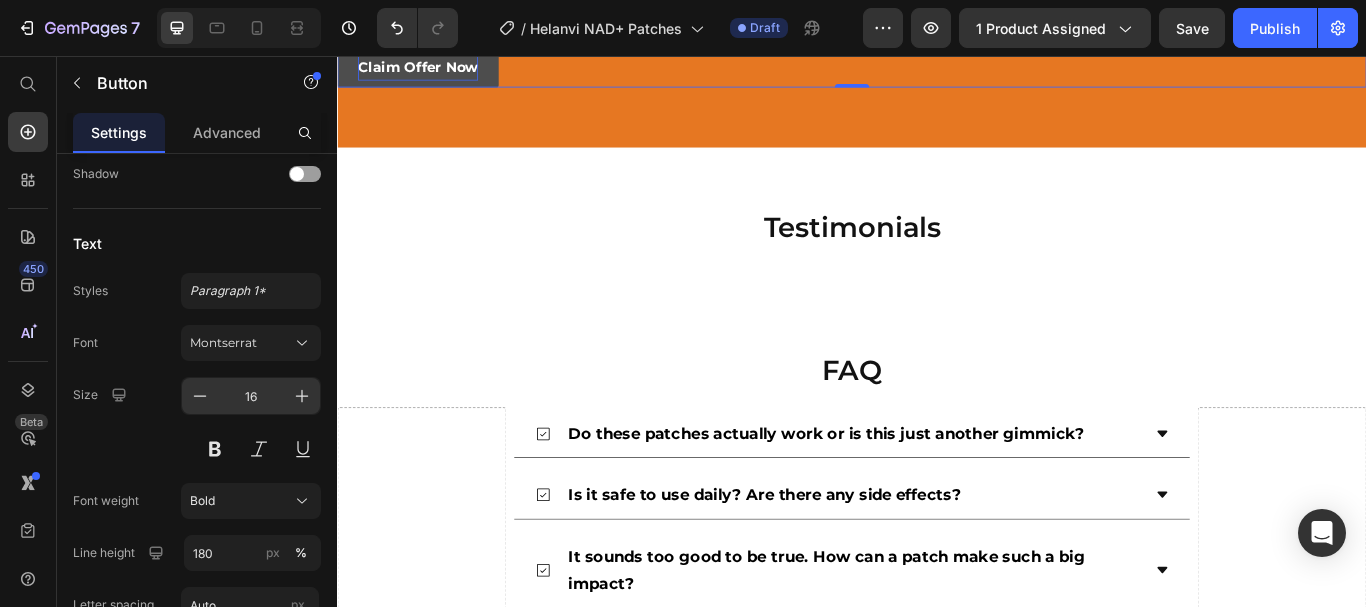 scroll, scrollTop: 1143, scrollLeft: 0, axis: vertical 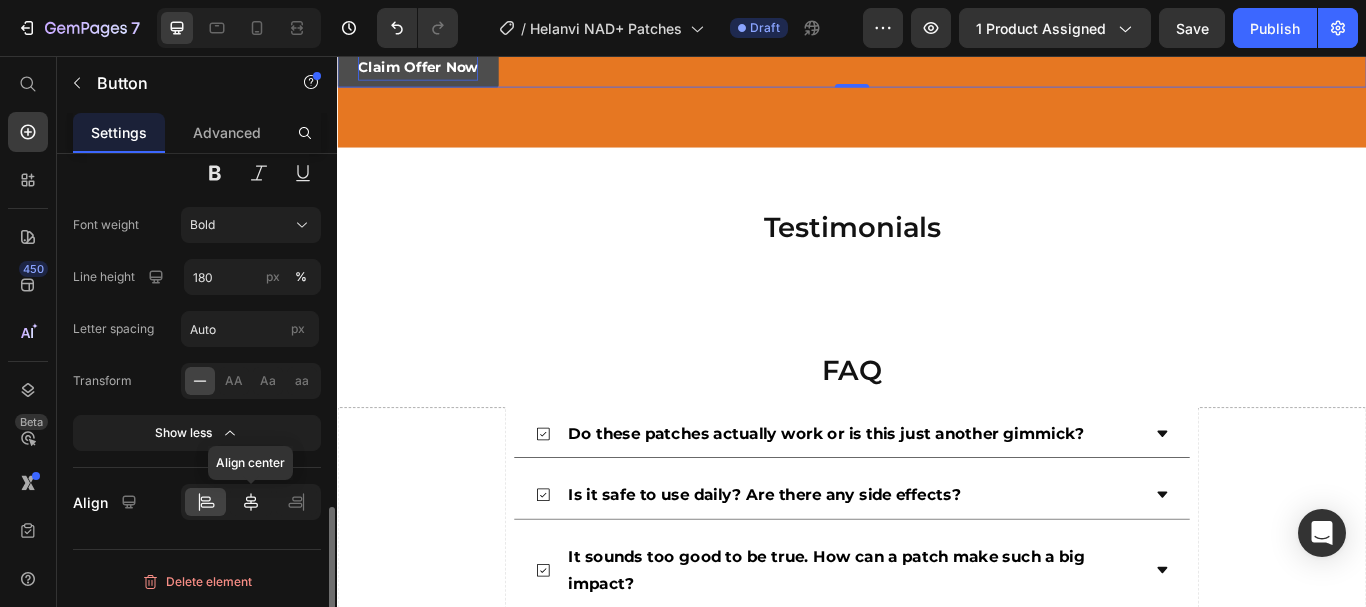click 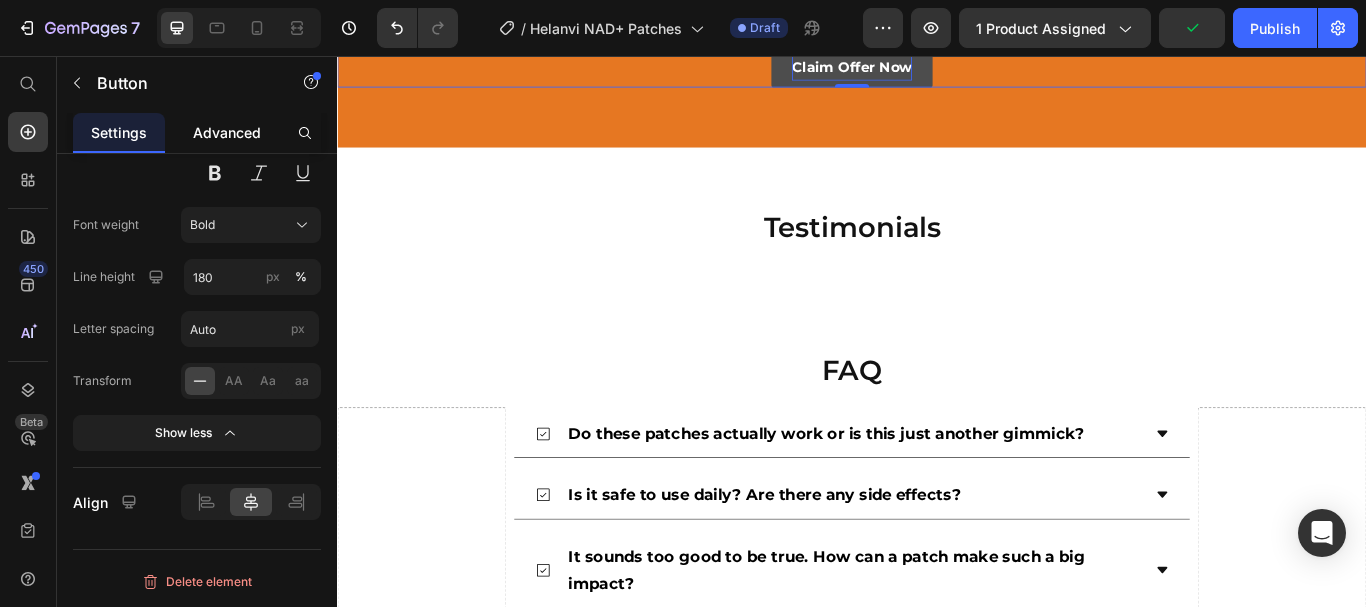 click on "Advanced" at bounding box center (227, 132) 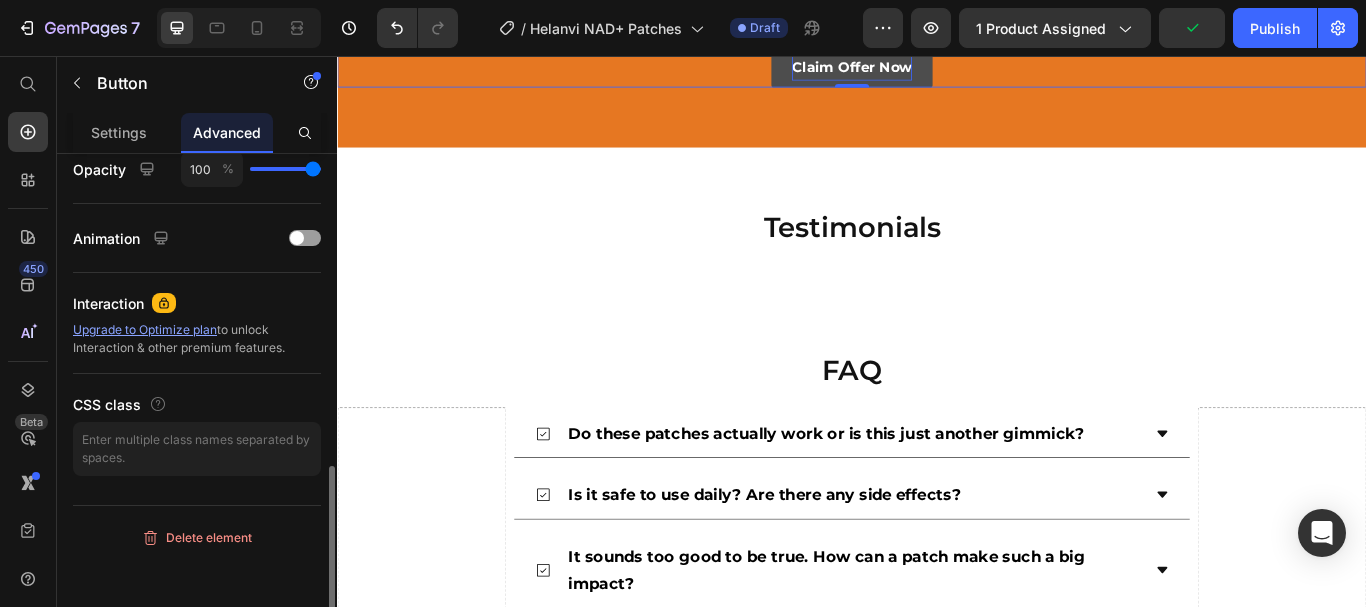 scroll, scrollTop: 0, scrollLeft: 0, axis: both 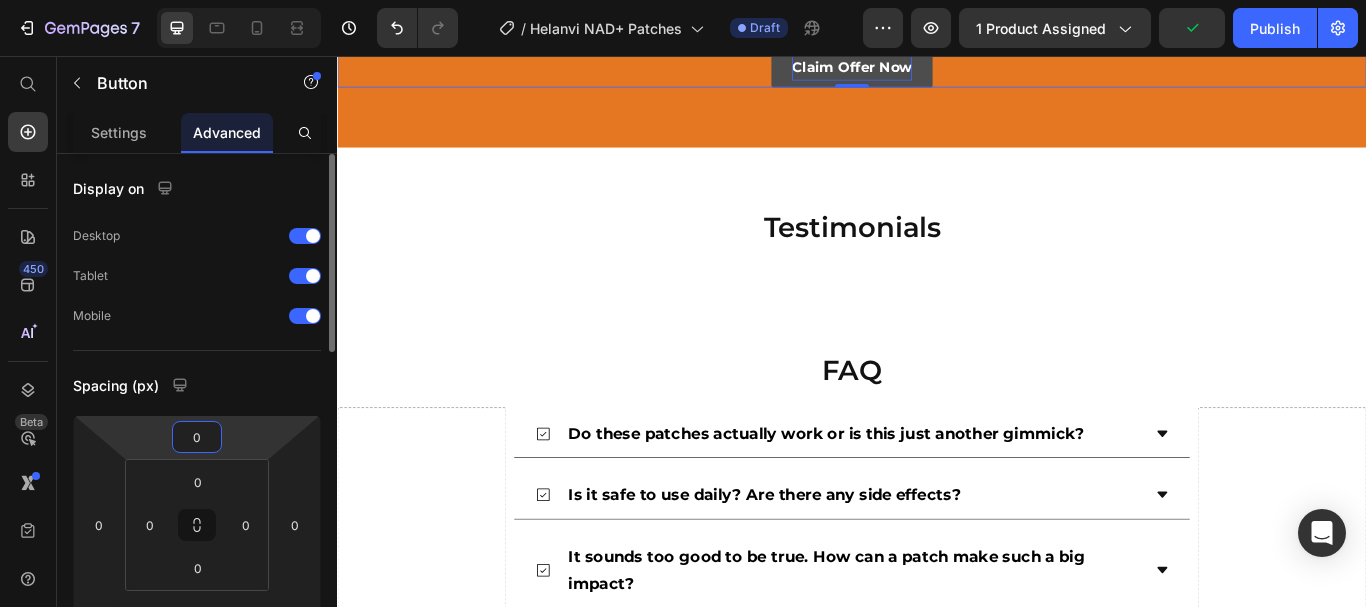 click on "0" at bounding box center (197, 437) 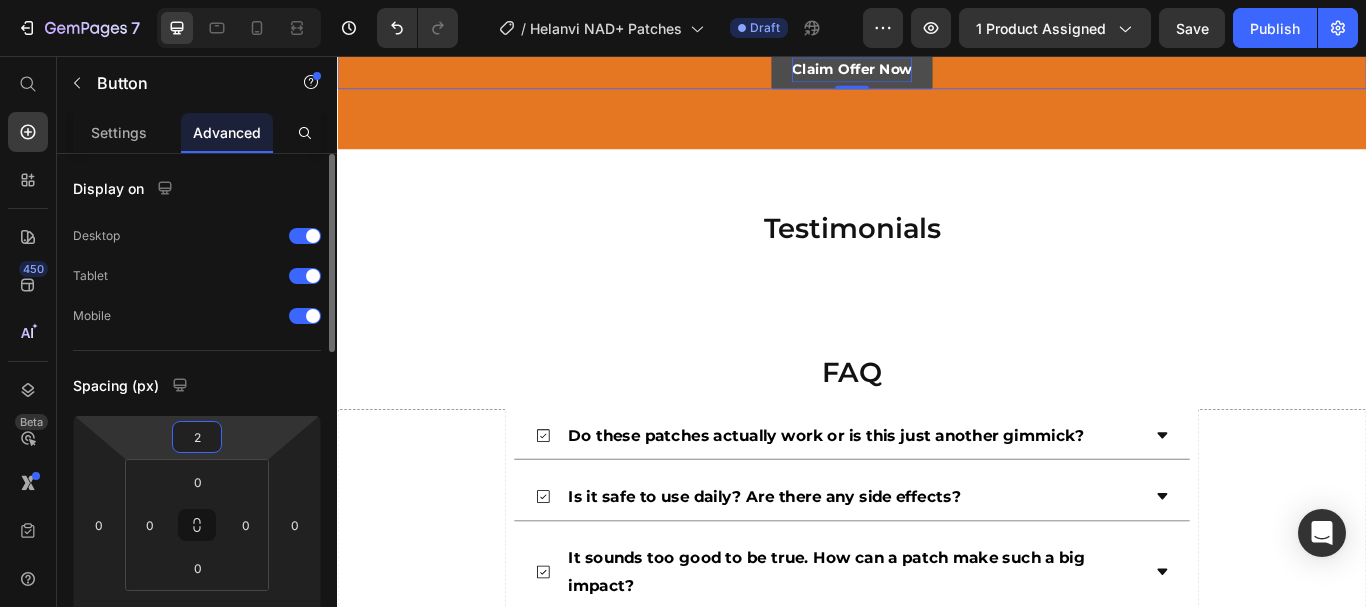 type on "20" 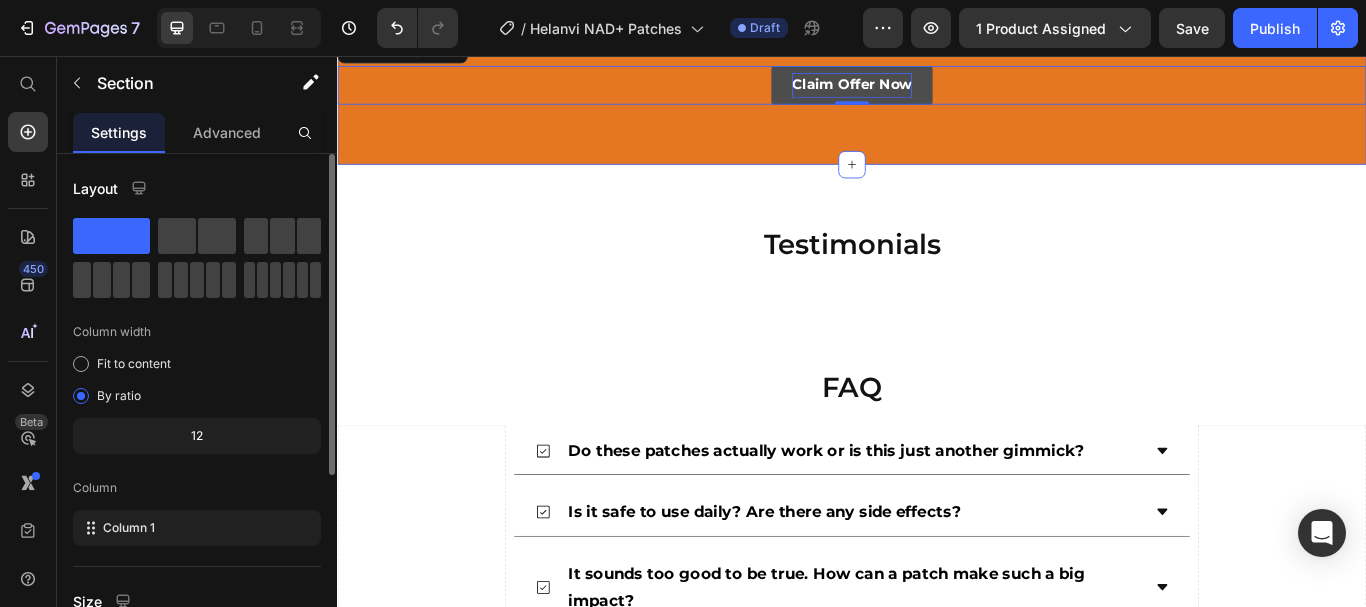 click on "30-Day Age-Defying Energy &  Renewal Guarantee Heading Try our NAD patches completely risk-free. If you don’t feel noticeably more energized, youthful,  and revitalized [DATE], just let us know we’ll refund every [PERSON_NAME], no questions asked. Real  results or your money back. It’s that simple. Text Block Claim Offer Now Button   0 Row Section 7" at bounding box center (937, -24) 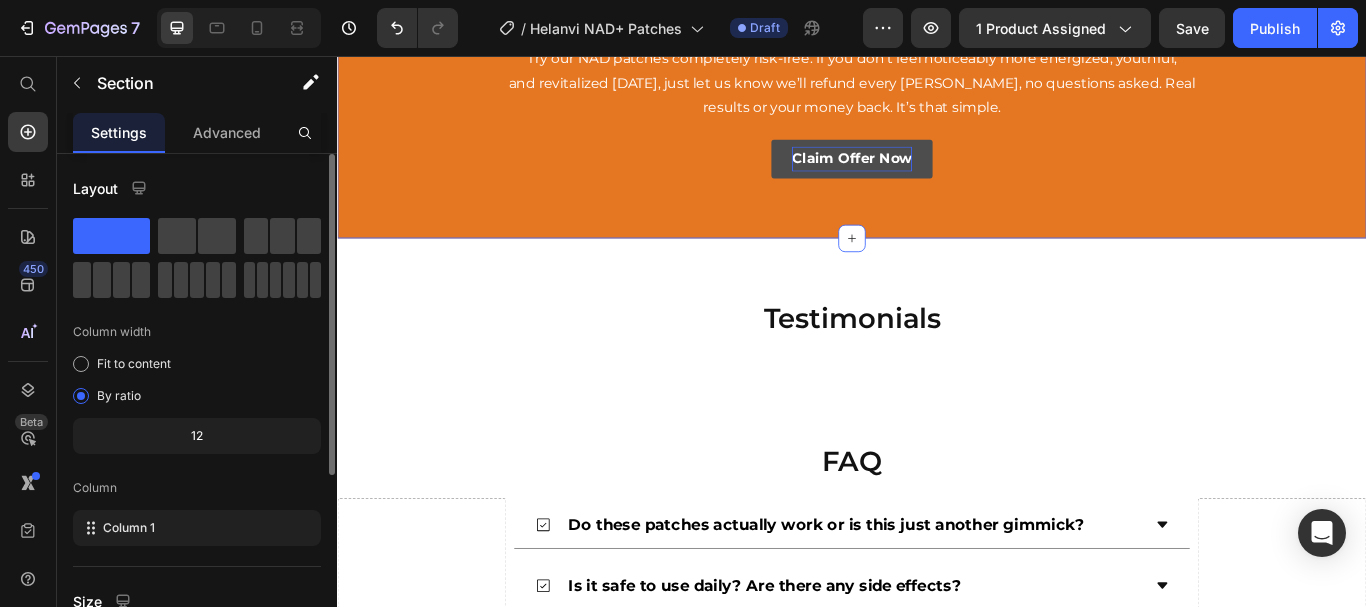 scroll, scrollTop: 4125, scrollLeft: 0, axis: vertical 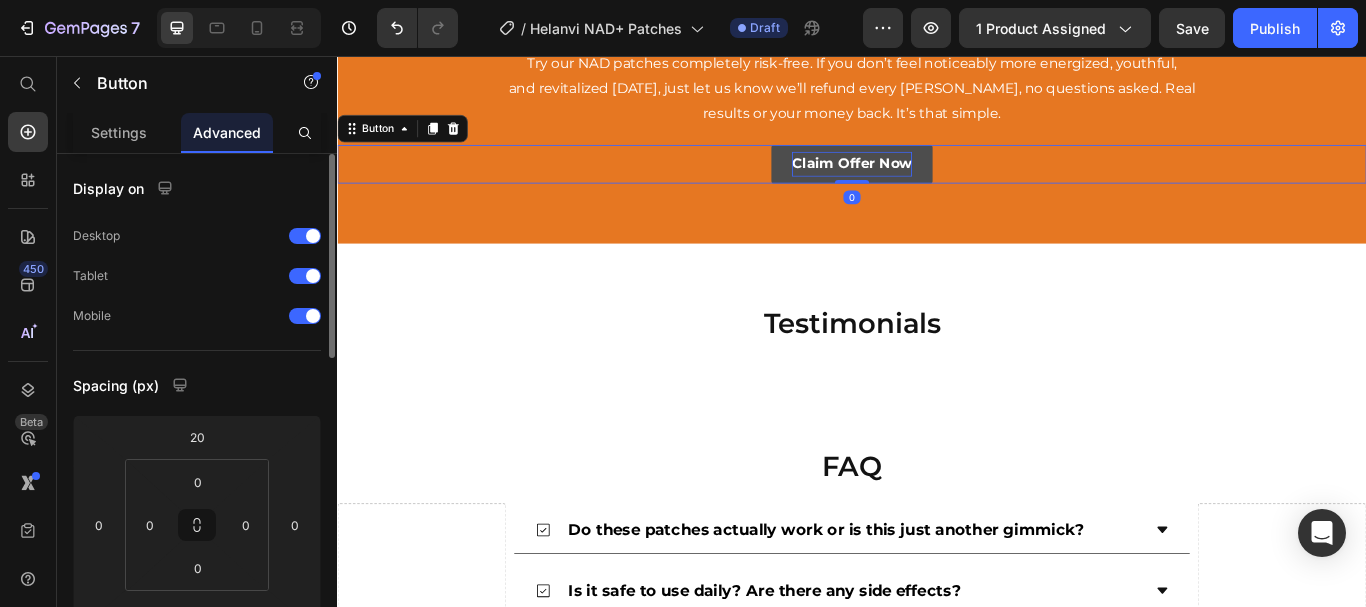 click on "Claim Offer Now" at bounding box center [937, 182] 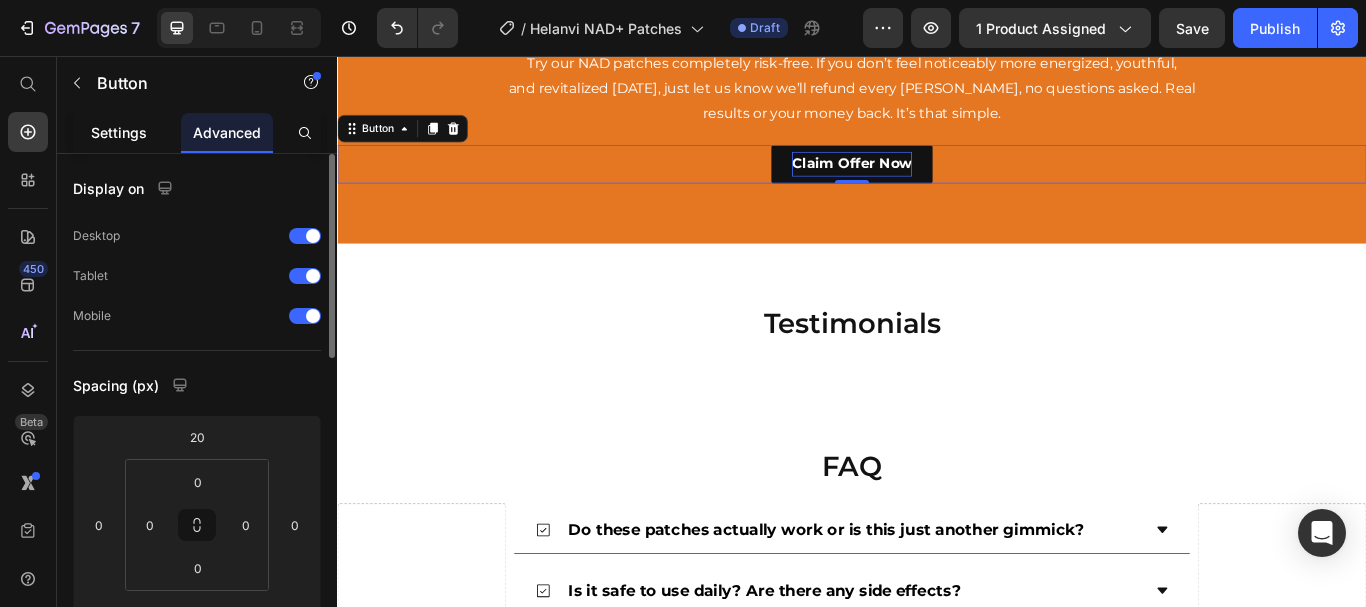 click on "Settings" at bounding box center (119, 132) 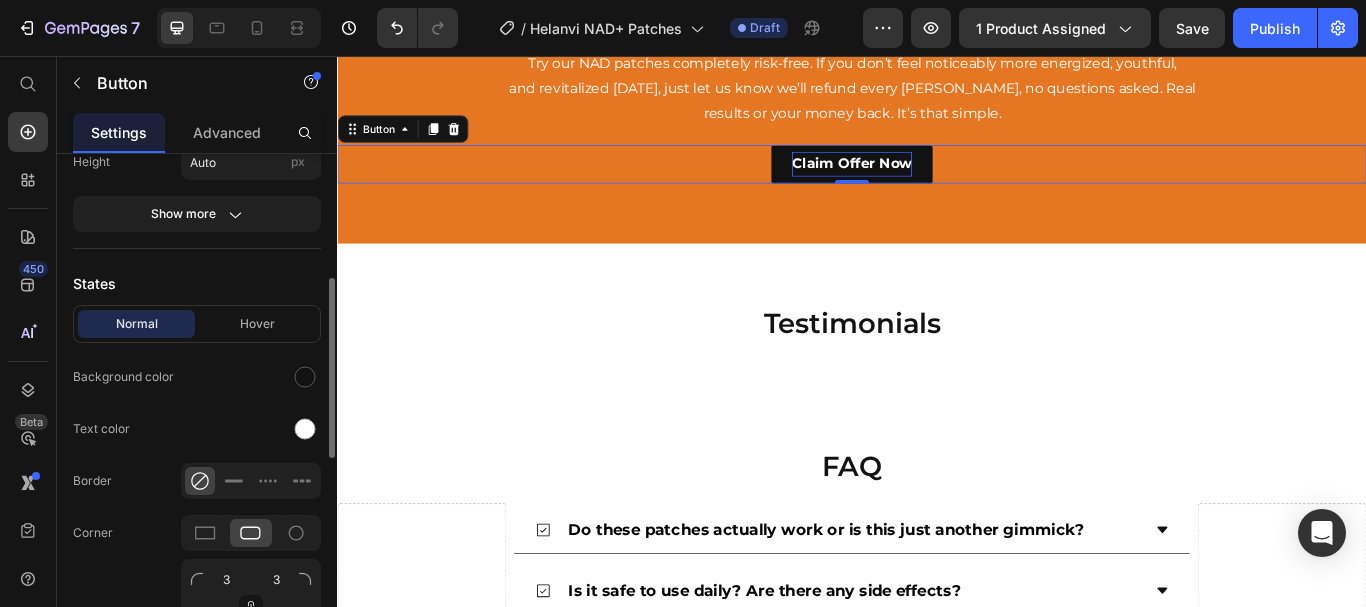 scroll, scrollTop: 353, scrollLeft: 0, axis: vertical 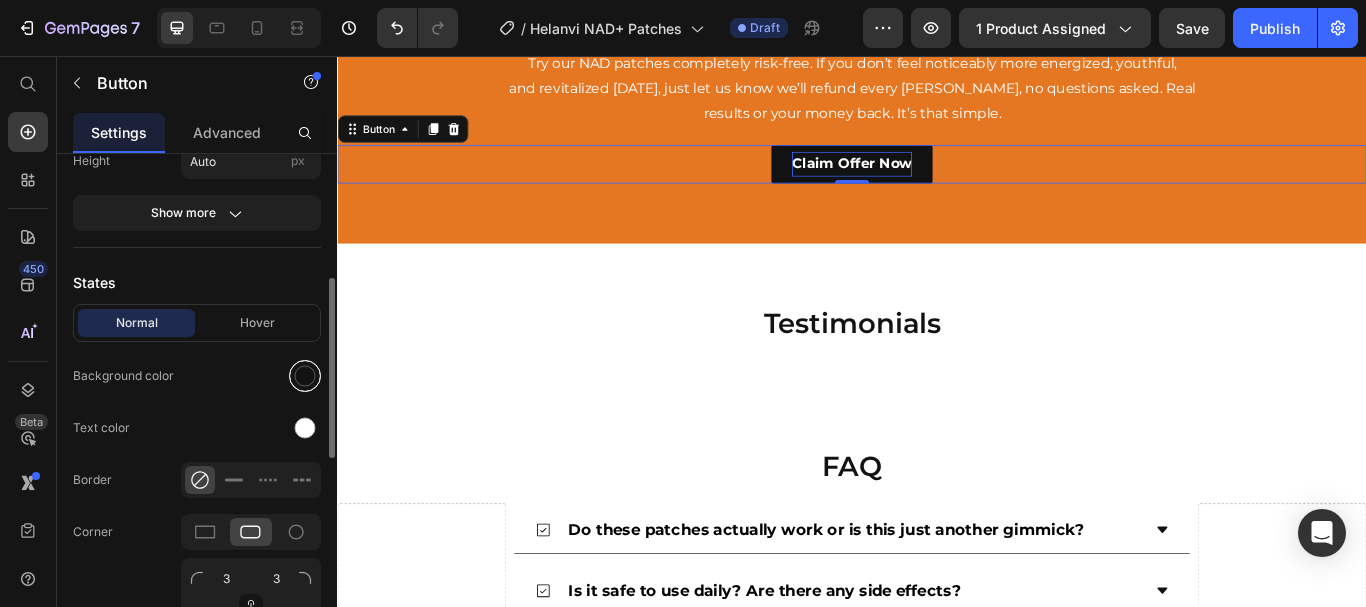 click at bounding box center [305, 376] 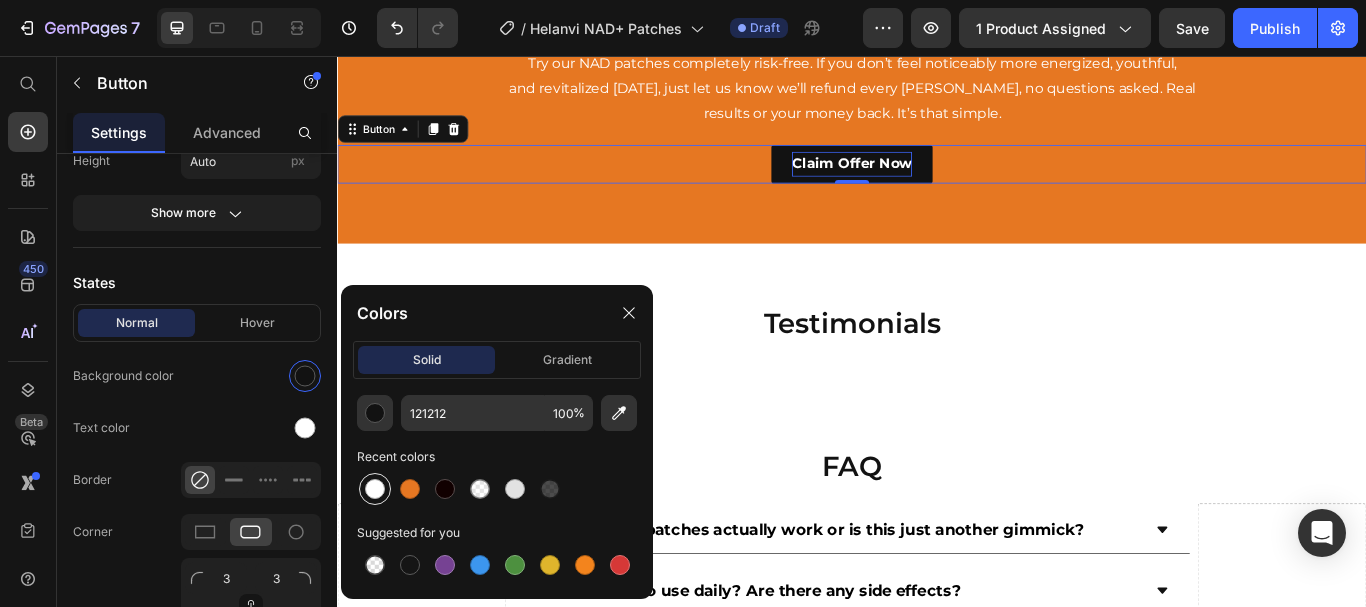 click at bounding box center [375, 489] 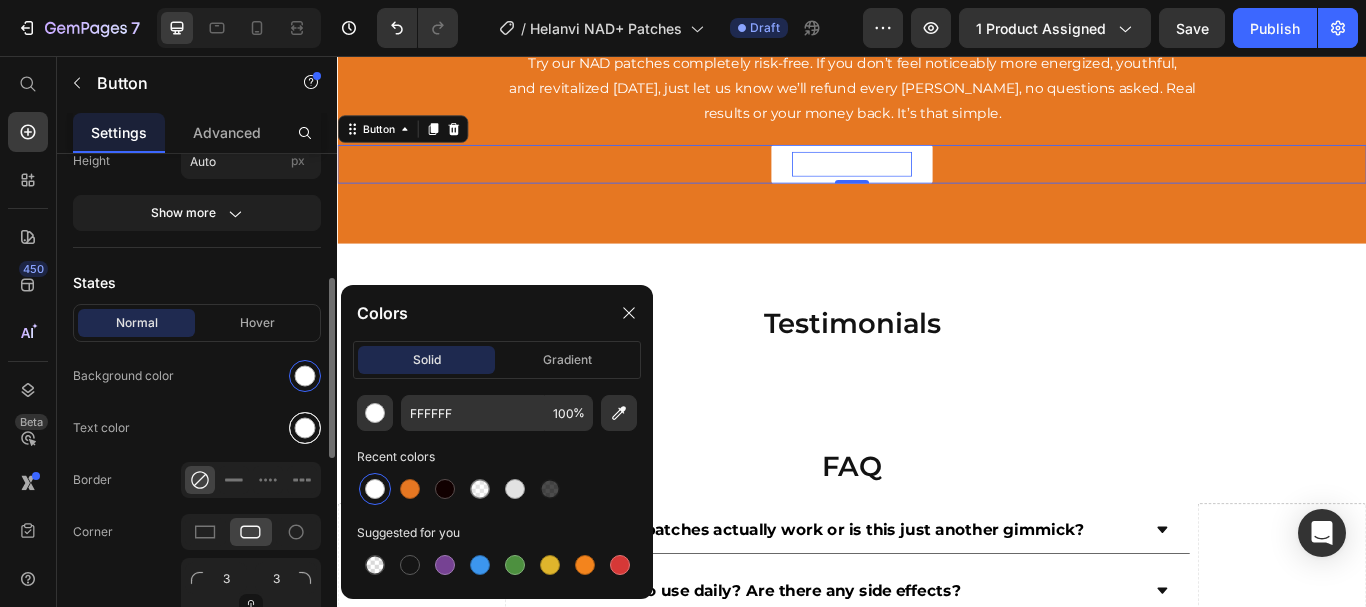 click at bounding box center (305, 428) 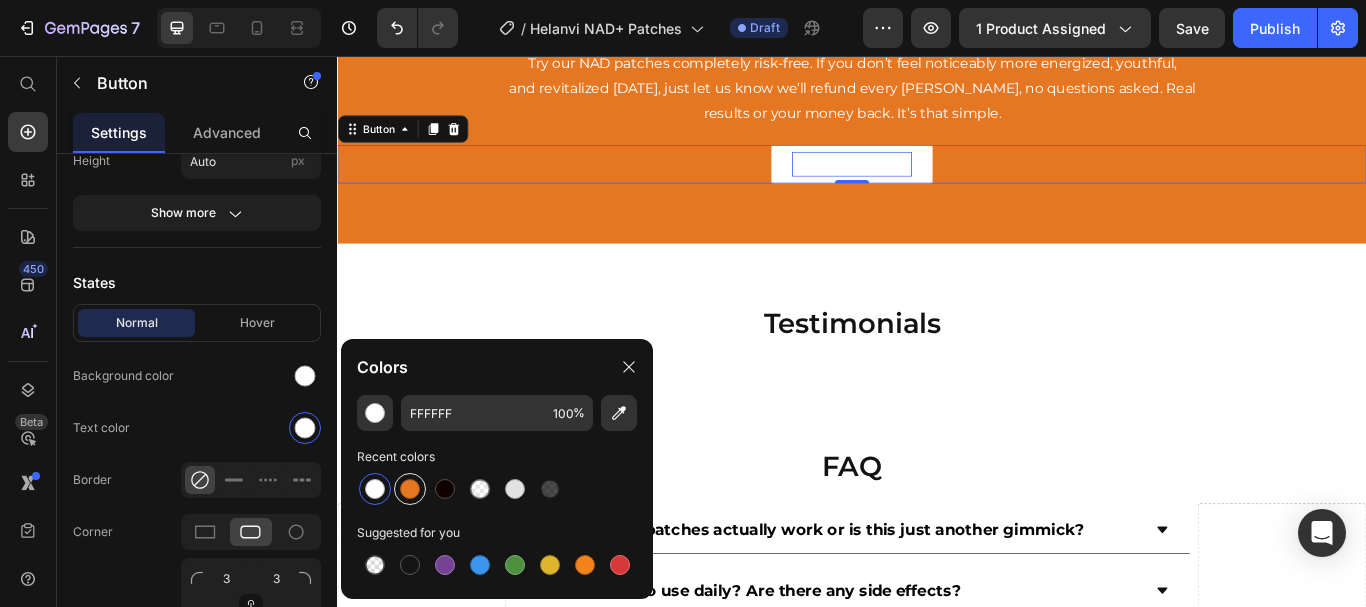 click at bounding box center [410, 489] 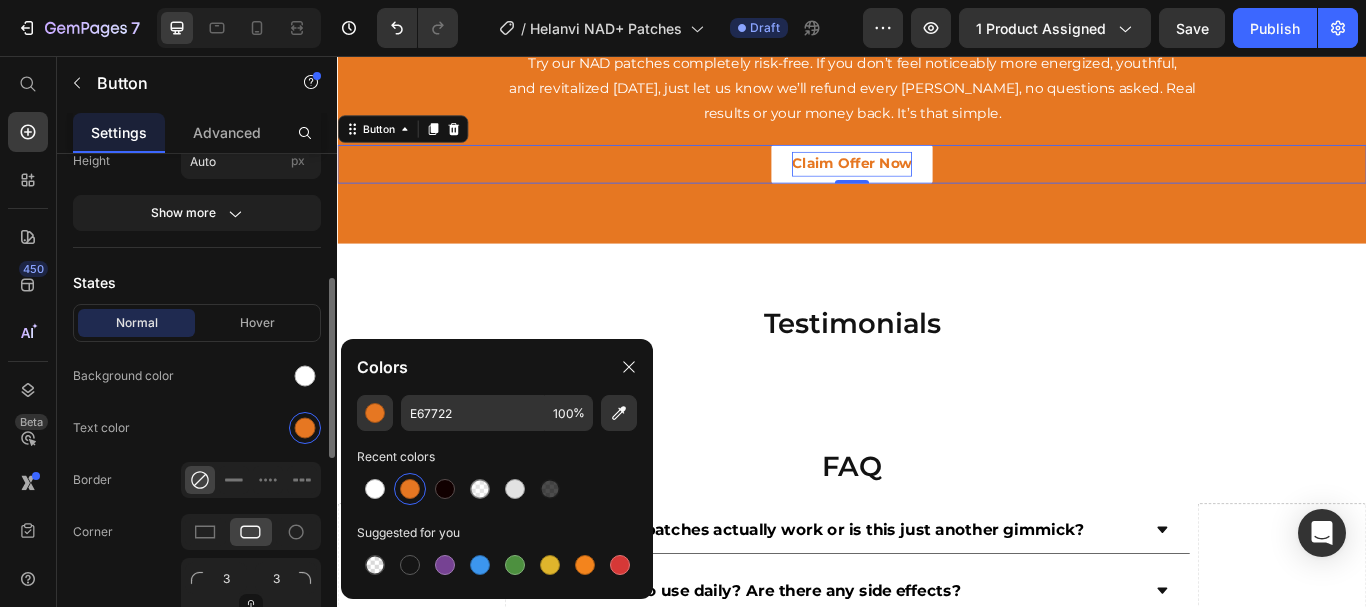 click on "Text color" 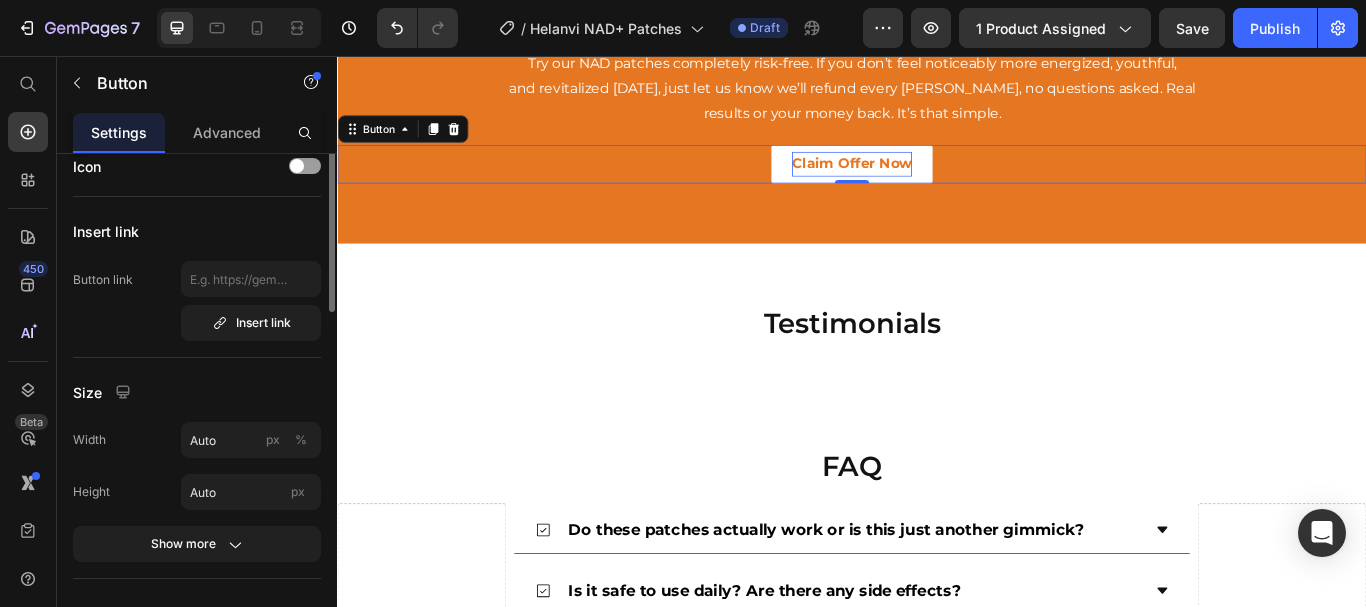 scroll, scrollTop: 0, scrollLeft: 0, axis: both 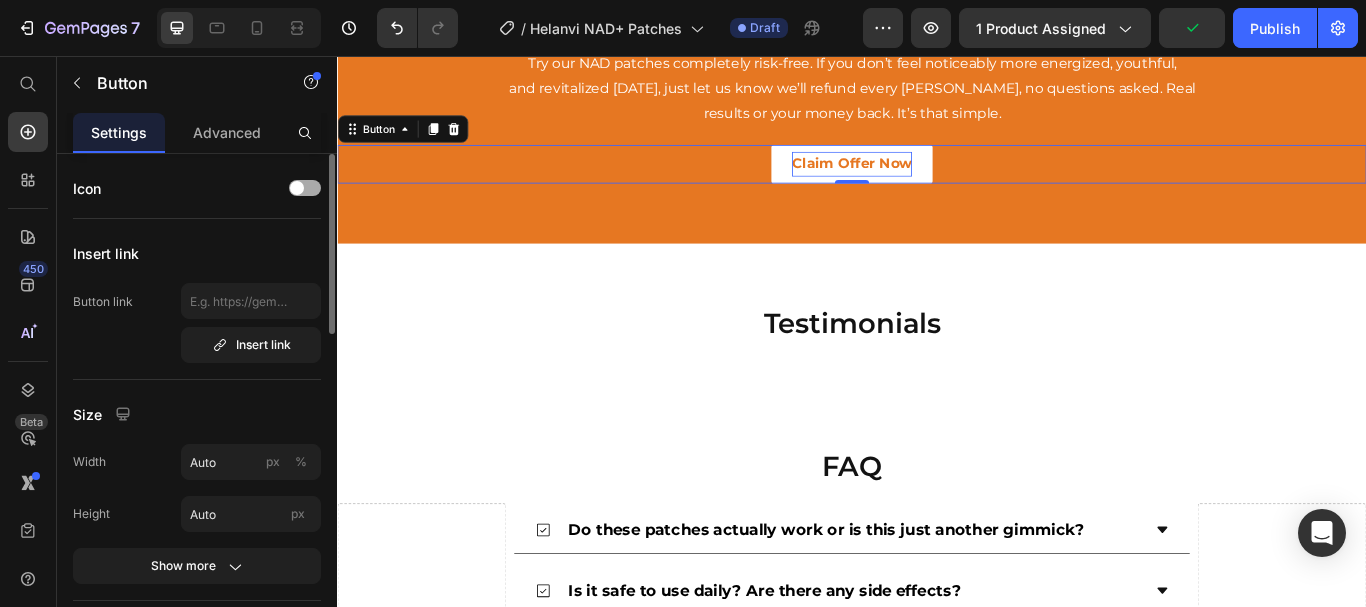 click at bounding box center (297, 188) 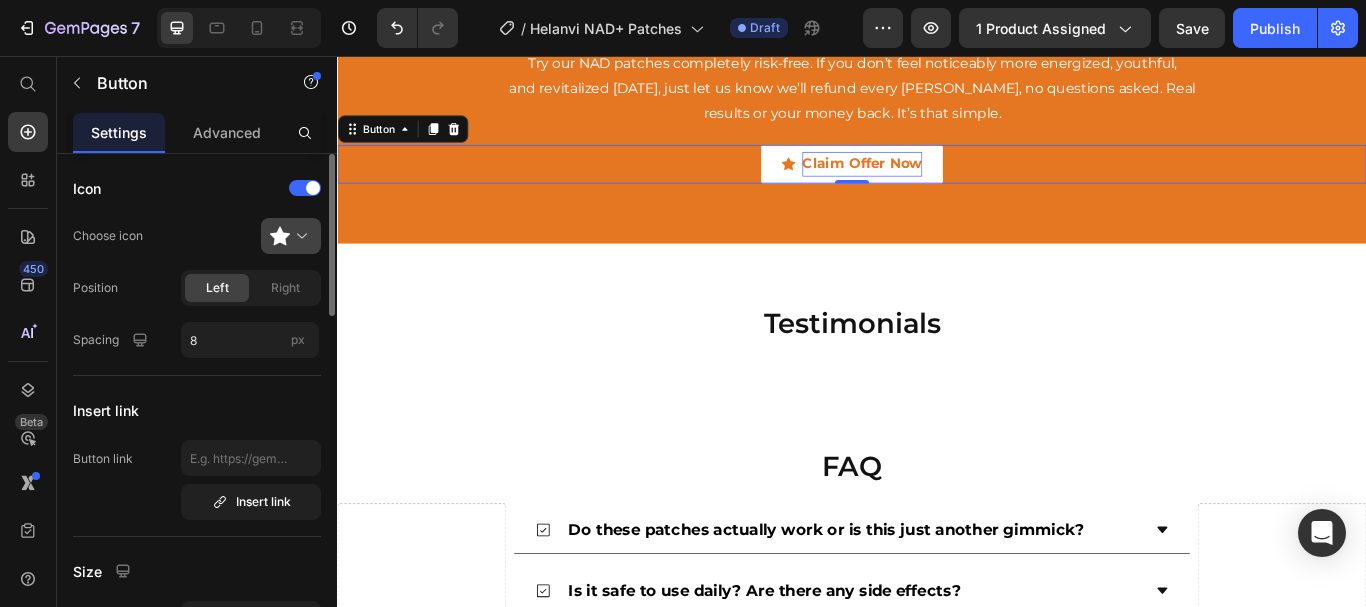 click at bounding box center (299, 236) 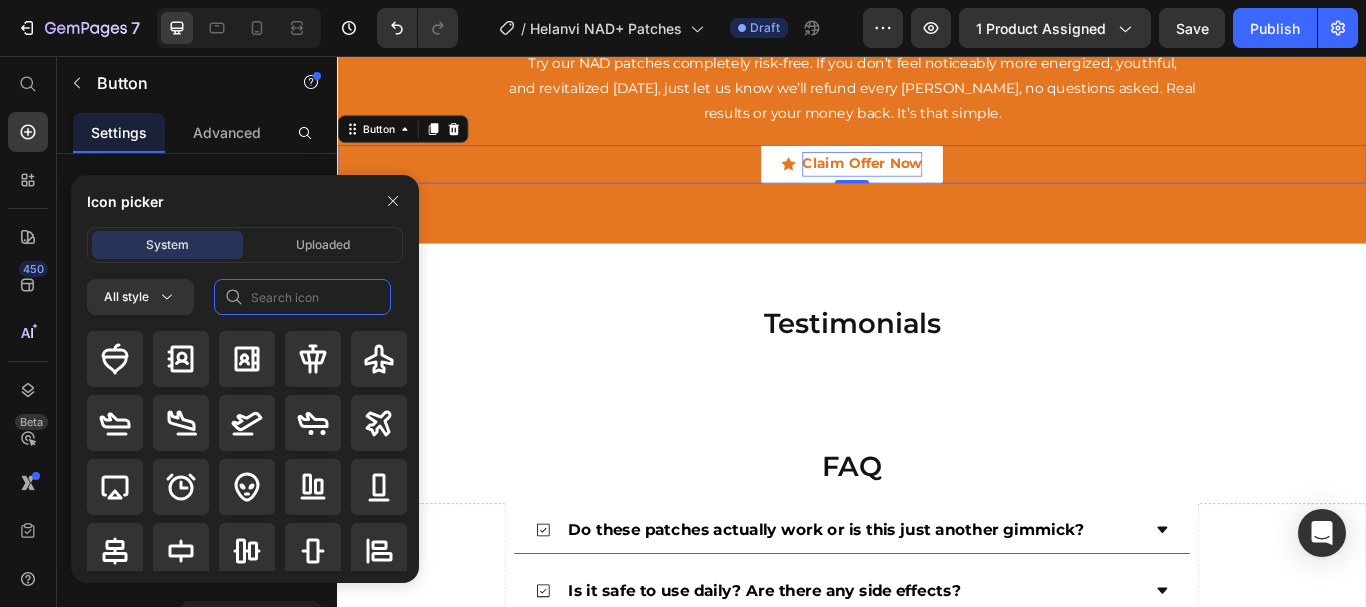 click 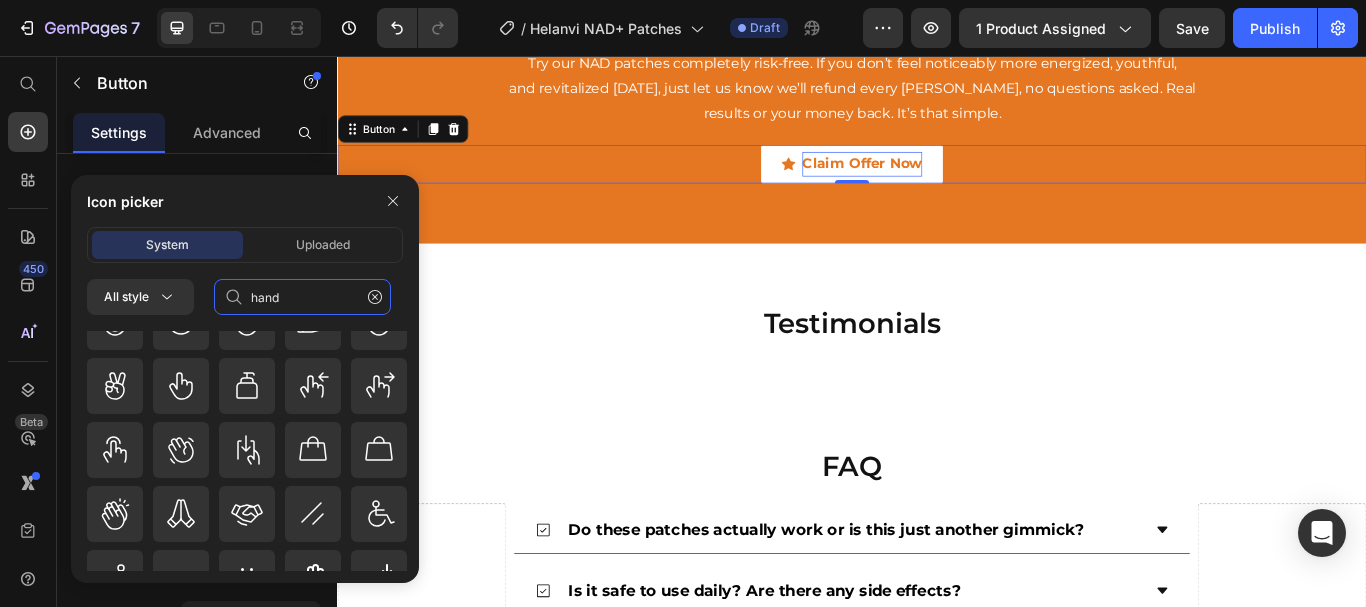 scroll, scrollTop: 467, scrollLeft: 0, axis: vertical 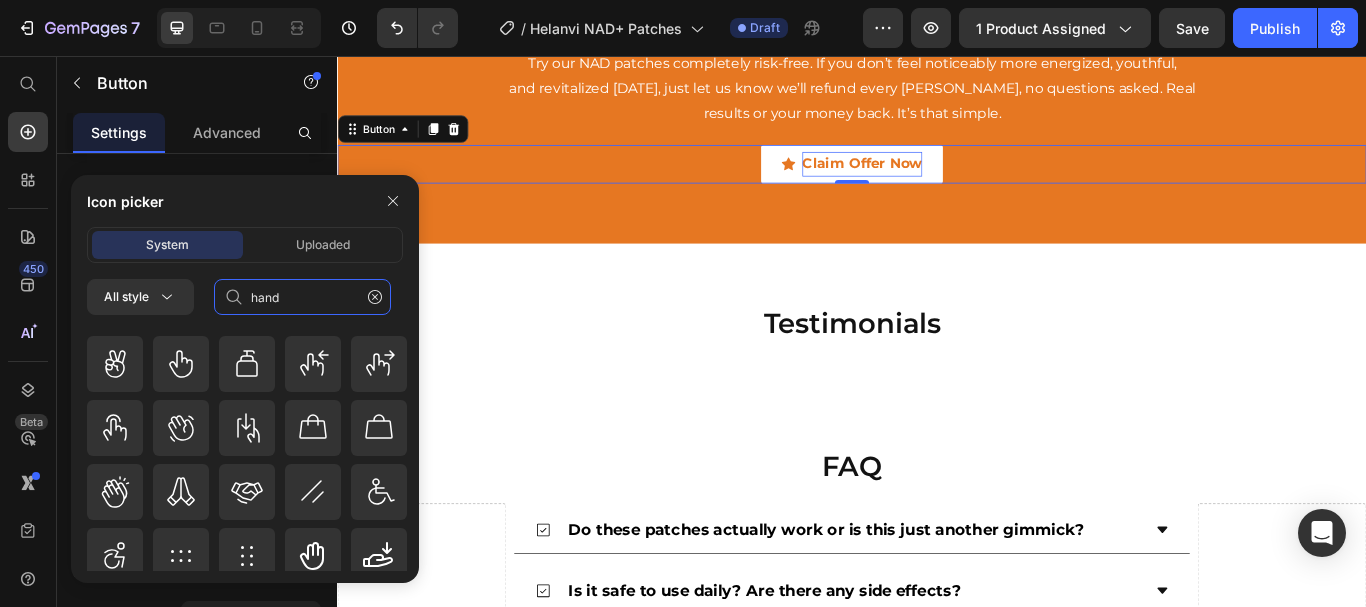 type on "hand" 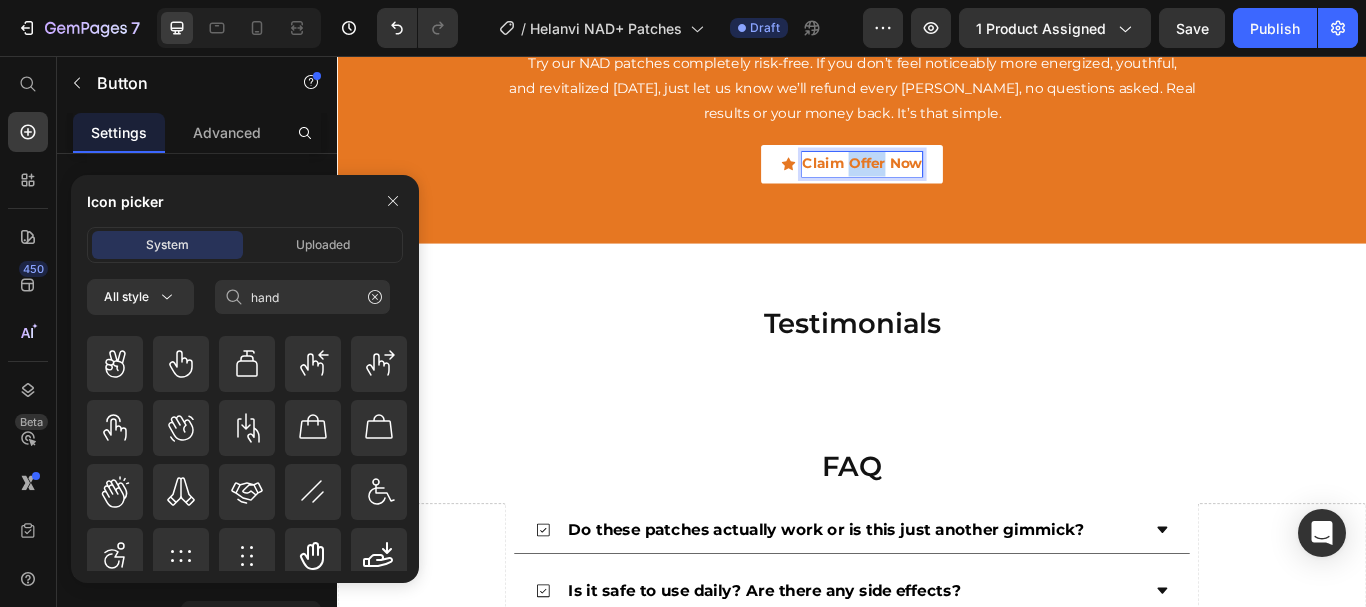 click on "Claim Offer Now" at bounding box center [949, 182] 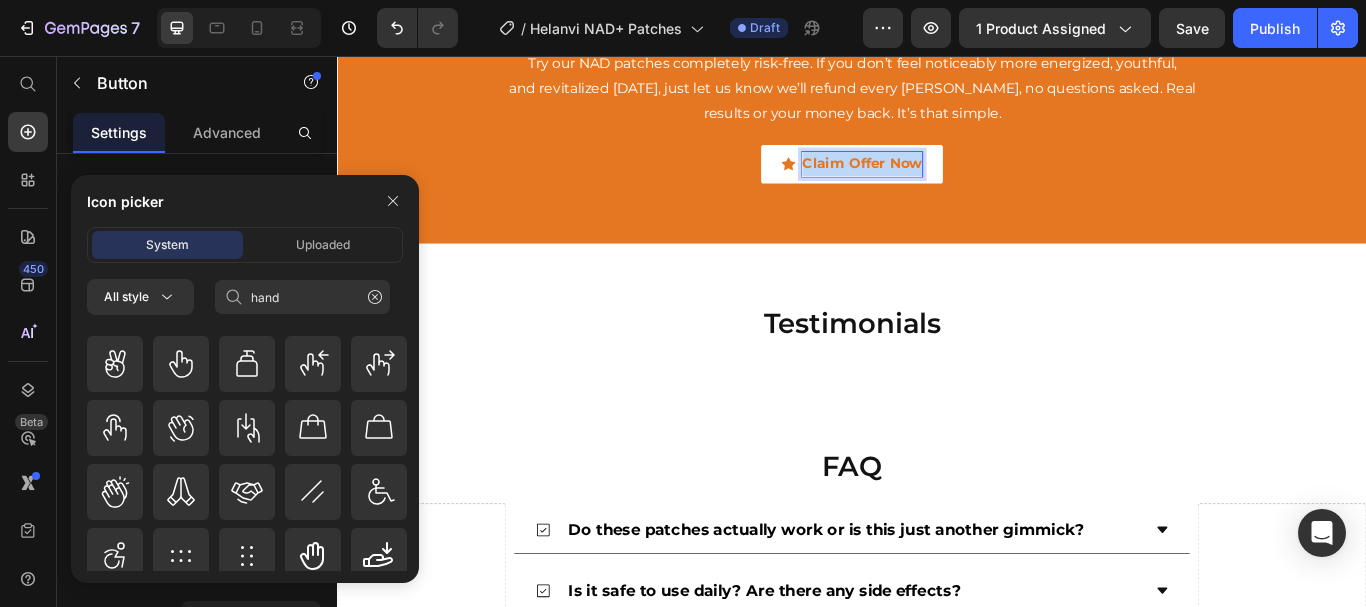 click on "Claim Offer Now" at bounding box center [949, 182] 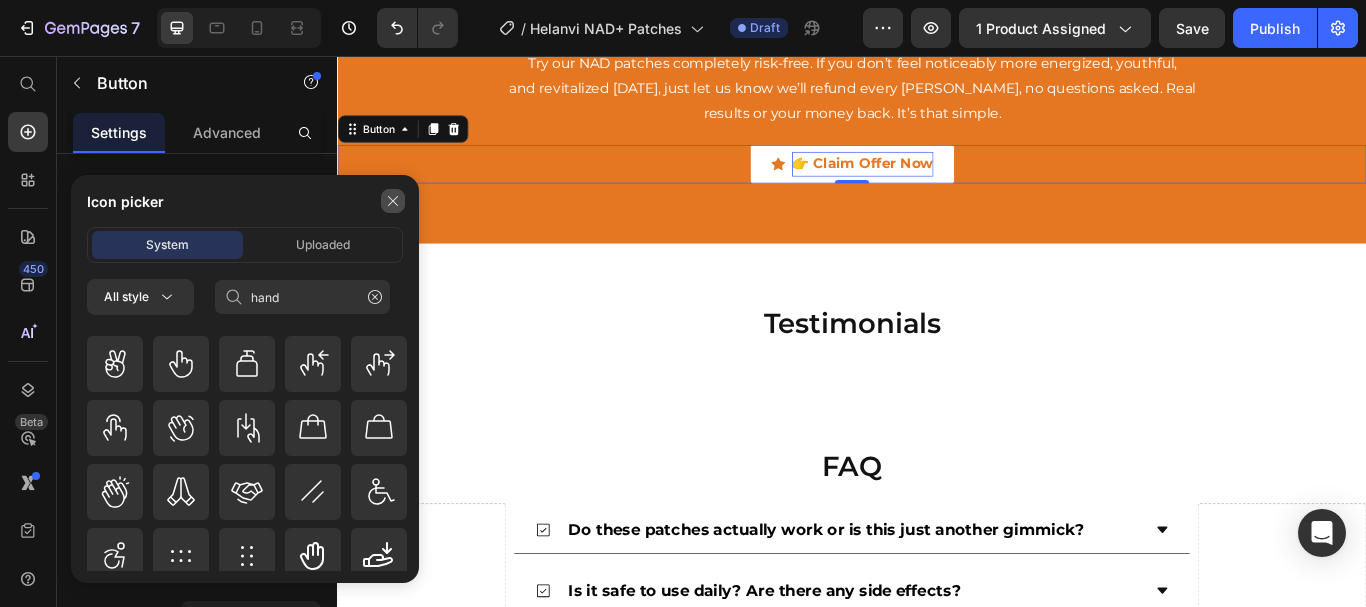 click at bounding box center (393, 201) 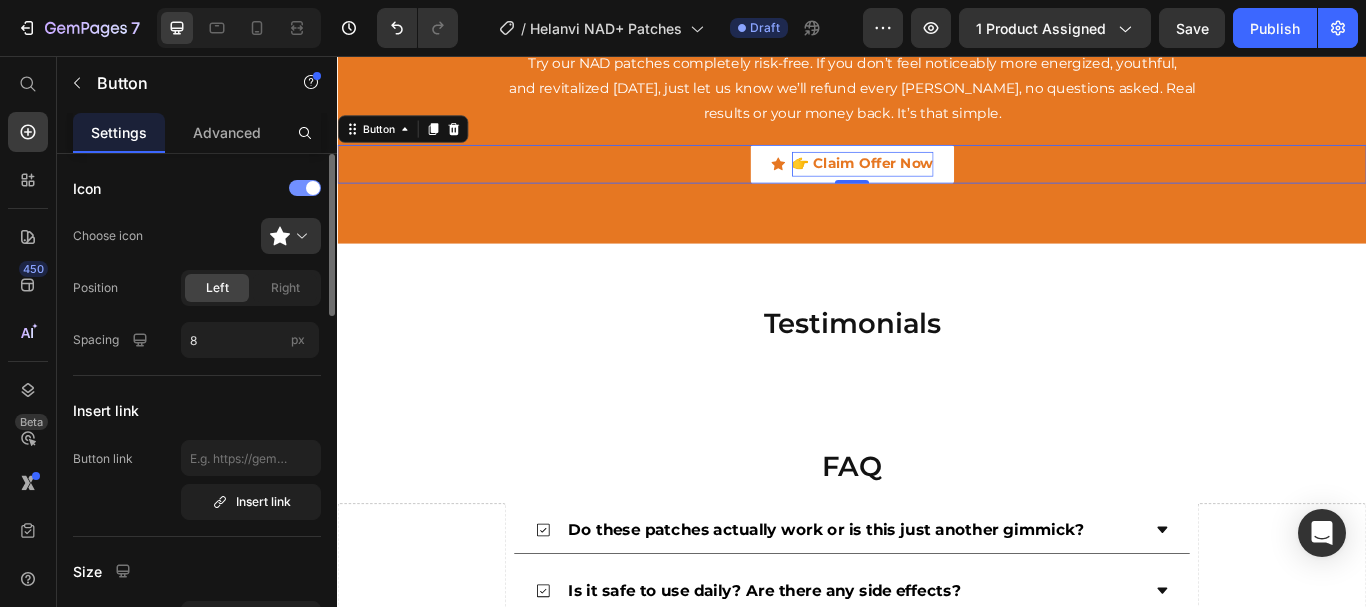 click at bounding box center (313, 188) 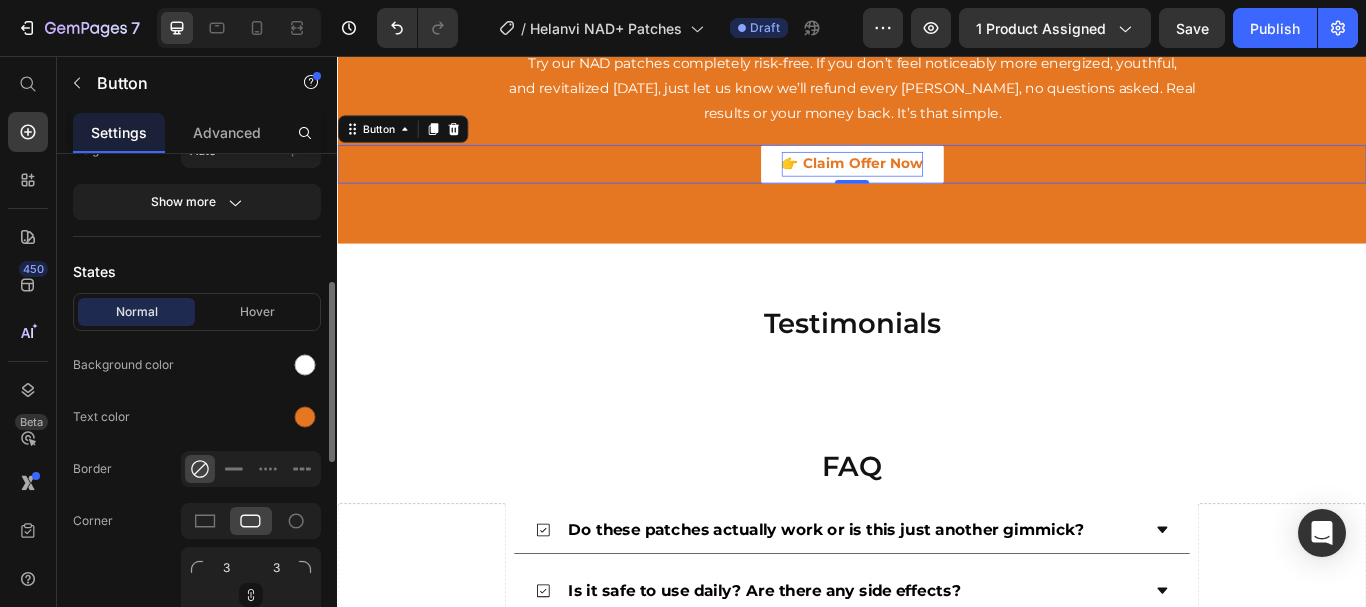 scroll, scrollTop: 369, scrollLeft: 0, axis: vertical 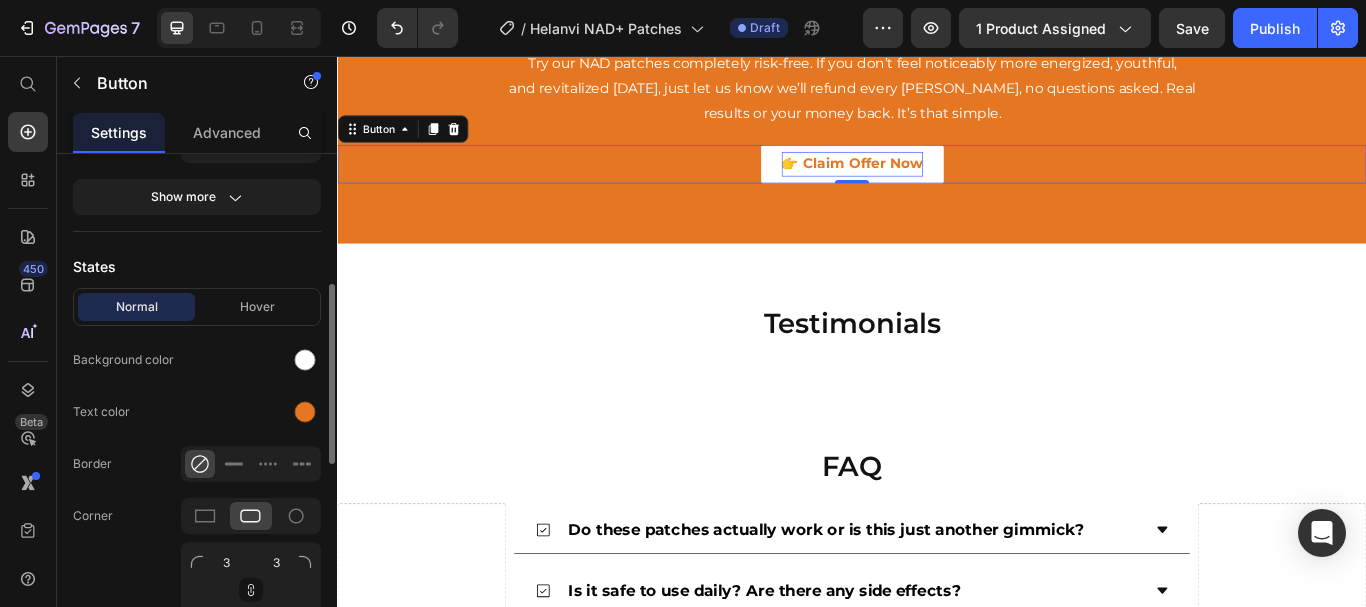 click on "Normal Hover" at bounding box center (197, 307) 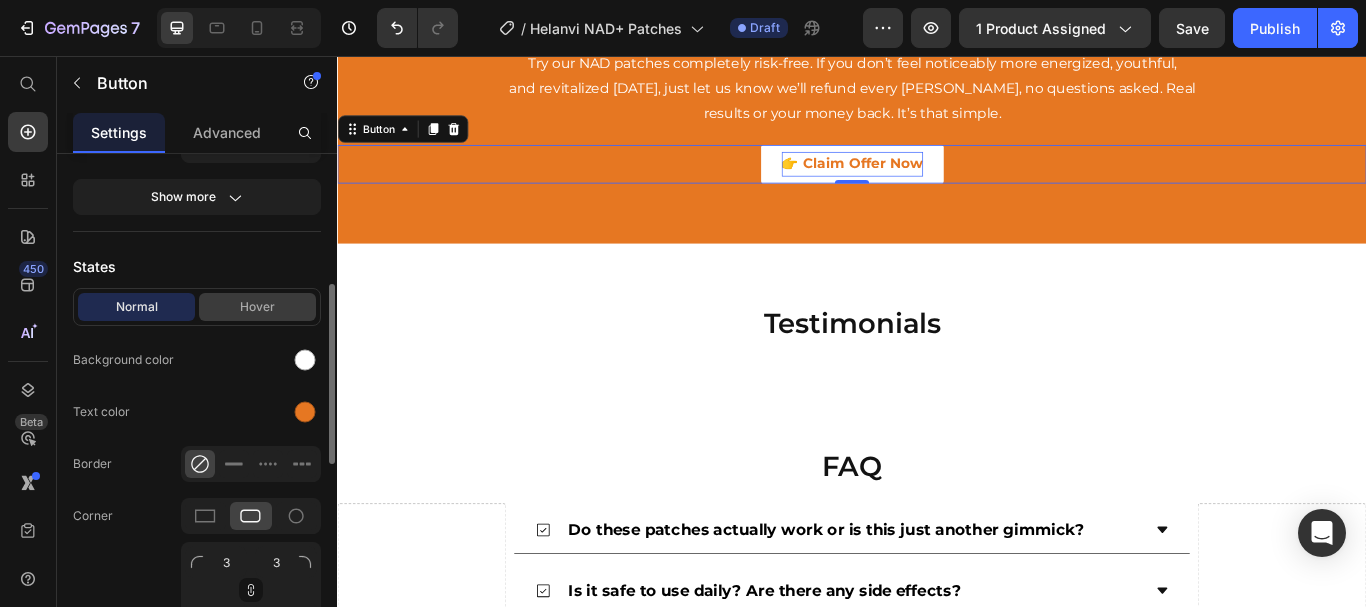 click on "Hover" at bounding box center [257, 307] 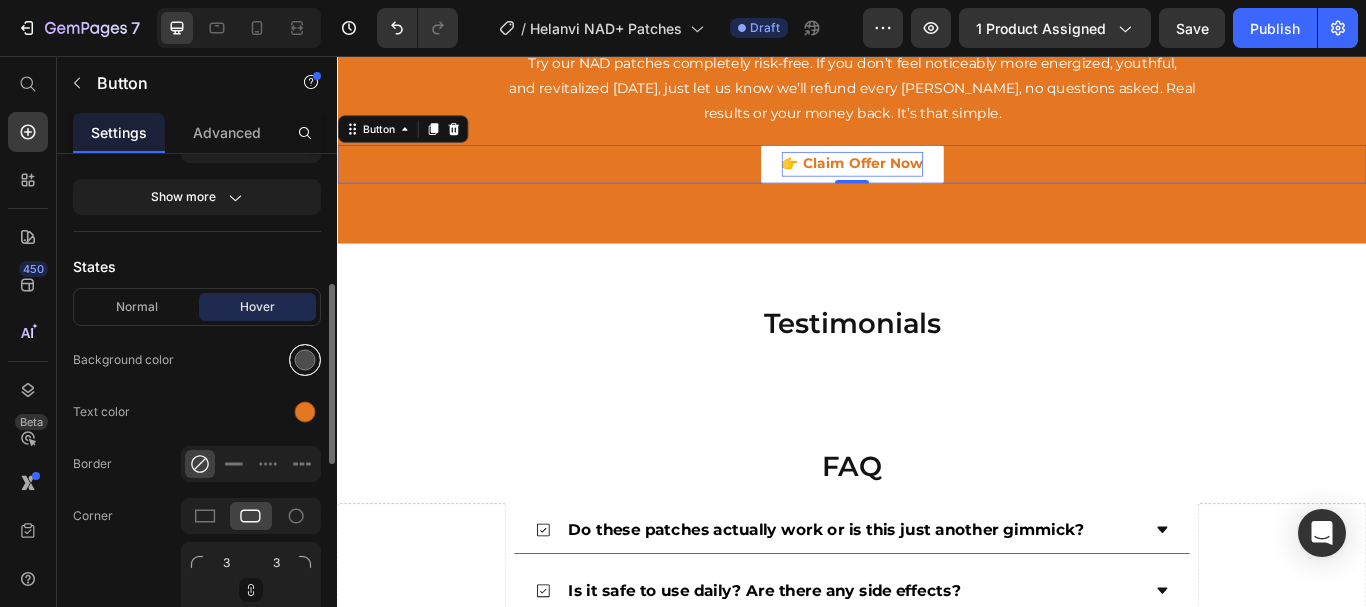 click at bounding box center [305, 360] 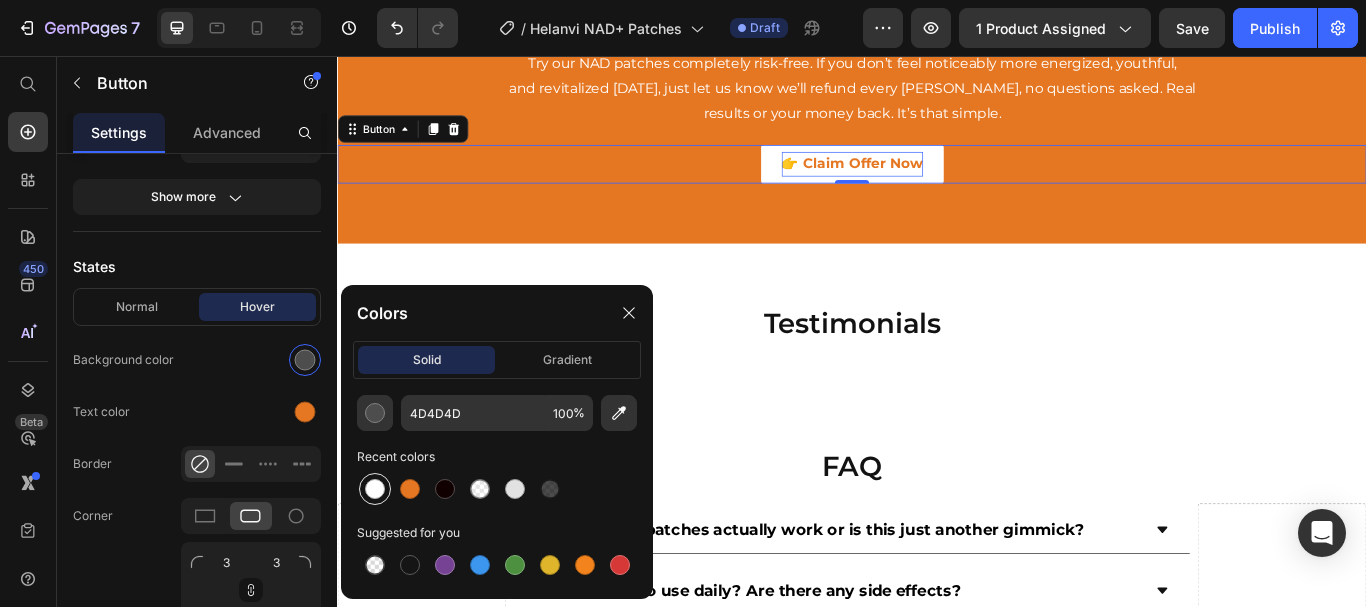 click at bounding box center (375, 489) 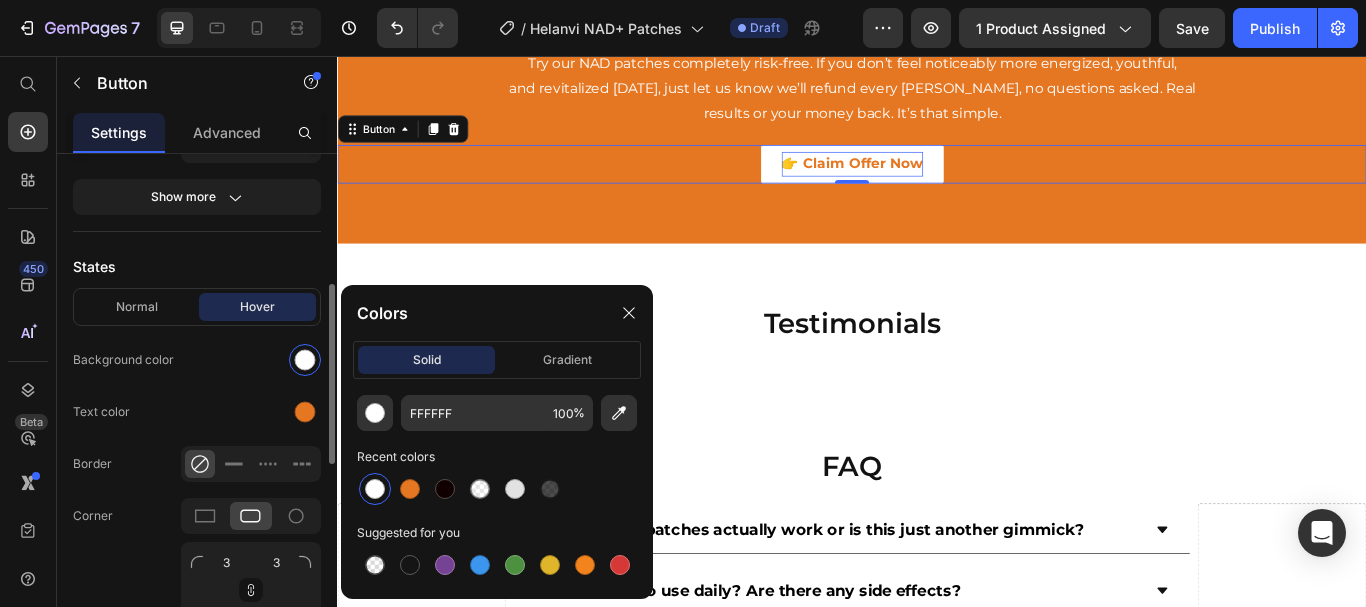 click on "Text color" 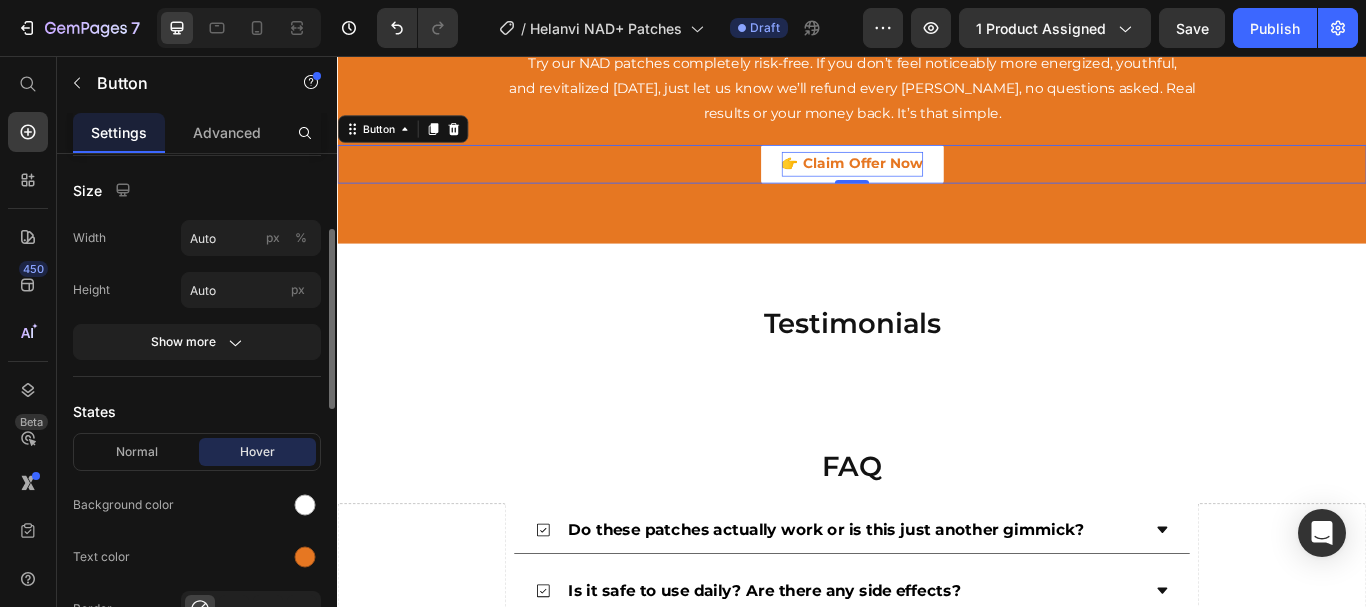 scroll, scrollTop: 221, scrollLeft: 0, axis: vertical 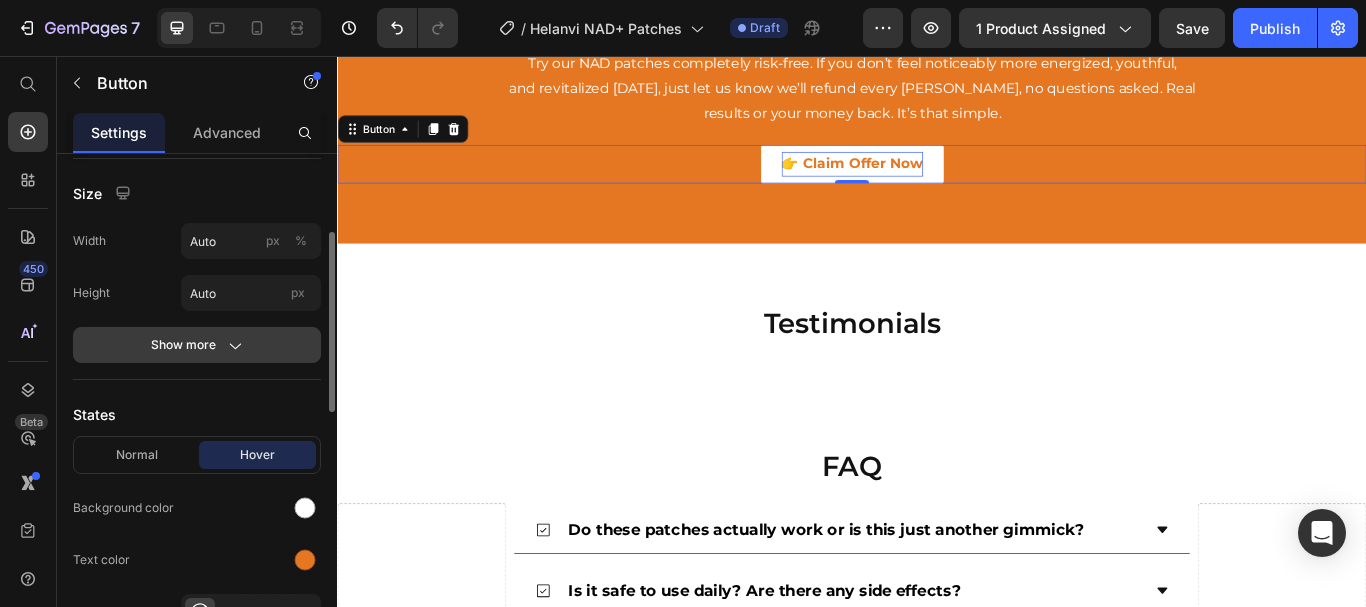 click 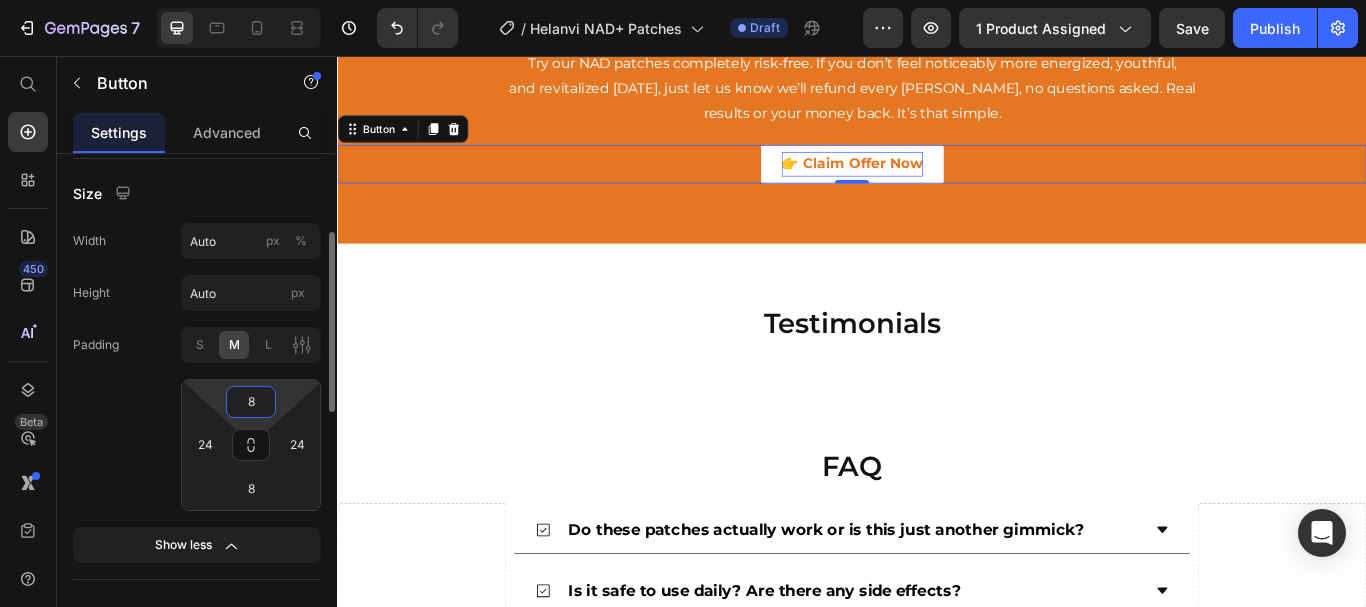 click on "8" at bounding box center [251, 402] 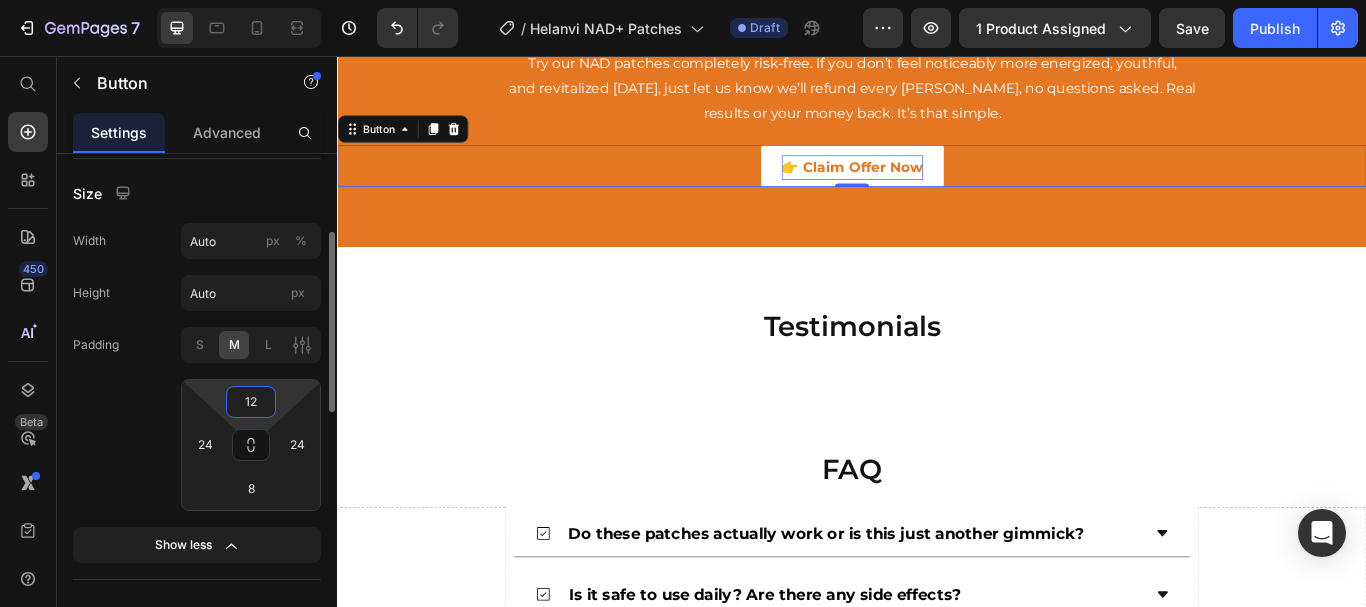 type on "13" 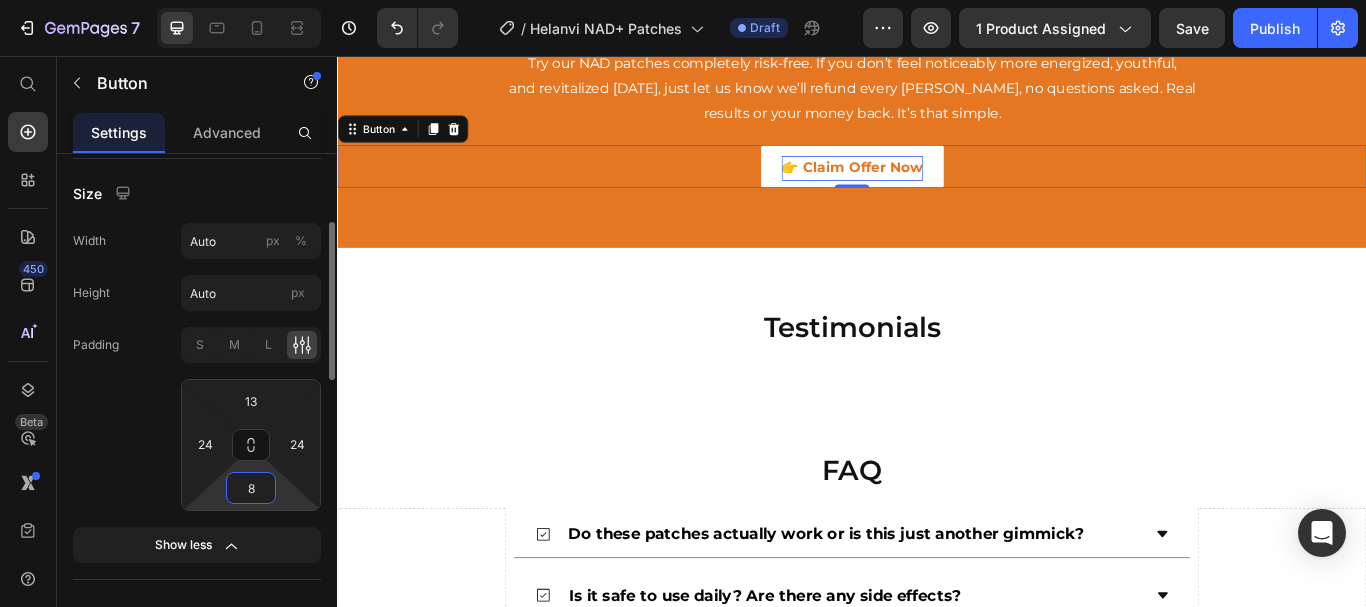 click on "8" at bounding box center [251, 488] 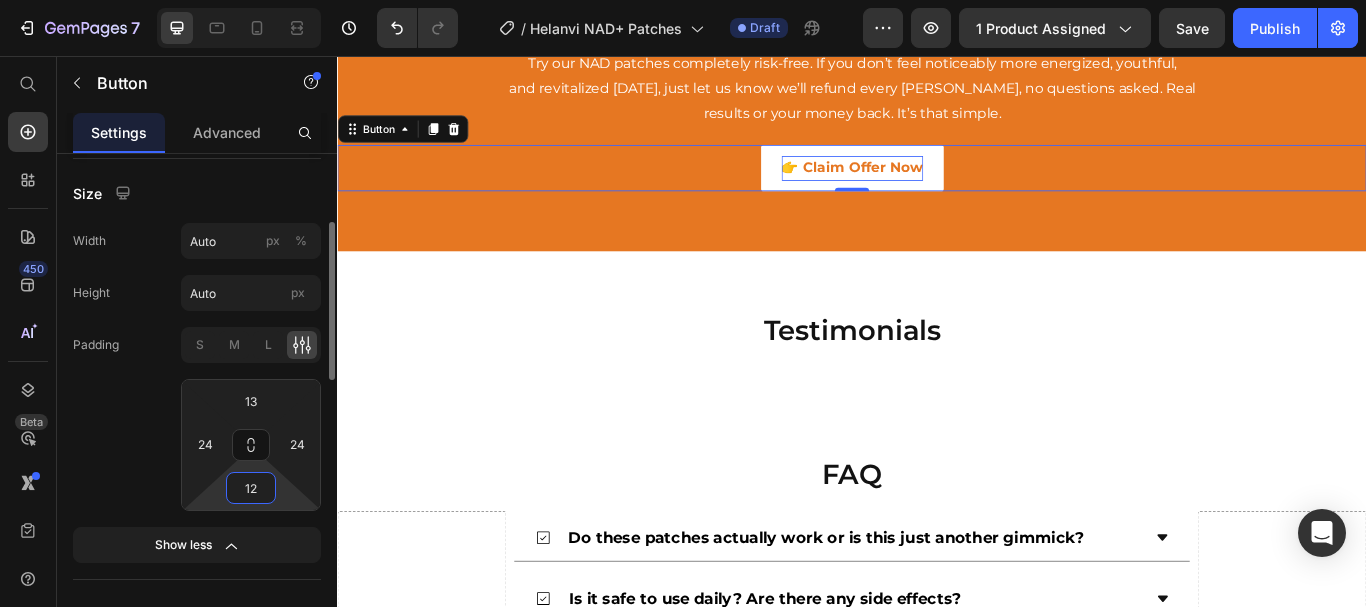type on "13" 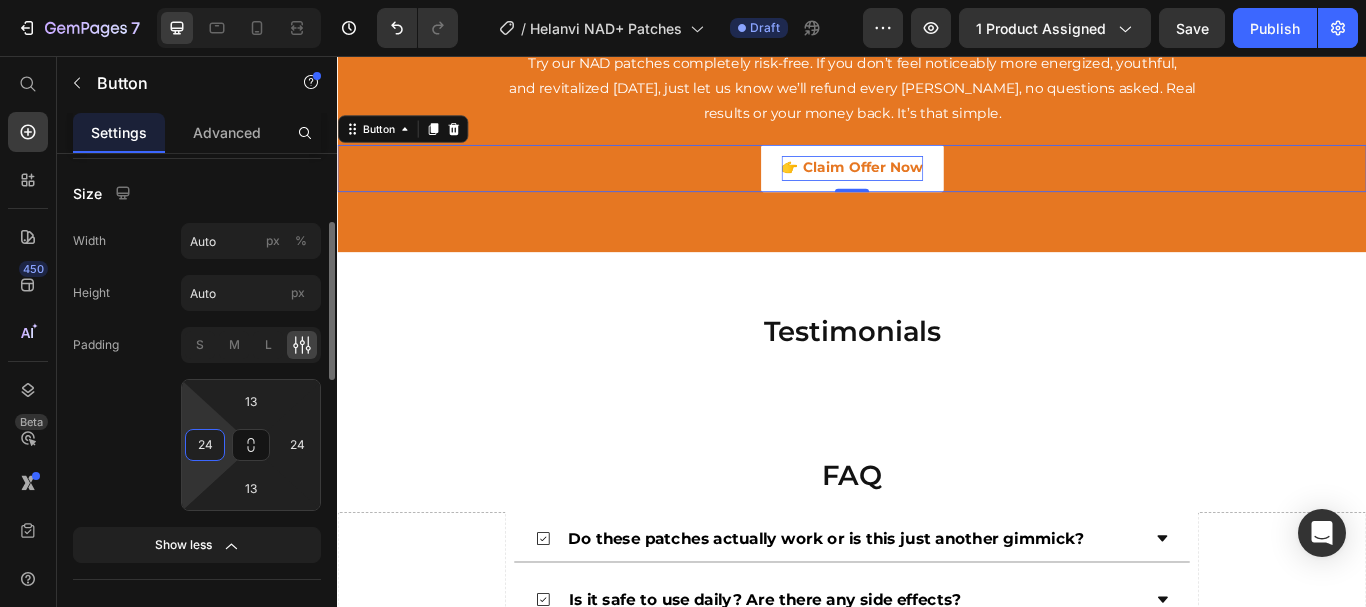 click on "24" at bounding box center (205, 445) 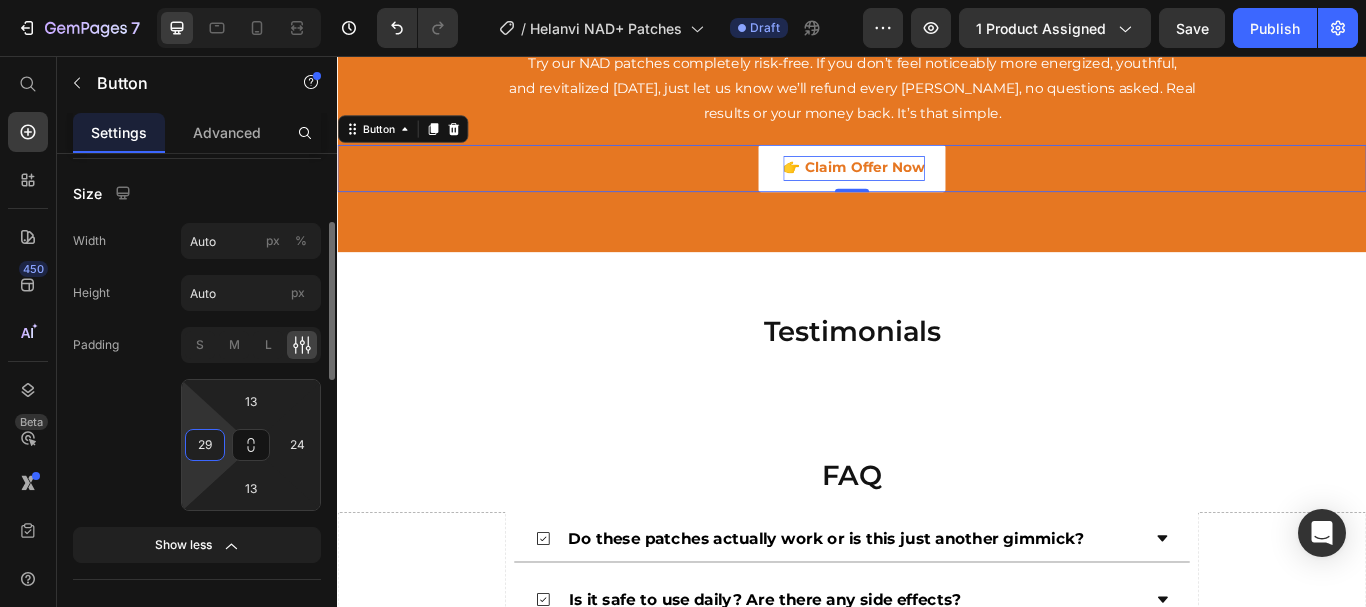 type on "30" 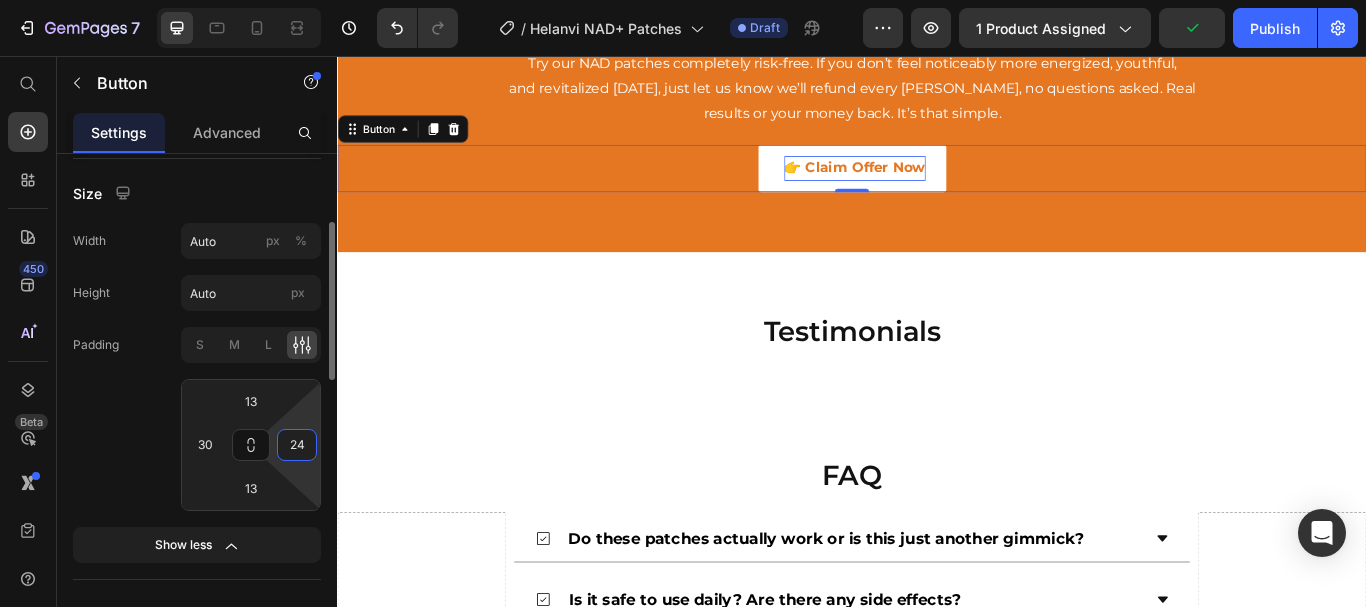 click on "24" at bounding box center [297, 445] 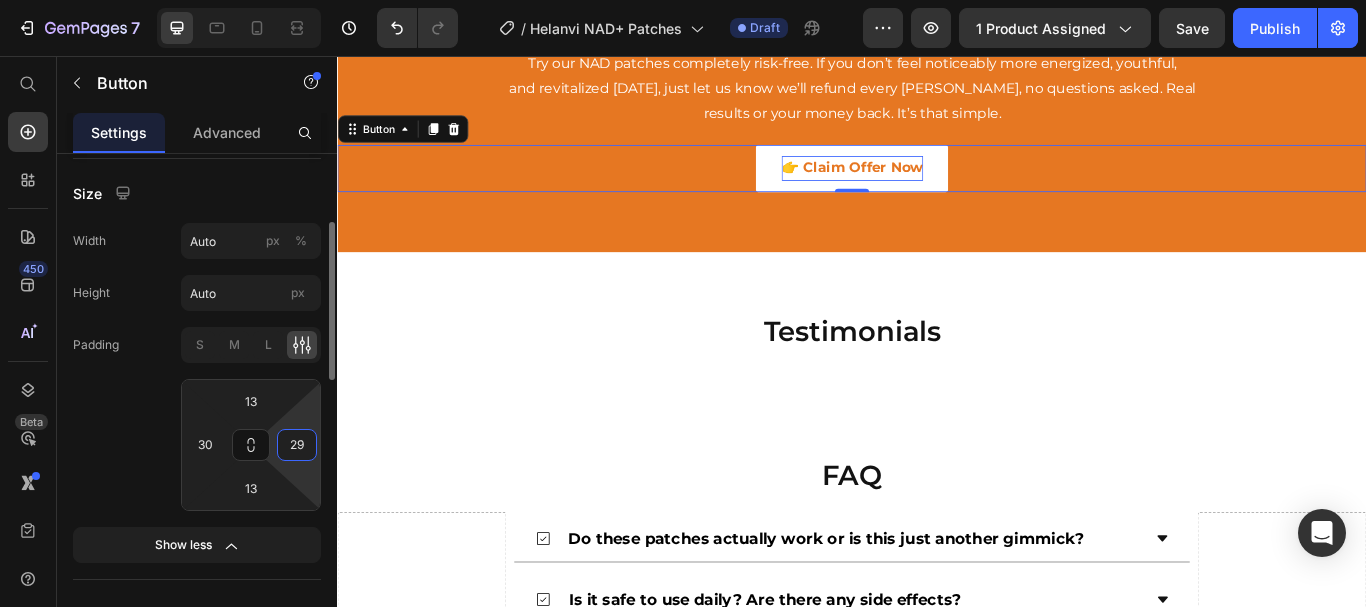 type on "30" 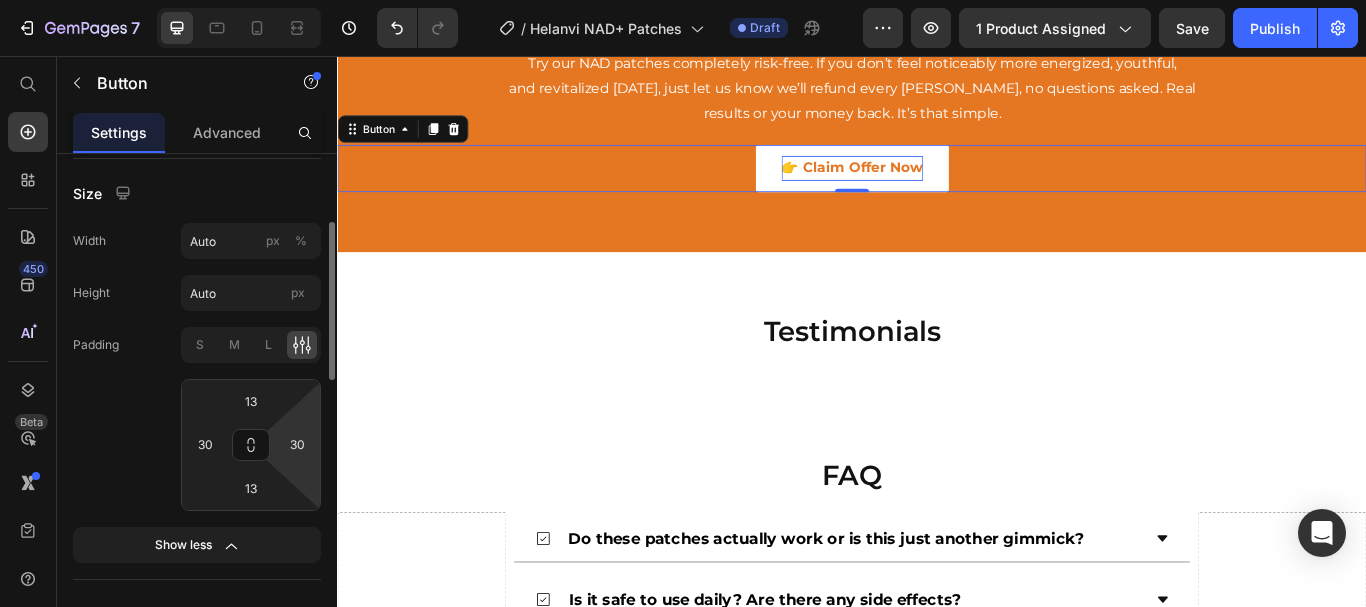 click on "Padding S M L 13 30 13 30" 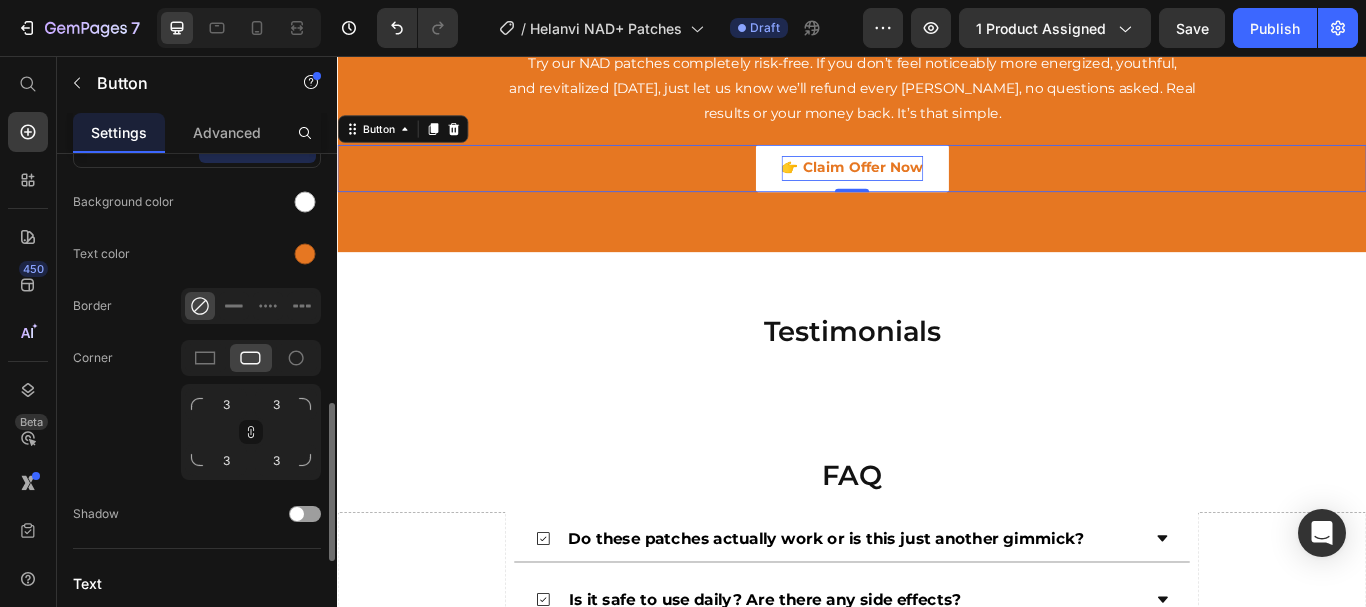 scroll, scrollTop: 752, scrollLeft: 0, axis: vertical 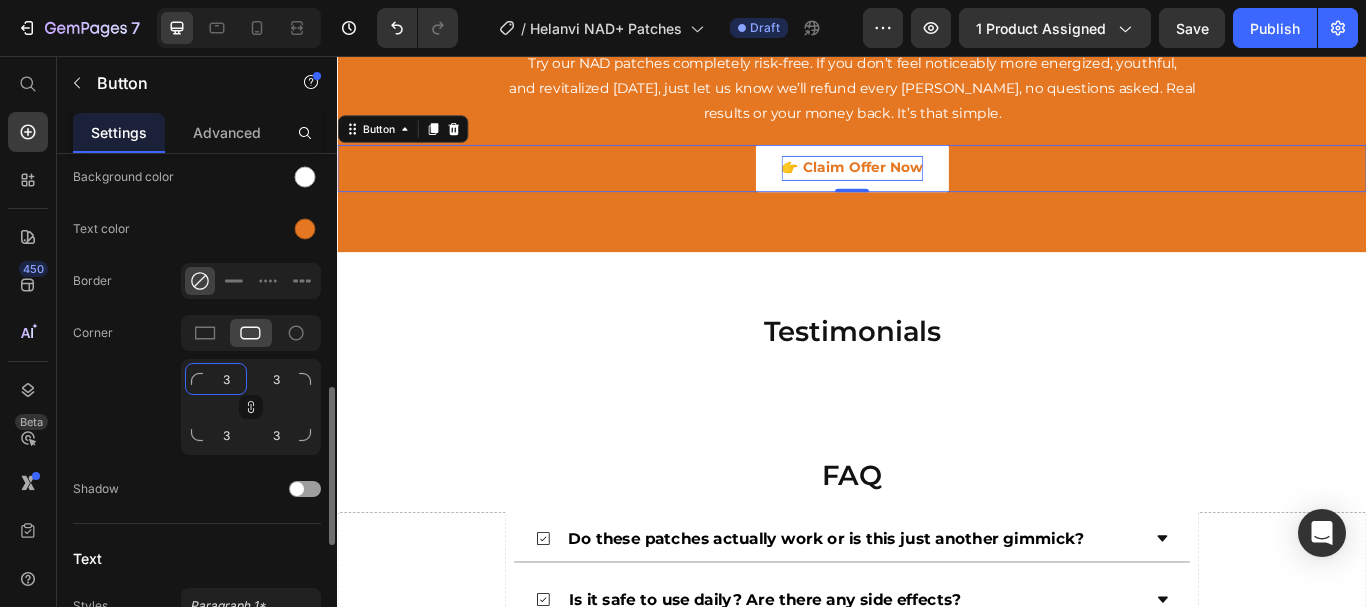 click on "3" 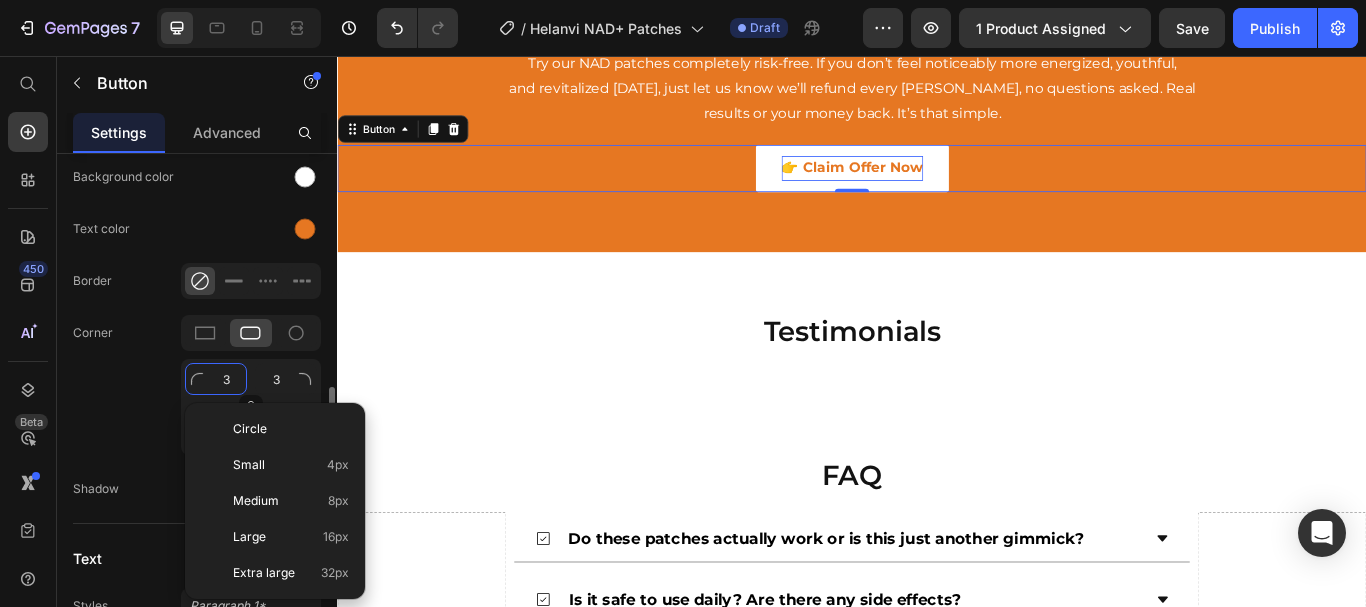 type on "4" 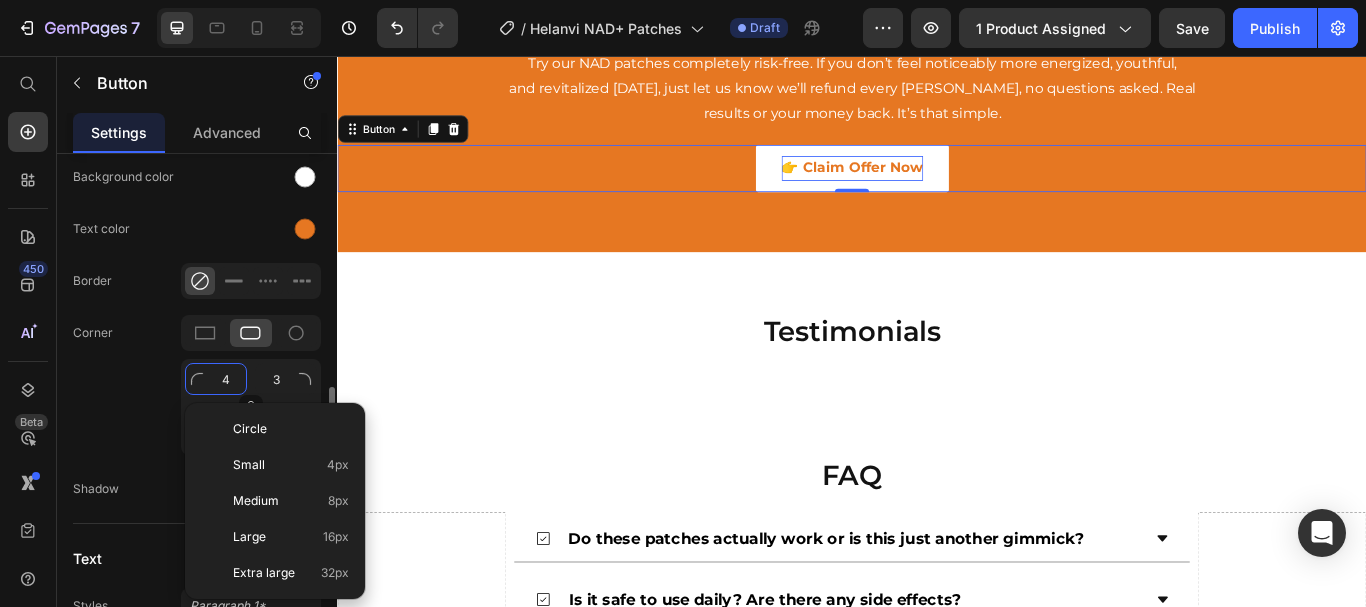 type on "4" 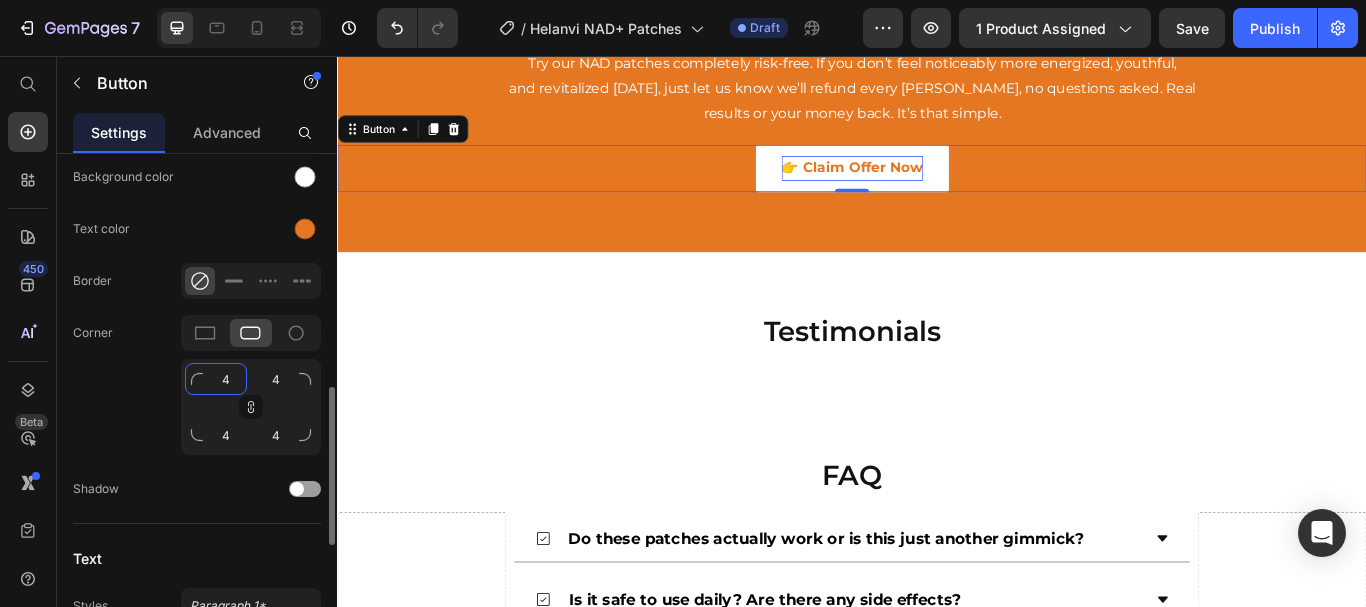 type on "5" 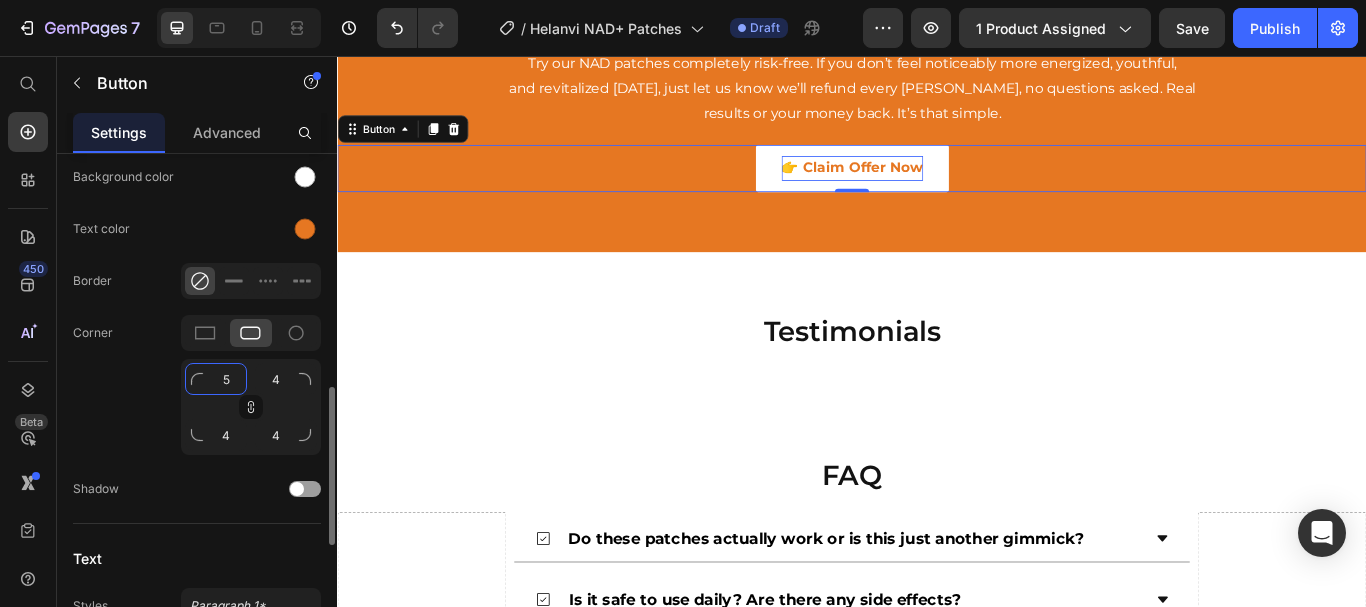 type on "5" 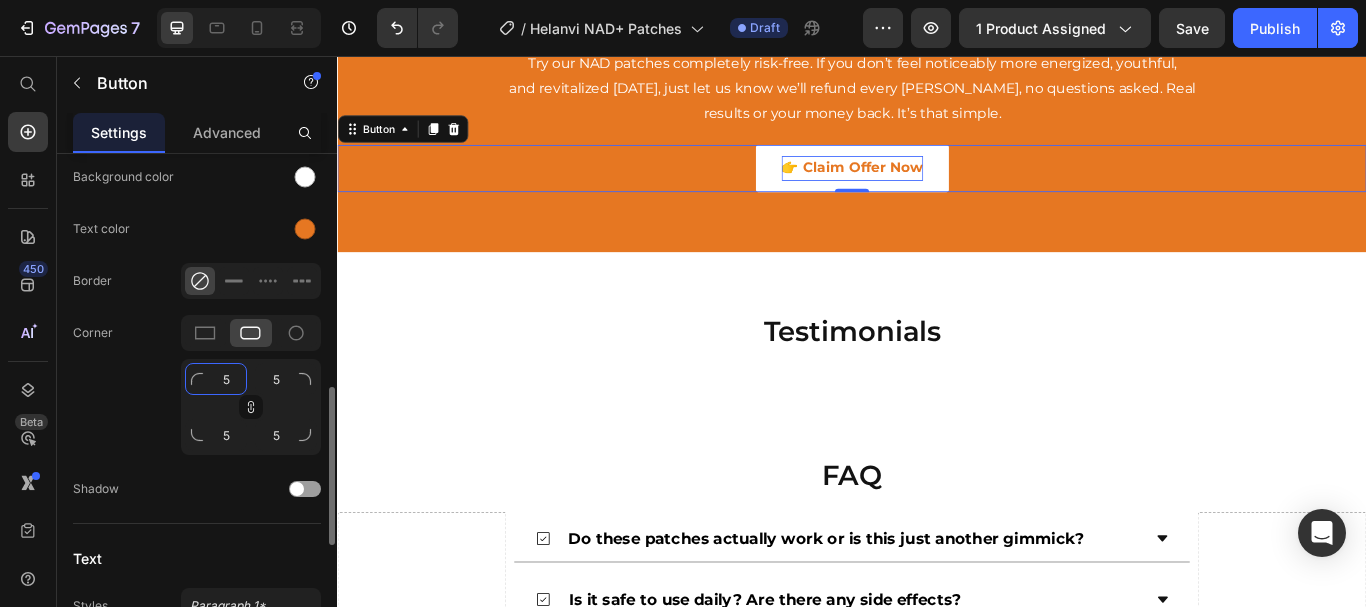 type on "6" 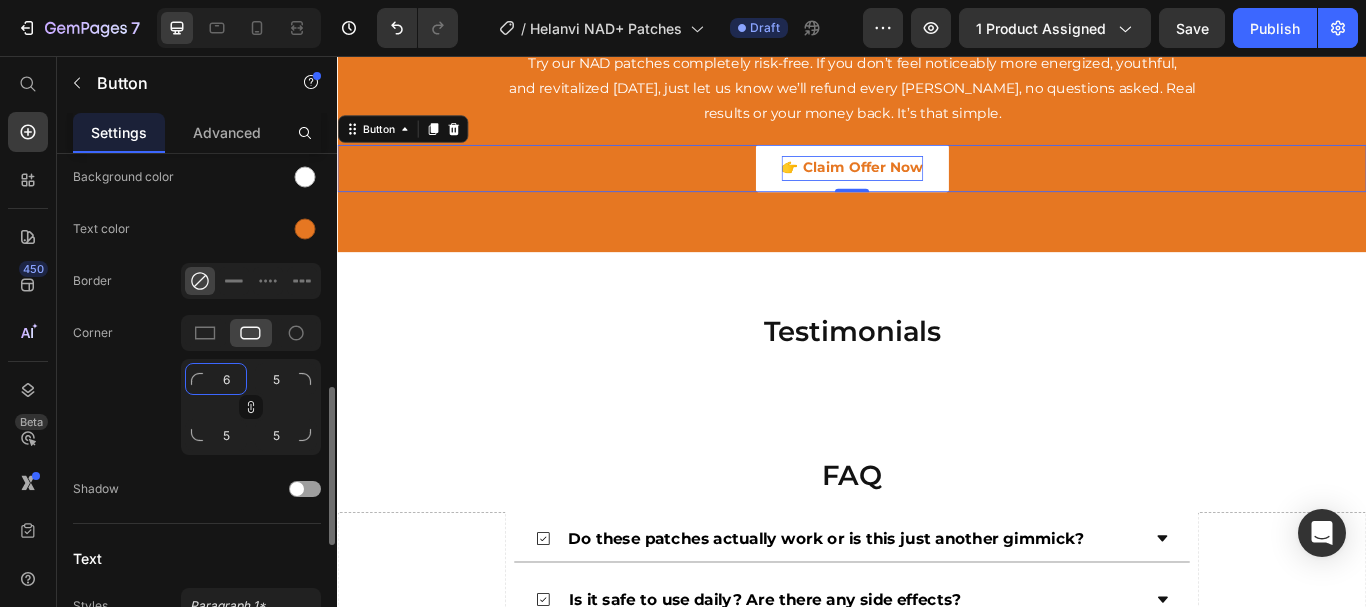 type on "6" 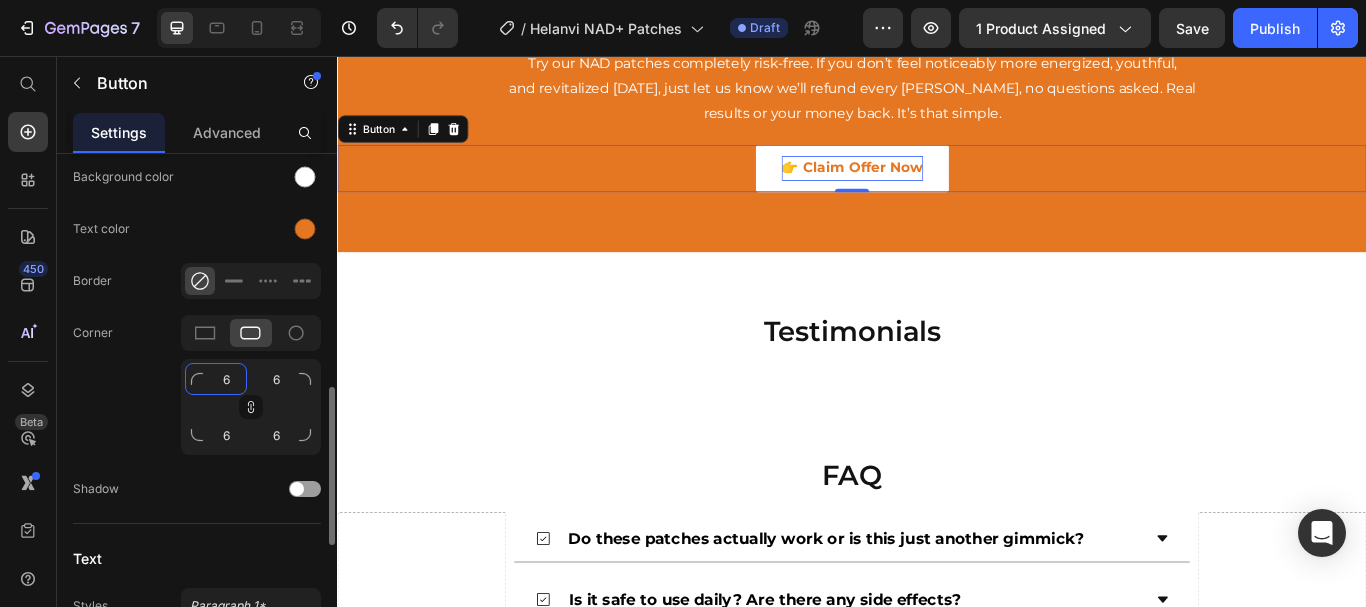 type on "7" 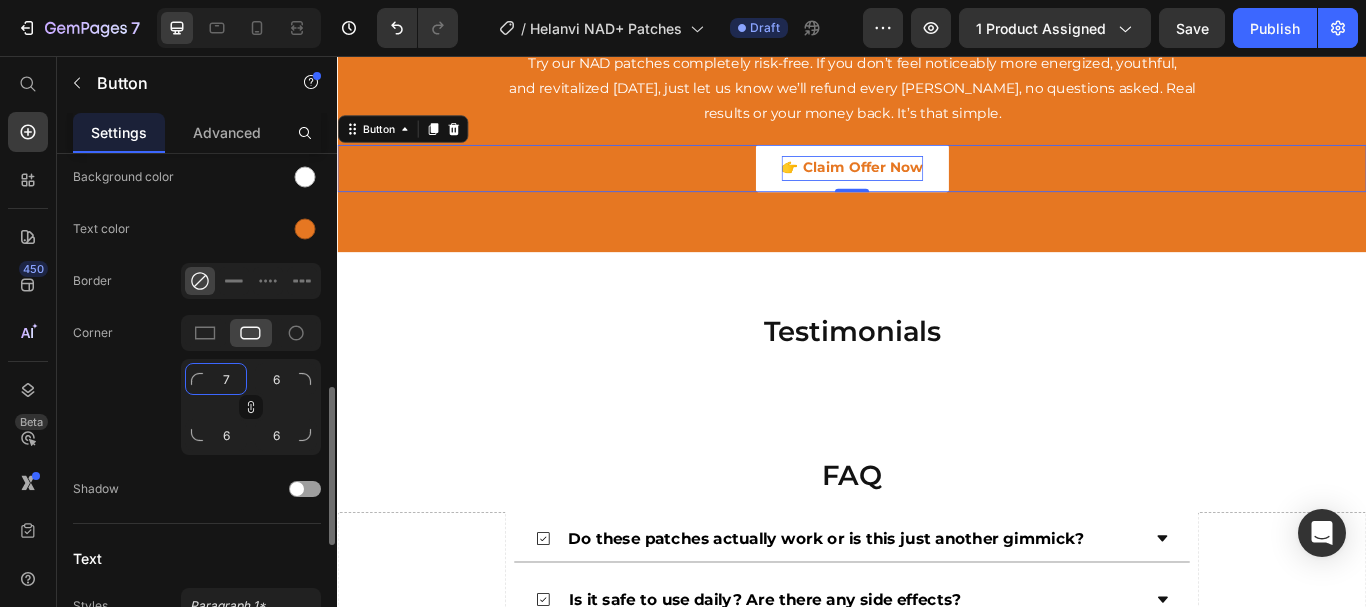 type on "7" 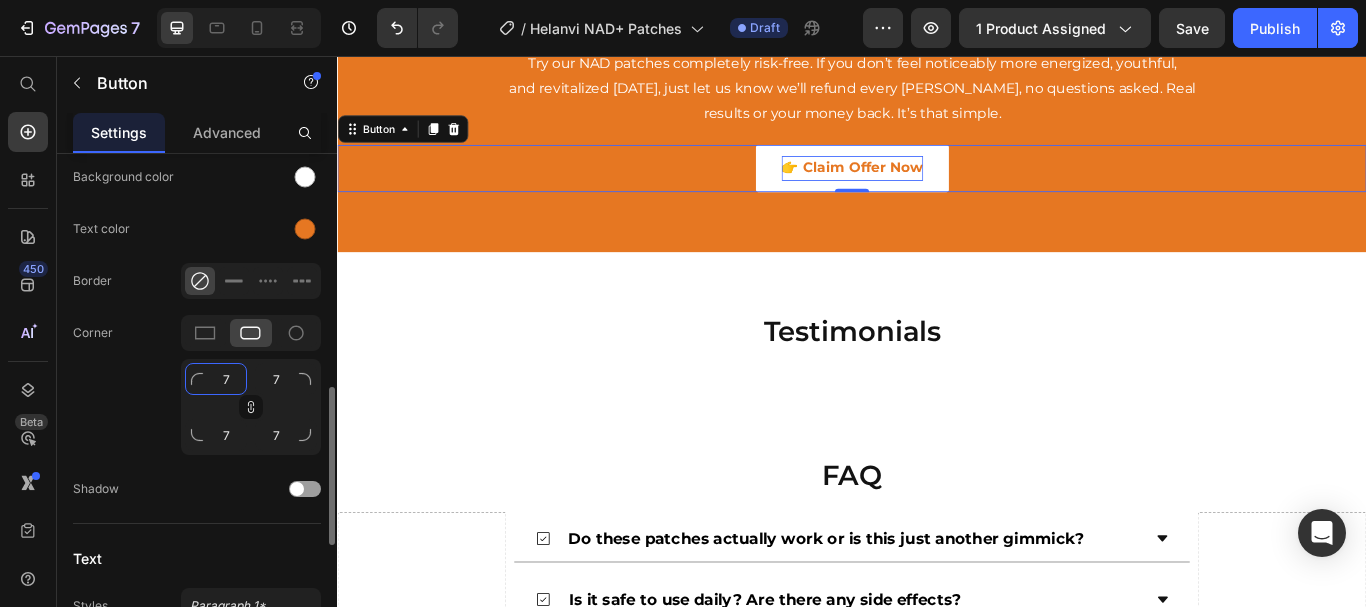 type on "8" 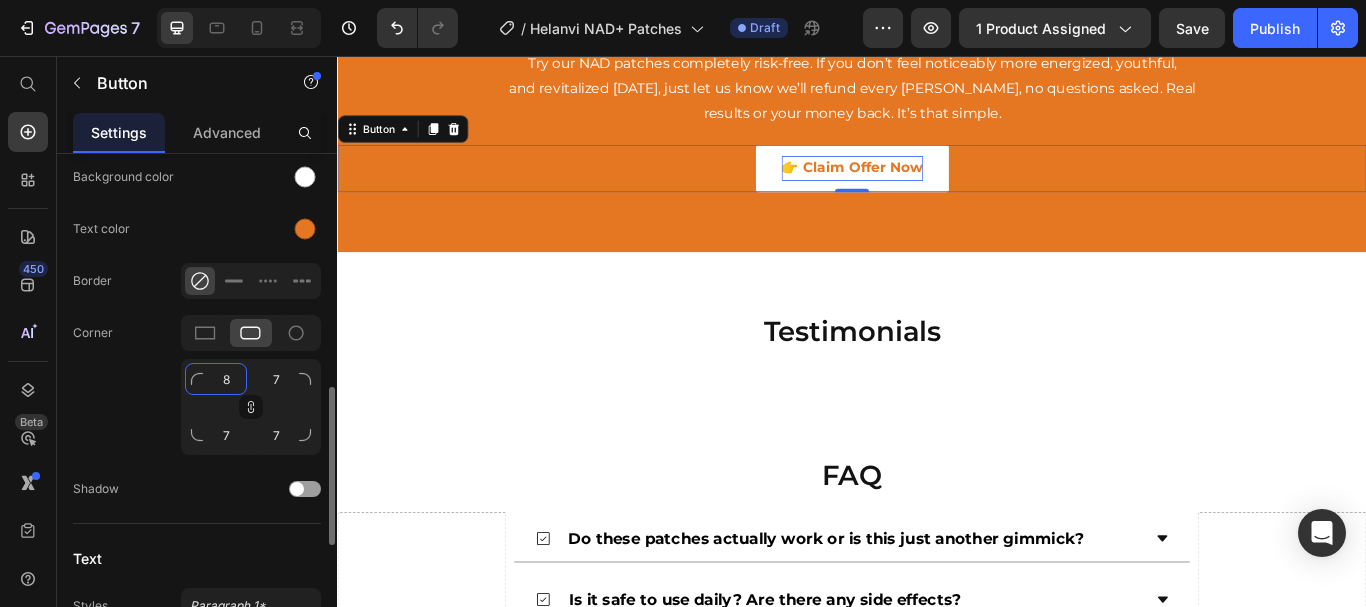 type on "8" 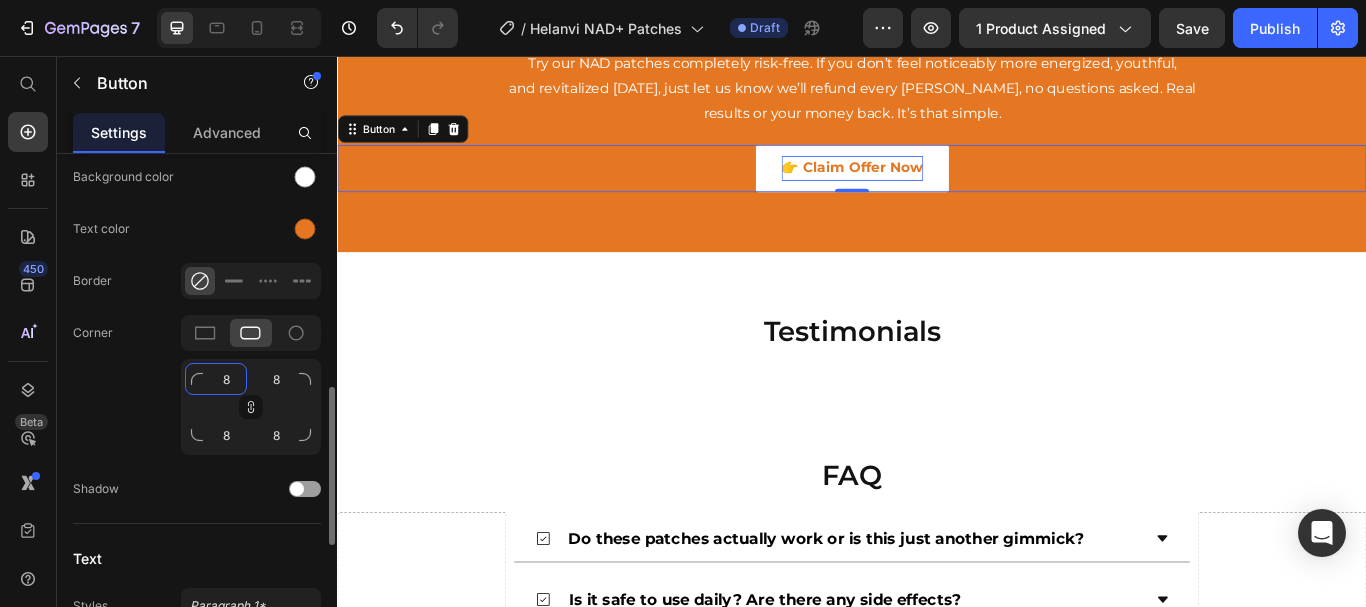type on "9" 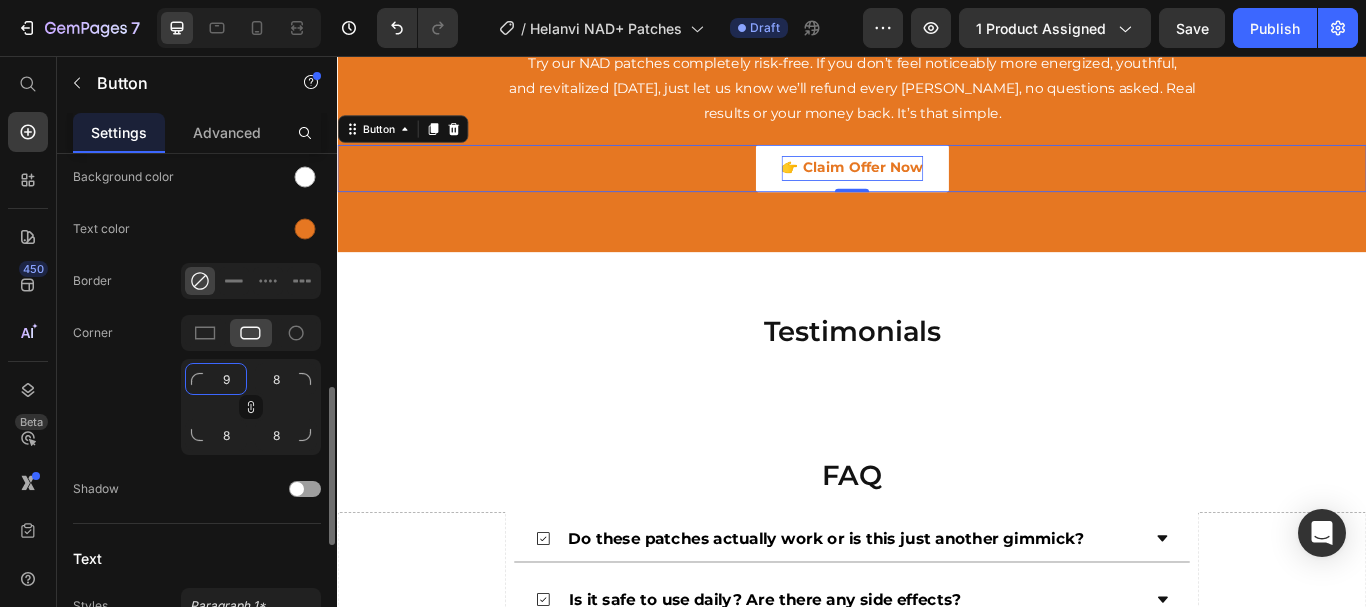 type on "9" 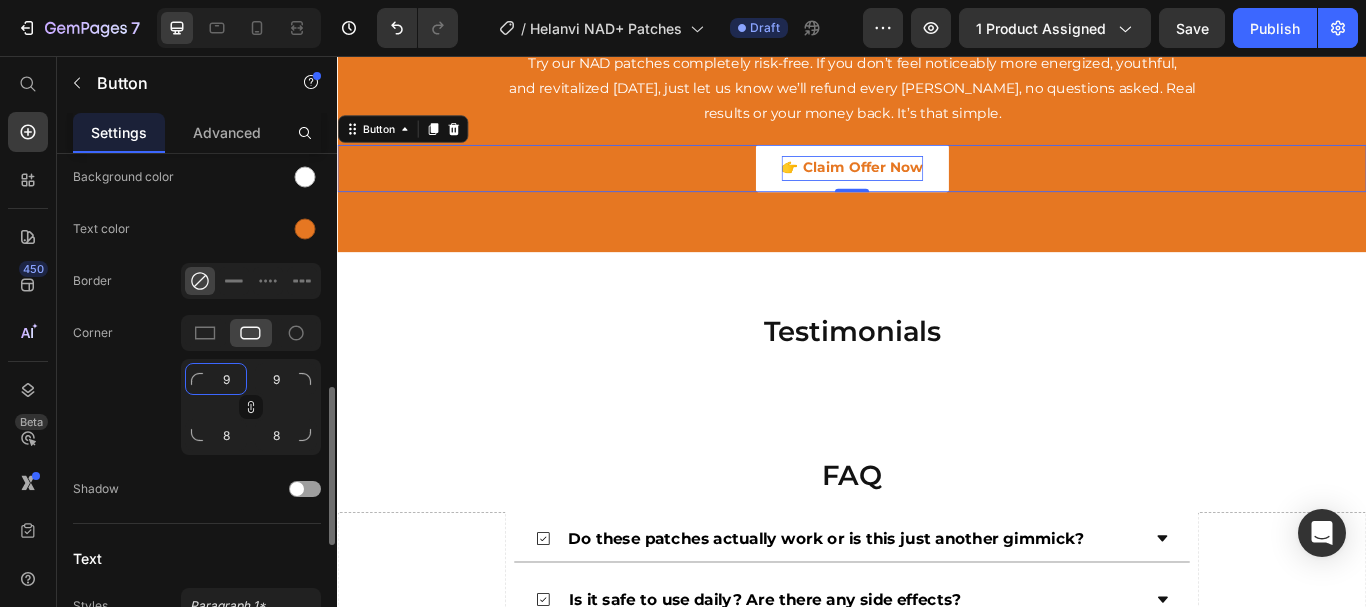 type on "9" 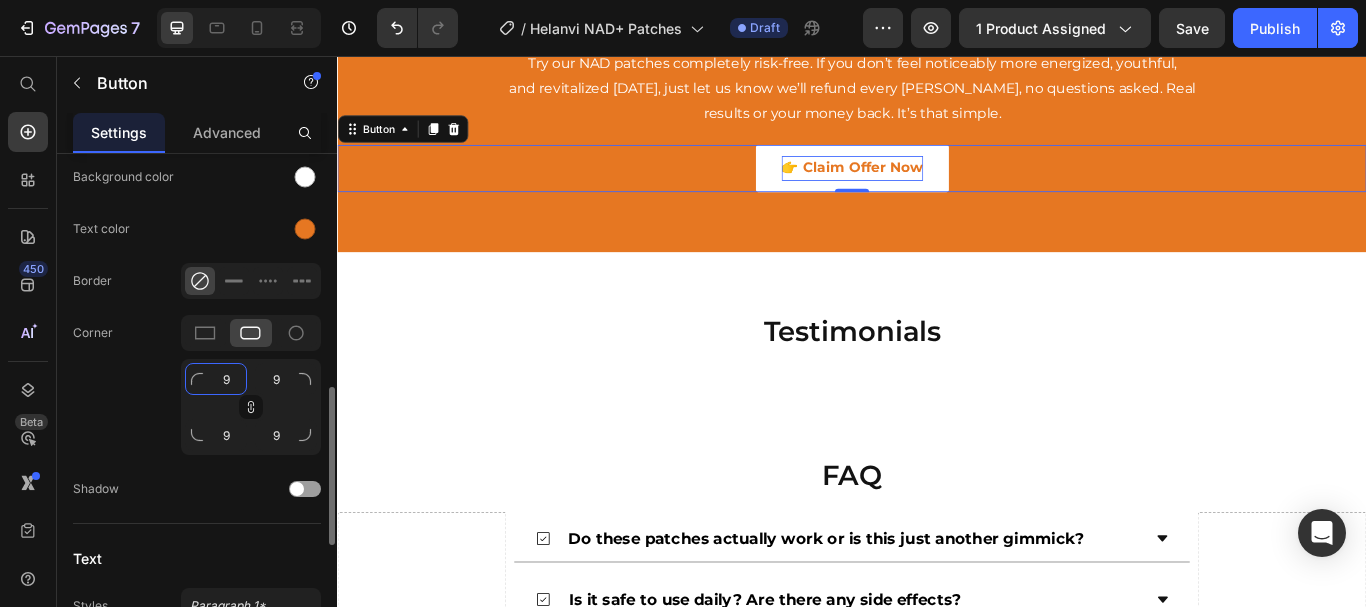 type on "10" 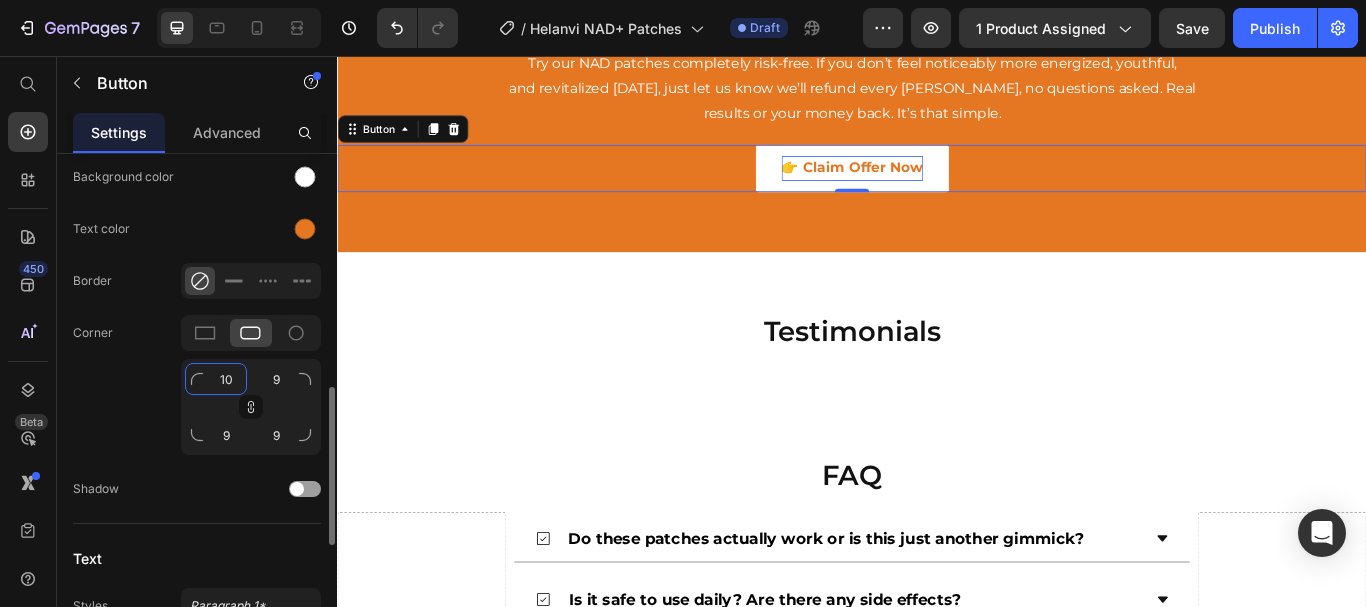 type on "10" 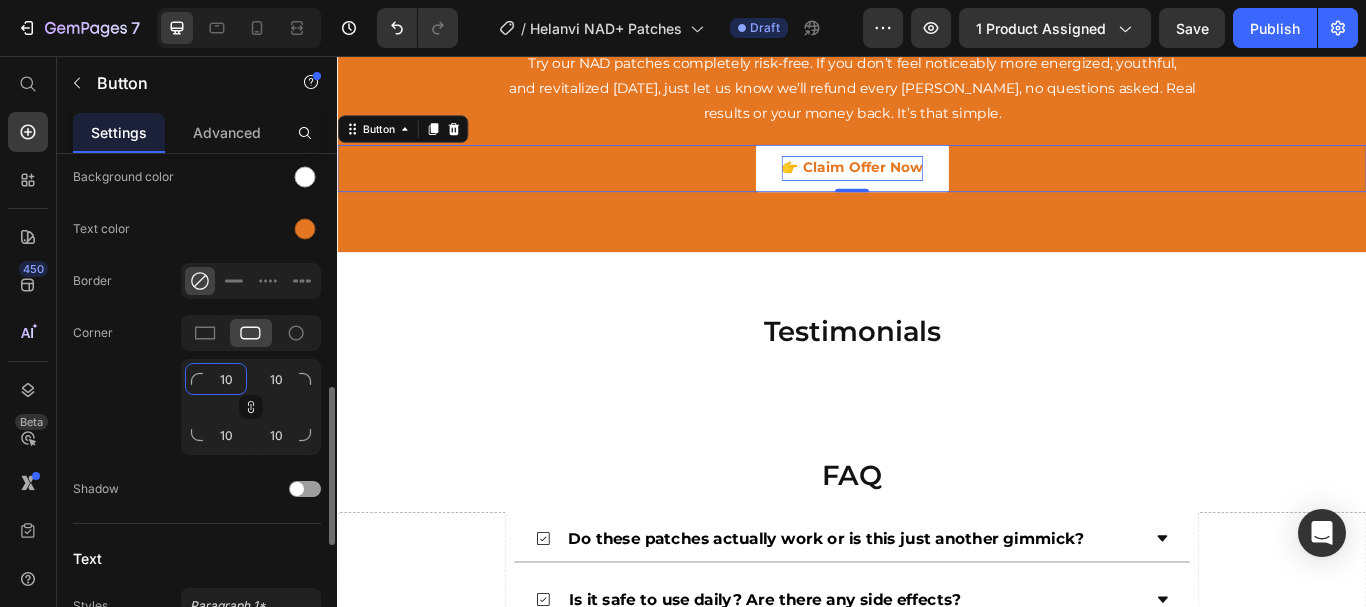 type on "11" 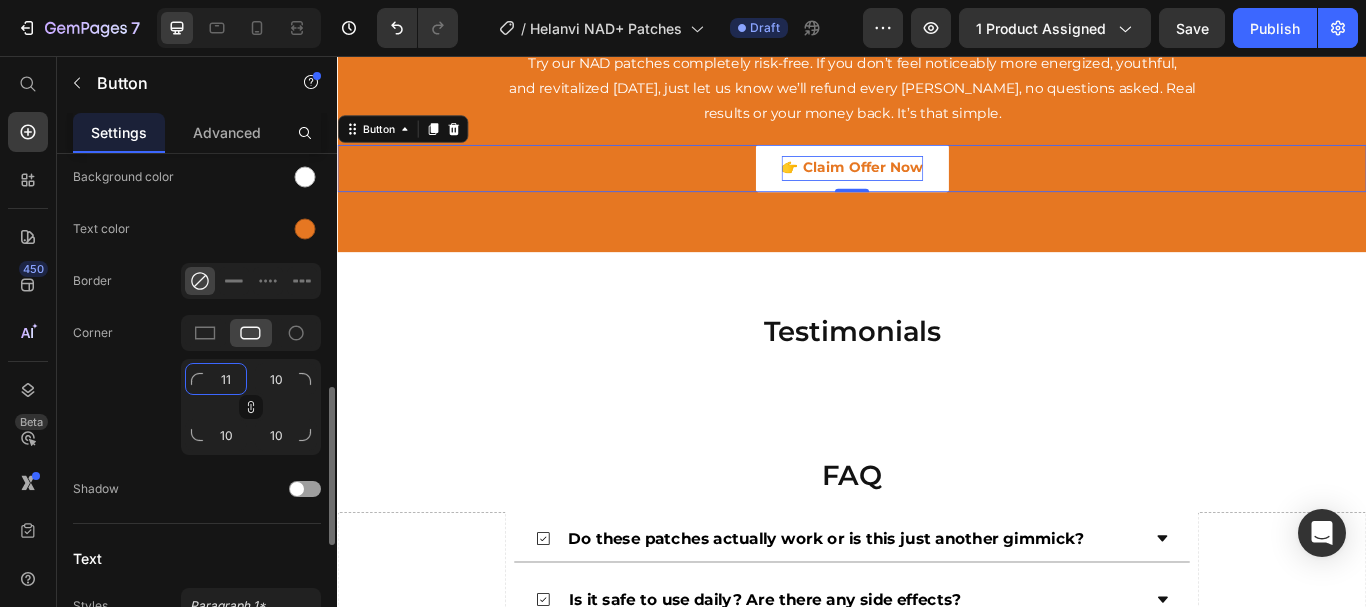 type on "11" 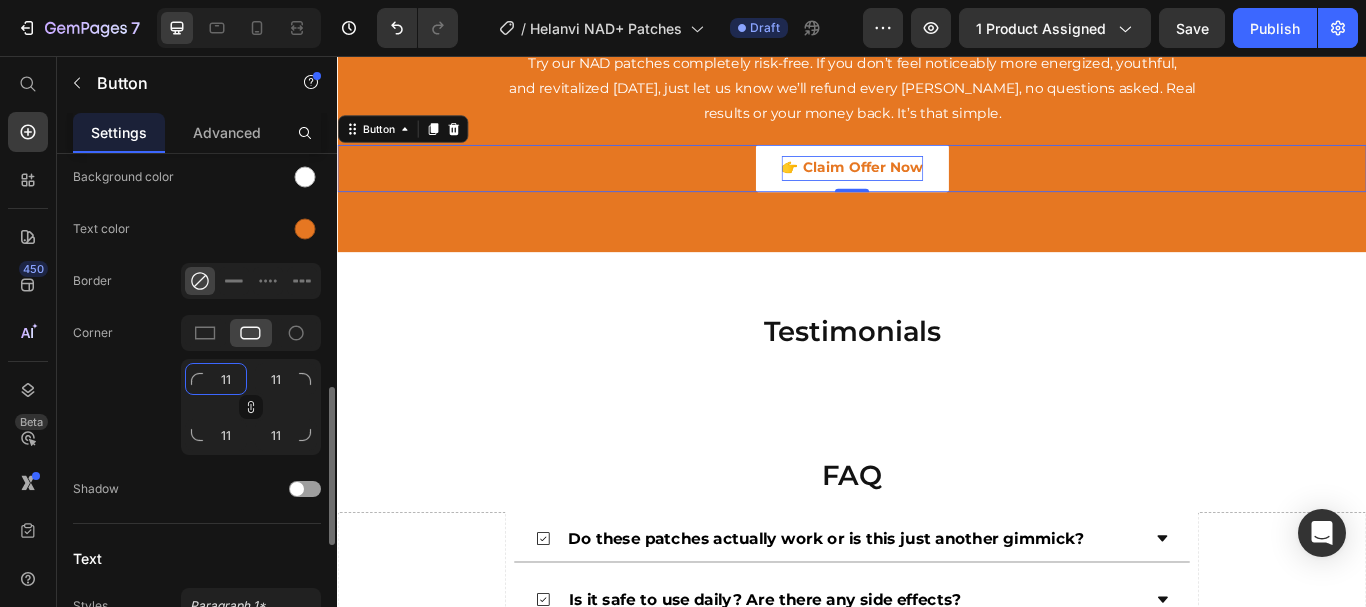 type on "12" 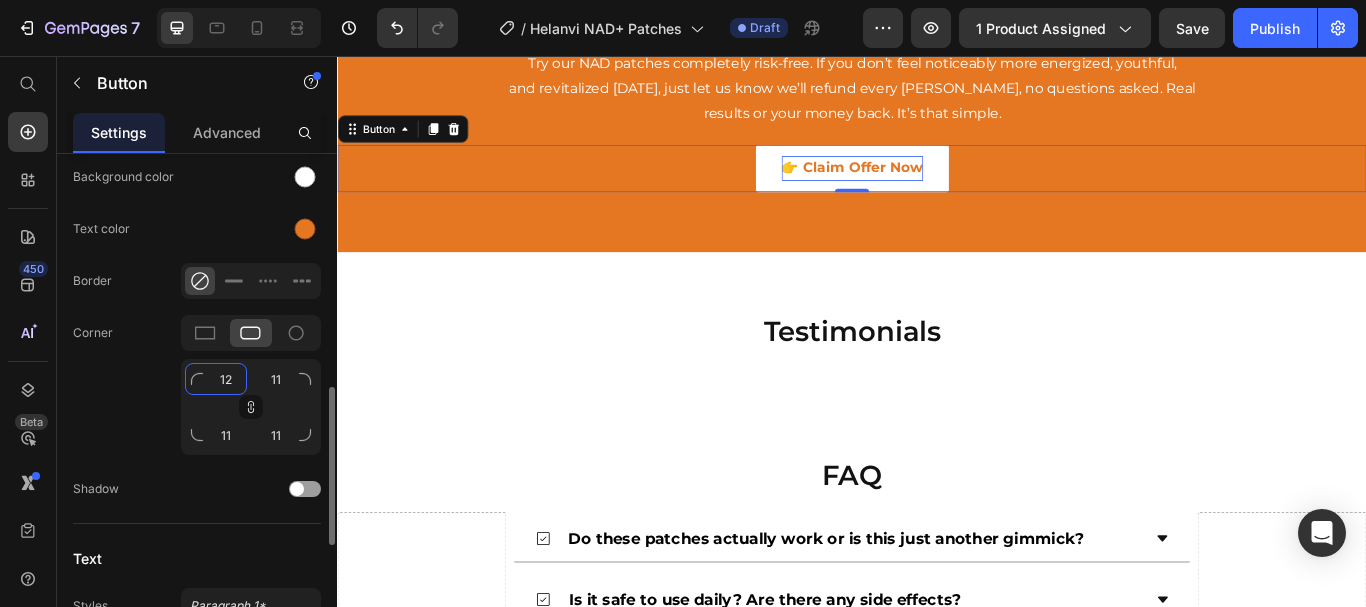 type on "12" 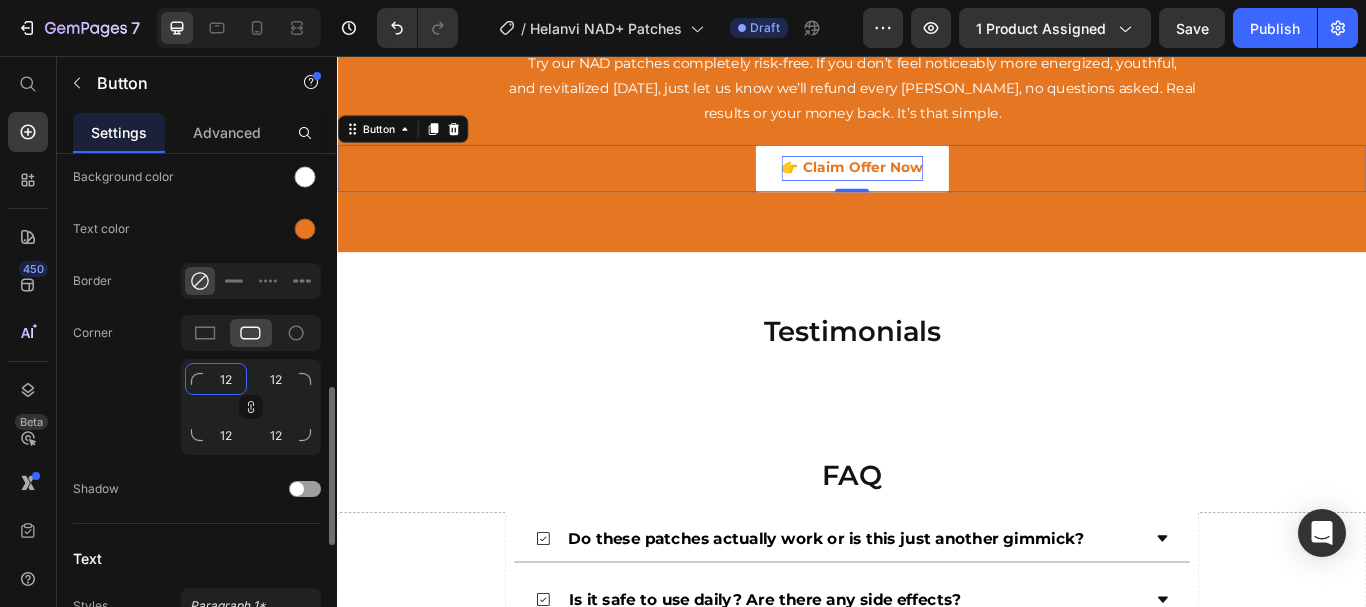 type on "13" 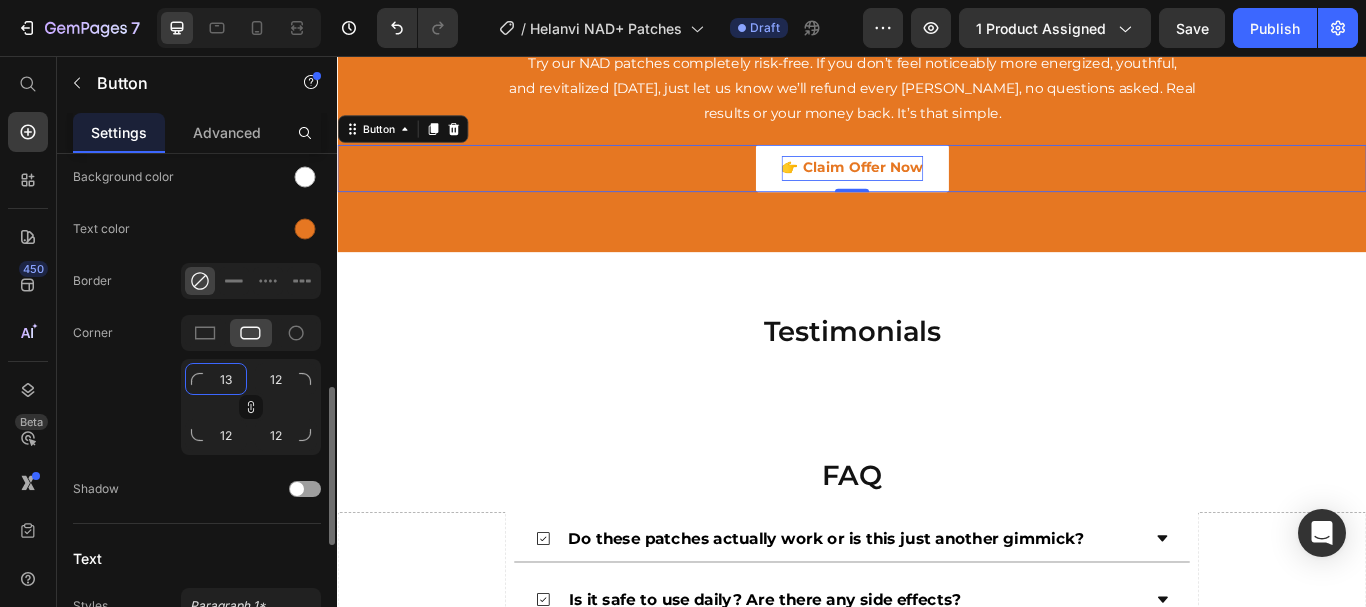 type on "13" 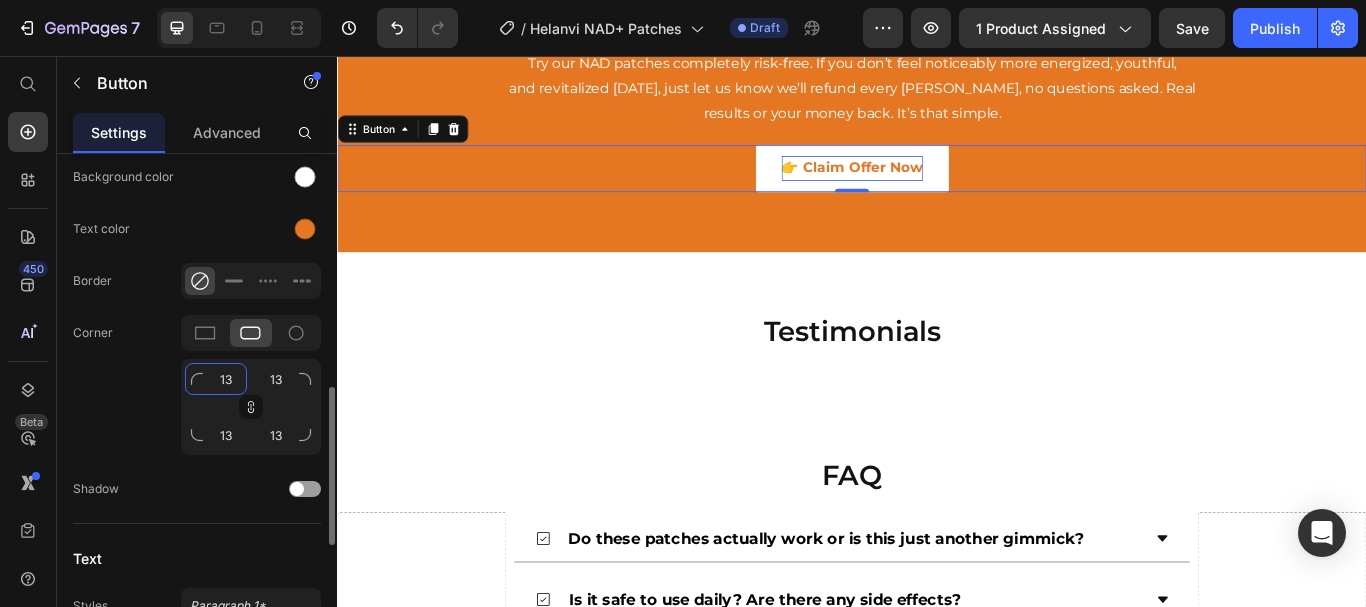 type on "14" 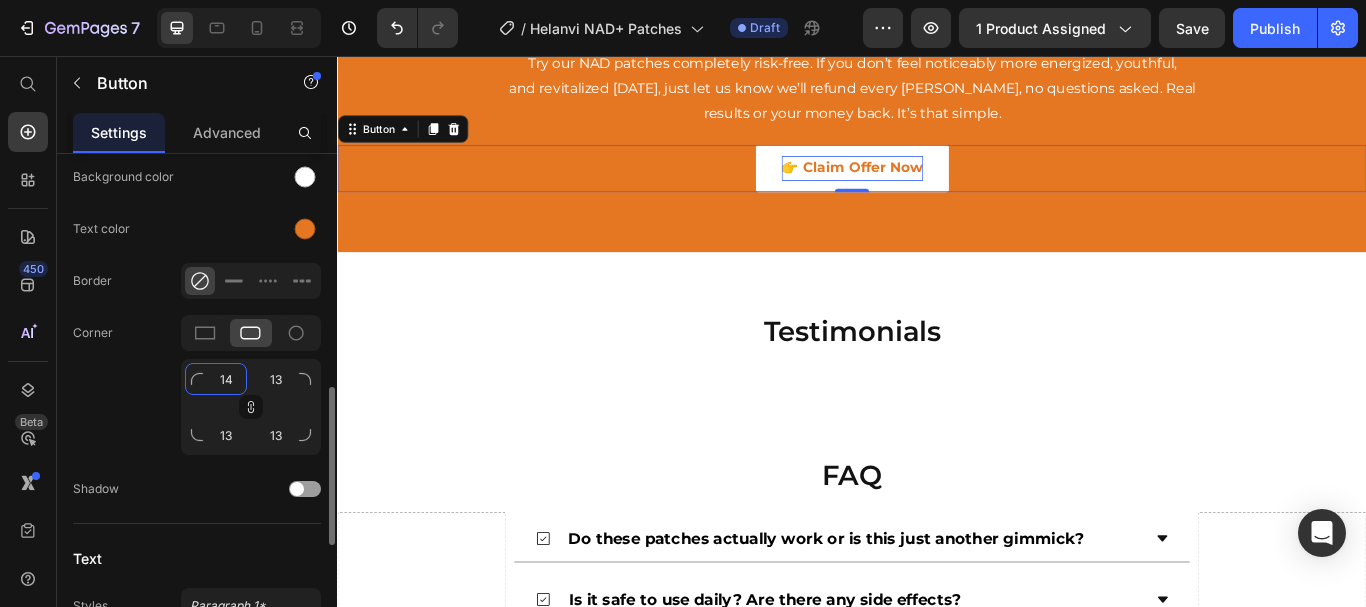 type on "14" 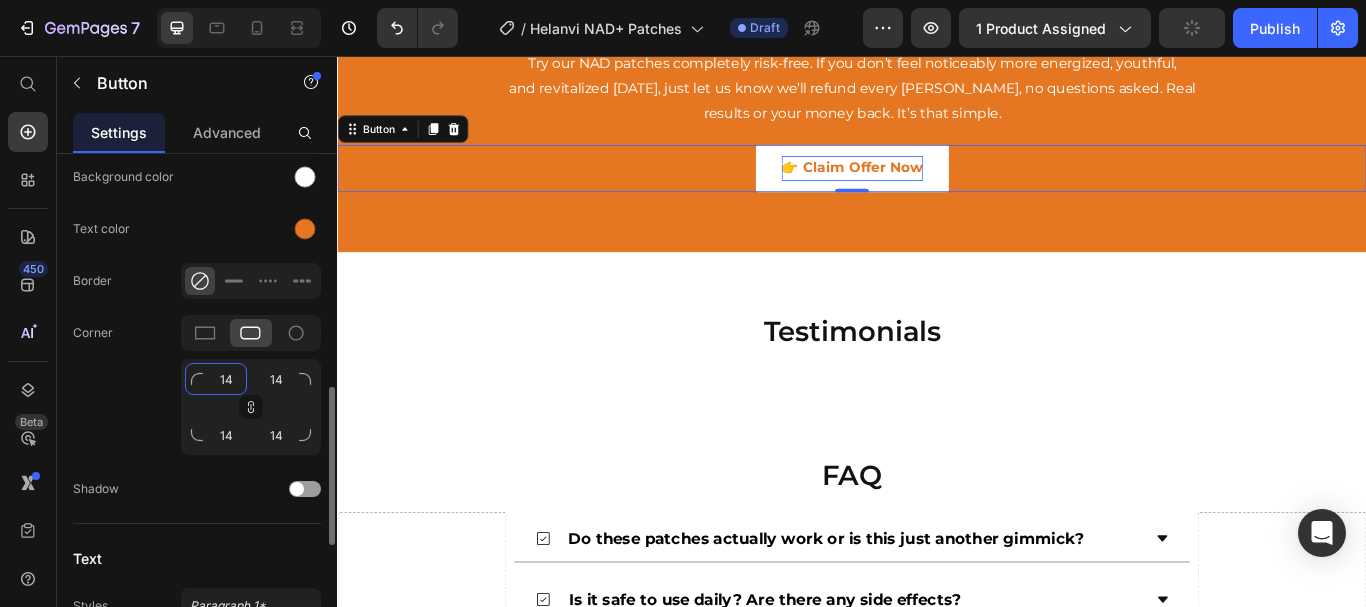 type on "15" 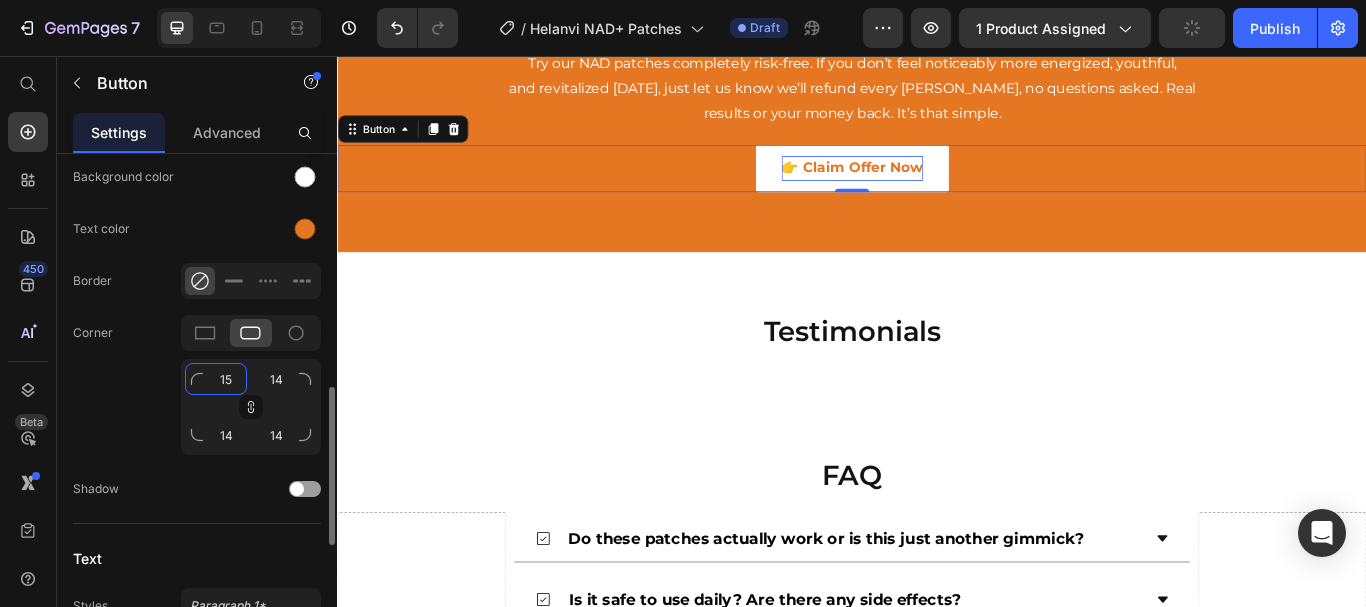 type on "15" 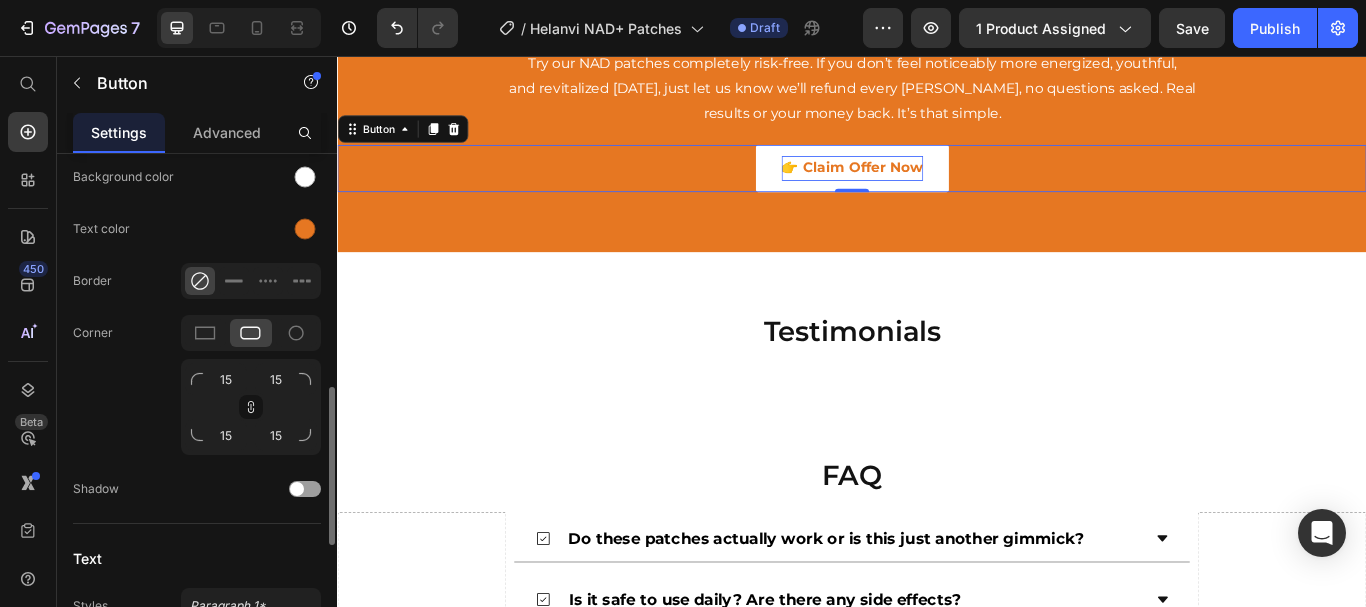 click on "Corner 15 15 15 15" 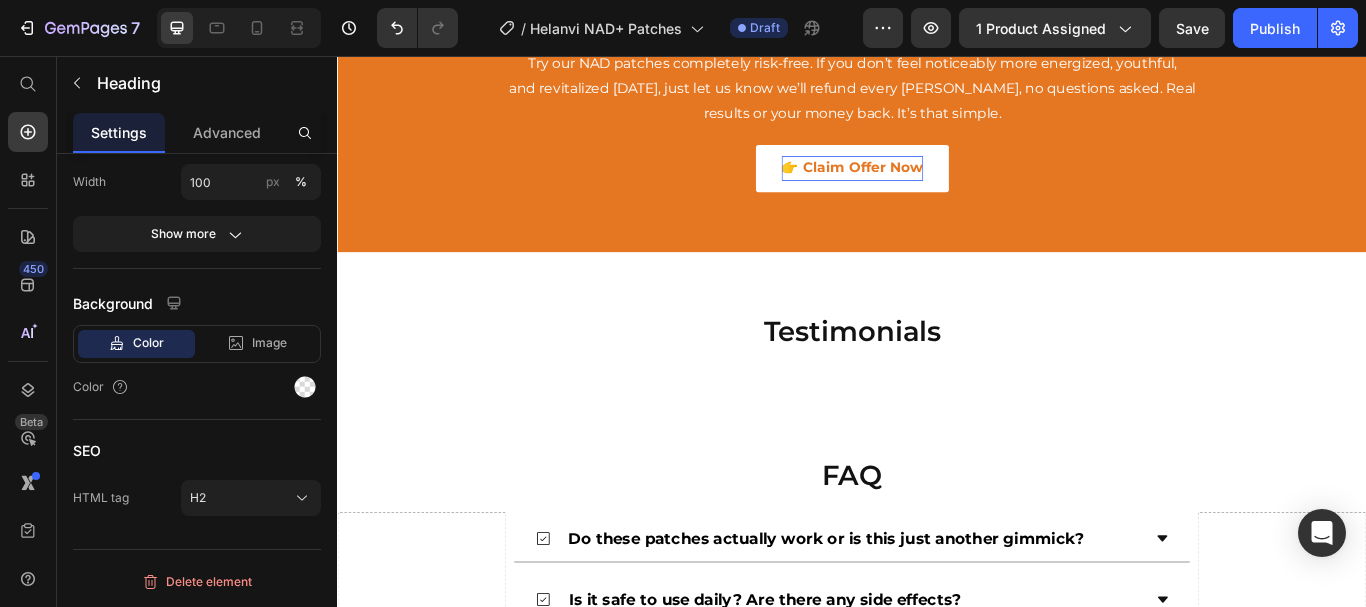 scroll, scrollTop: 0, scrollLeft: 0, axis: both 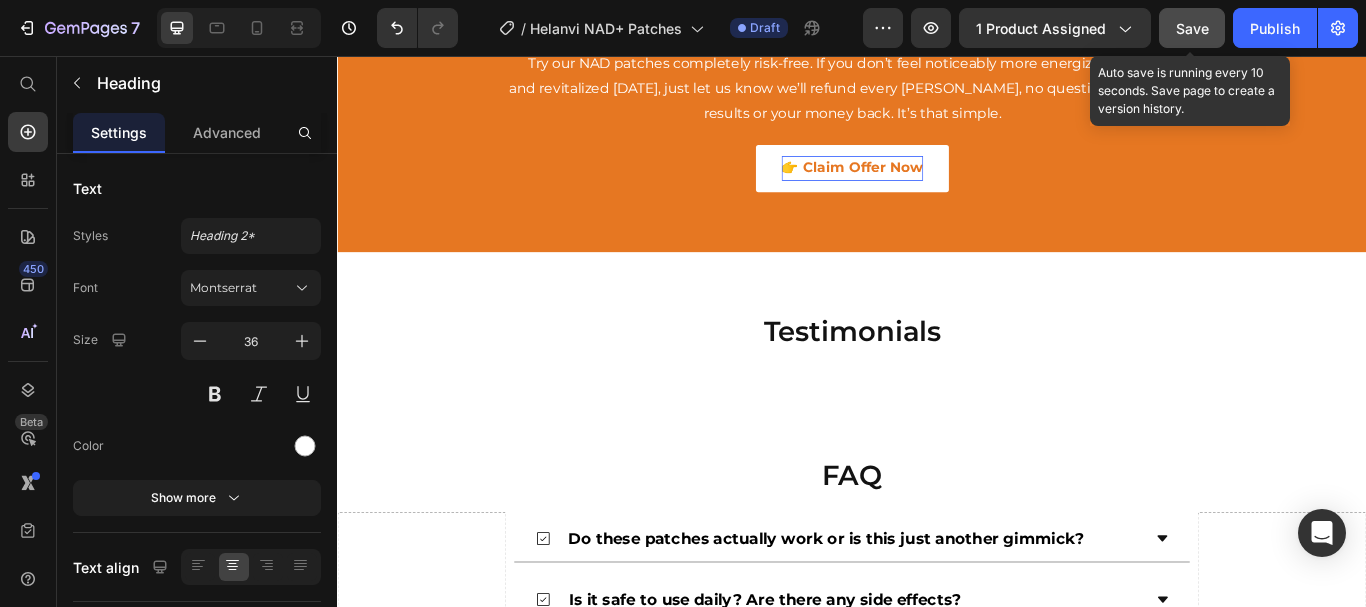click on "Save" at bounding box center (1192, 28) 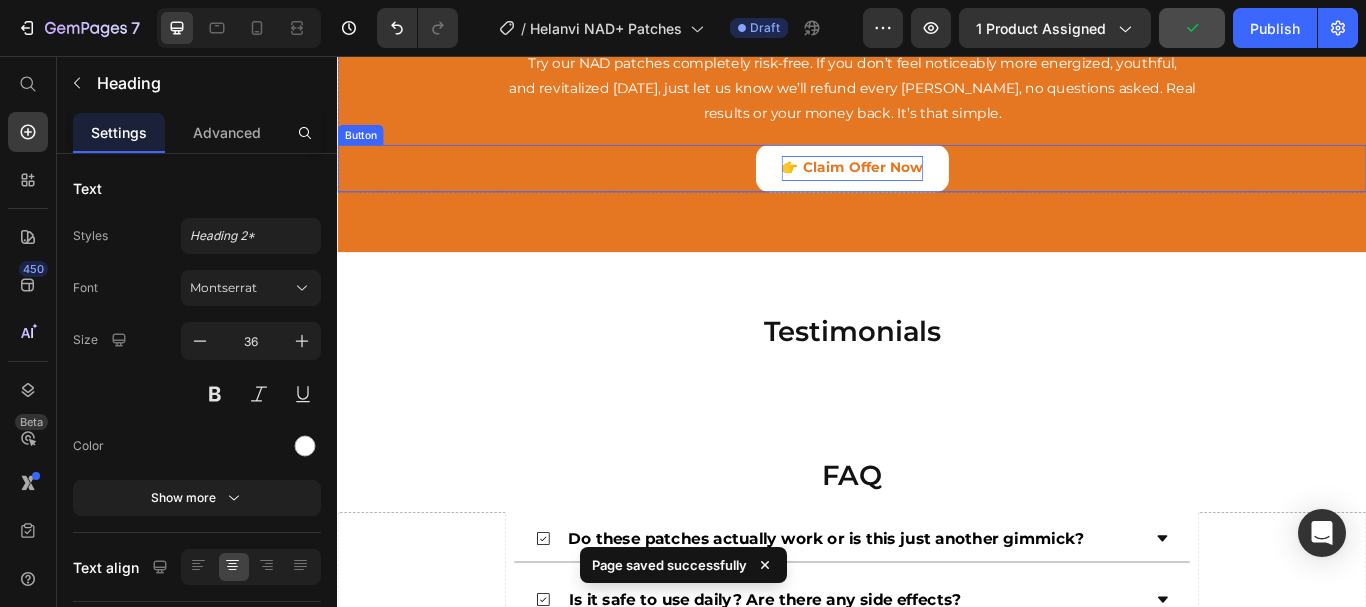 click on "👉 Claim Offer Now" at bounding box center (937, 187) 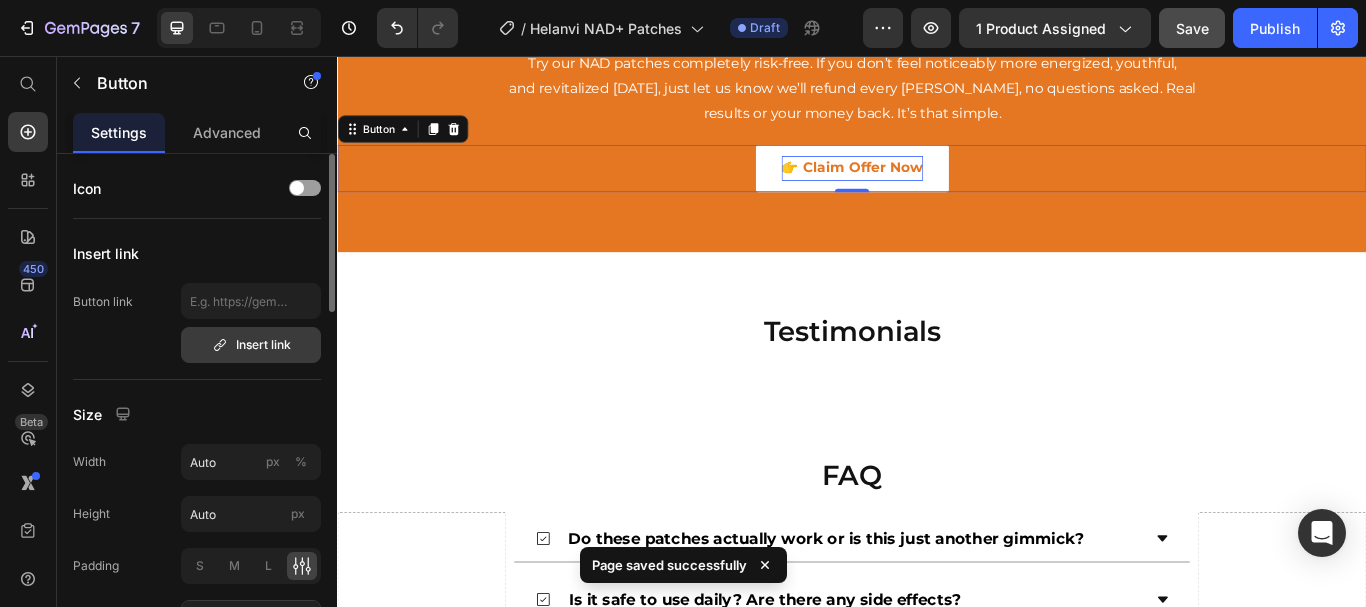 click on "Insert link" at bounding box center (251, 345) 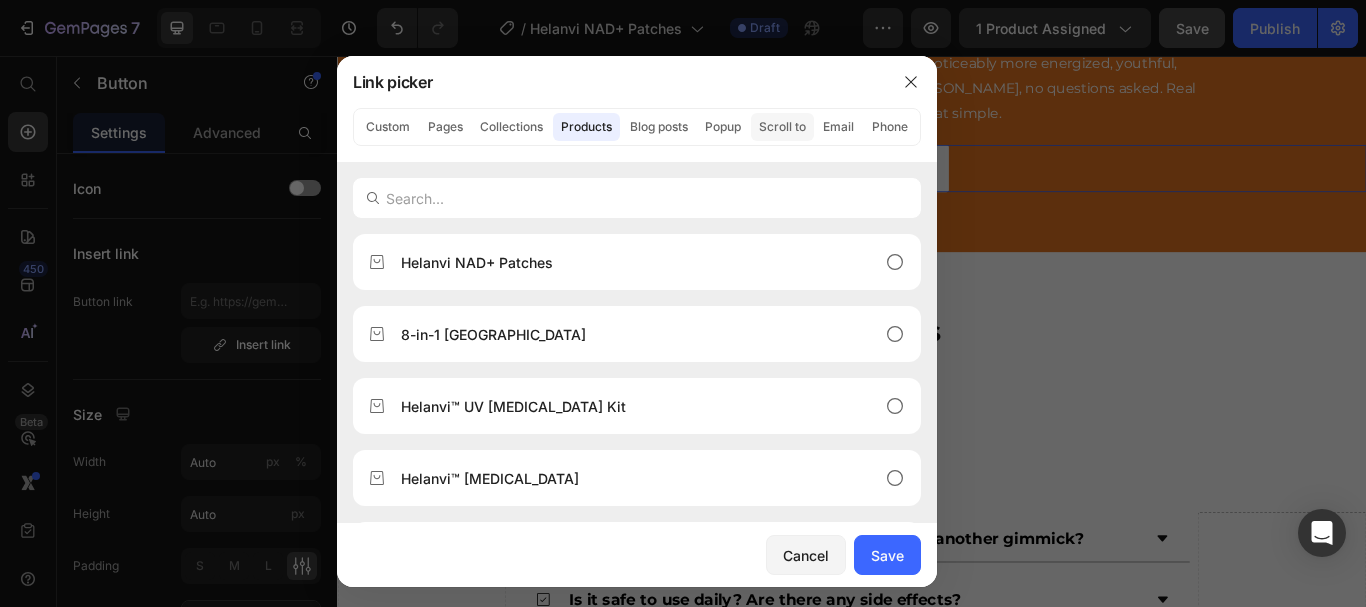 click on "Scroll to" 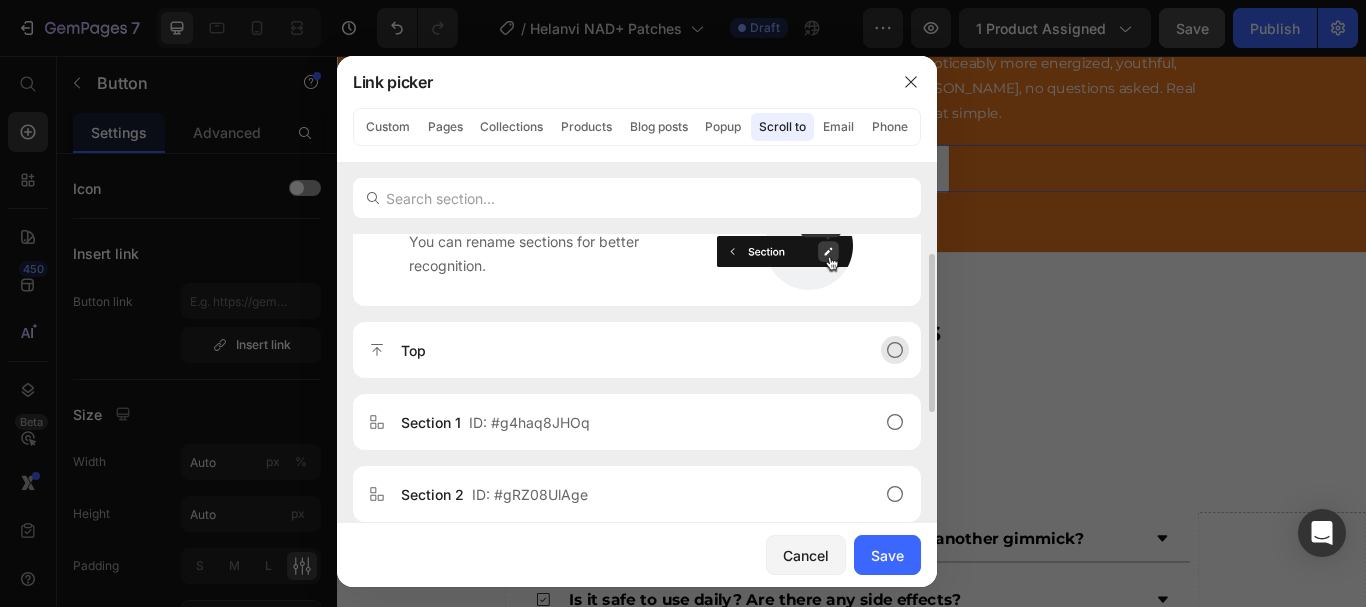 scroll, scrollTop: 59, scrollLeft: 0, axis: vertical 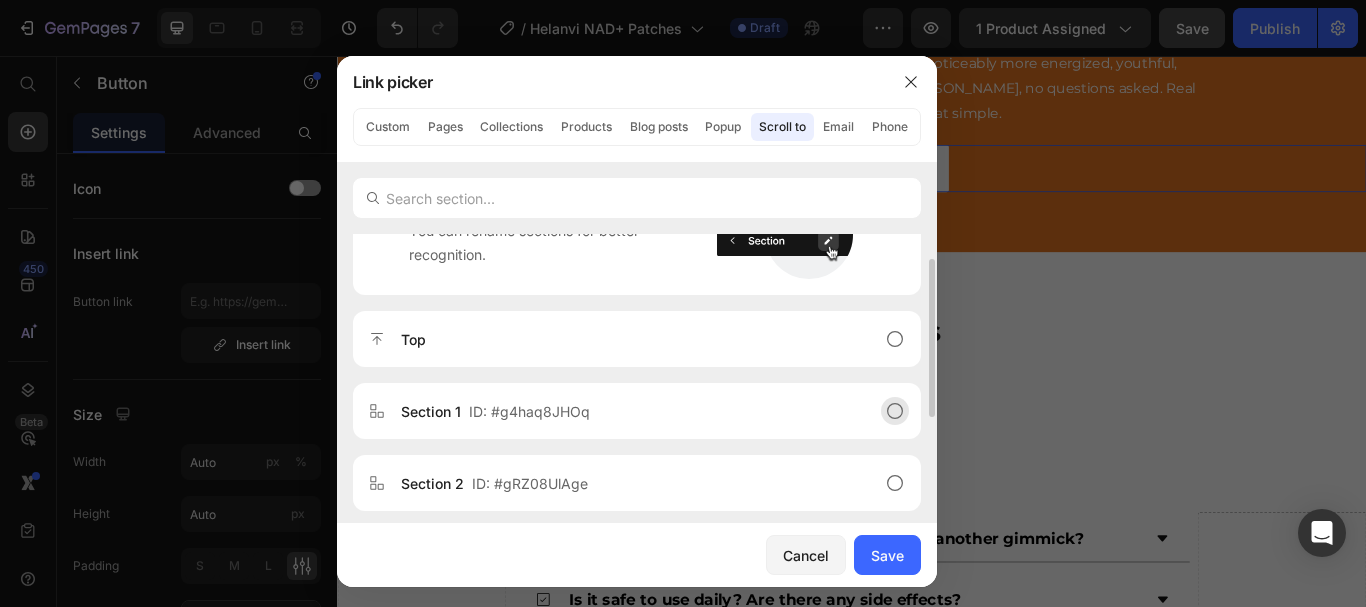 click on "Section 1  ID: #g4haq8JHOq" at bounding box center [621, 411] 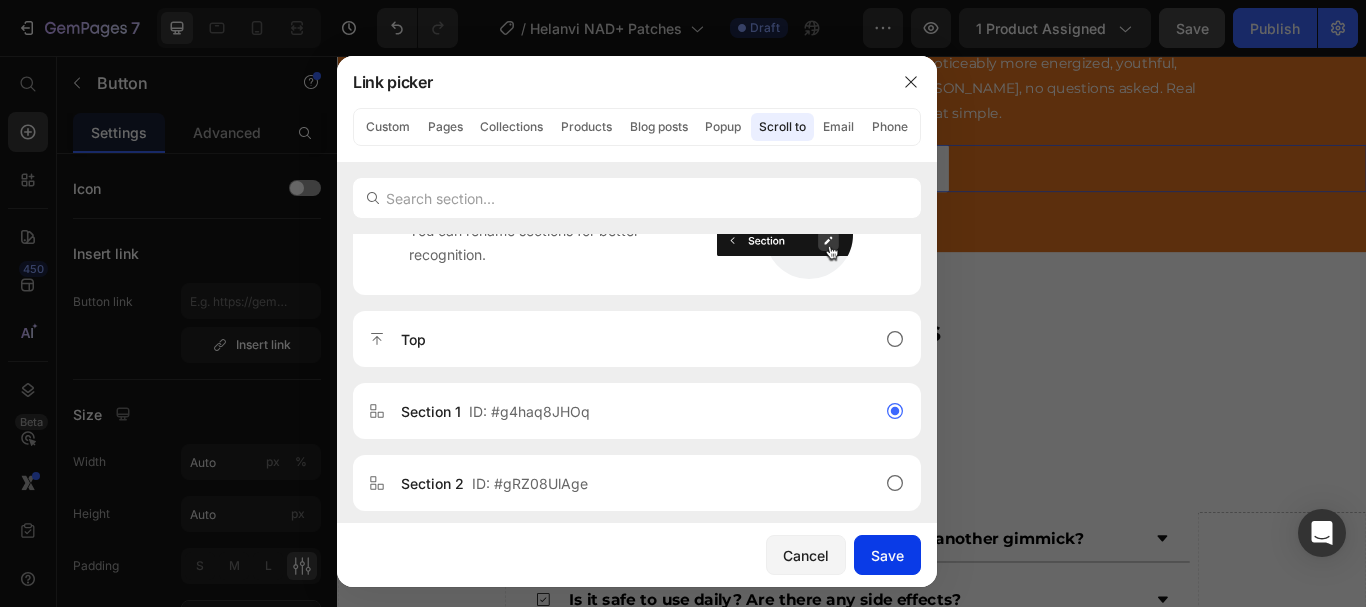 click on "Save" at bounding box center (887, 555) 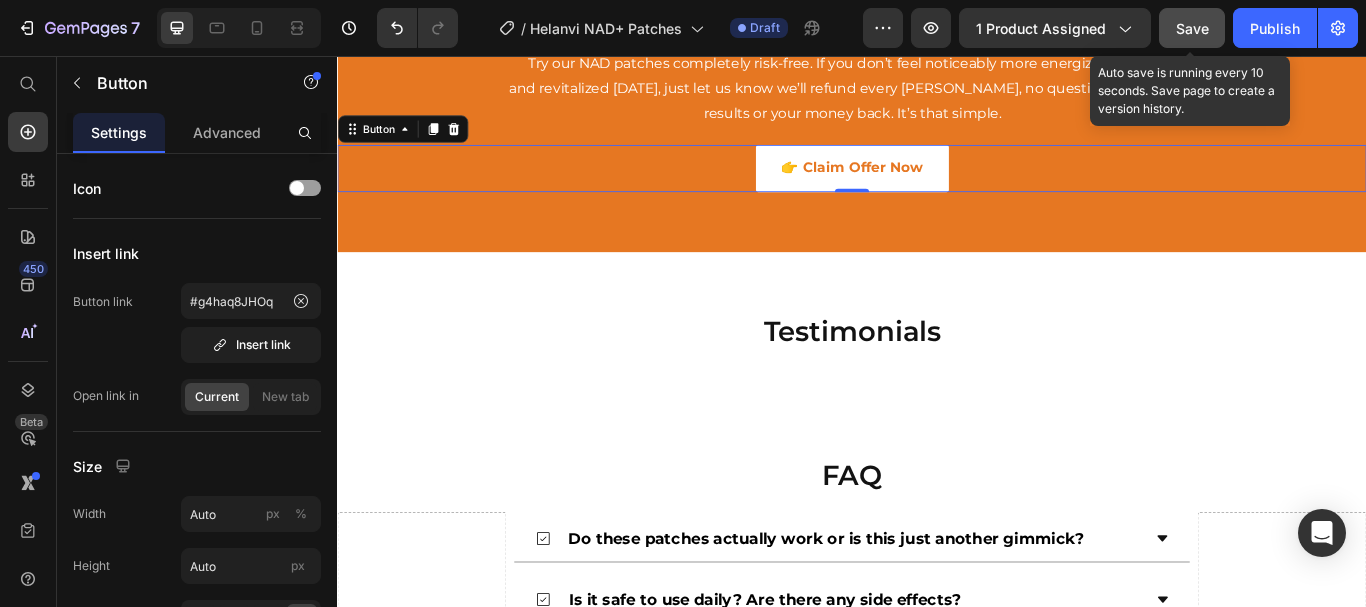 click on "Save" at bounding box center (1192, 28) 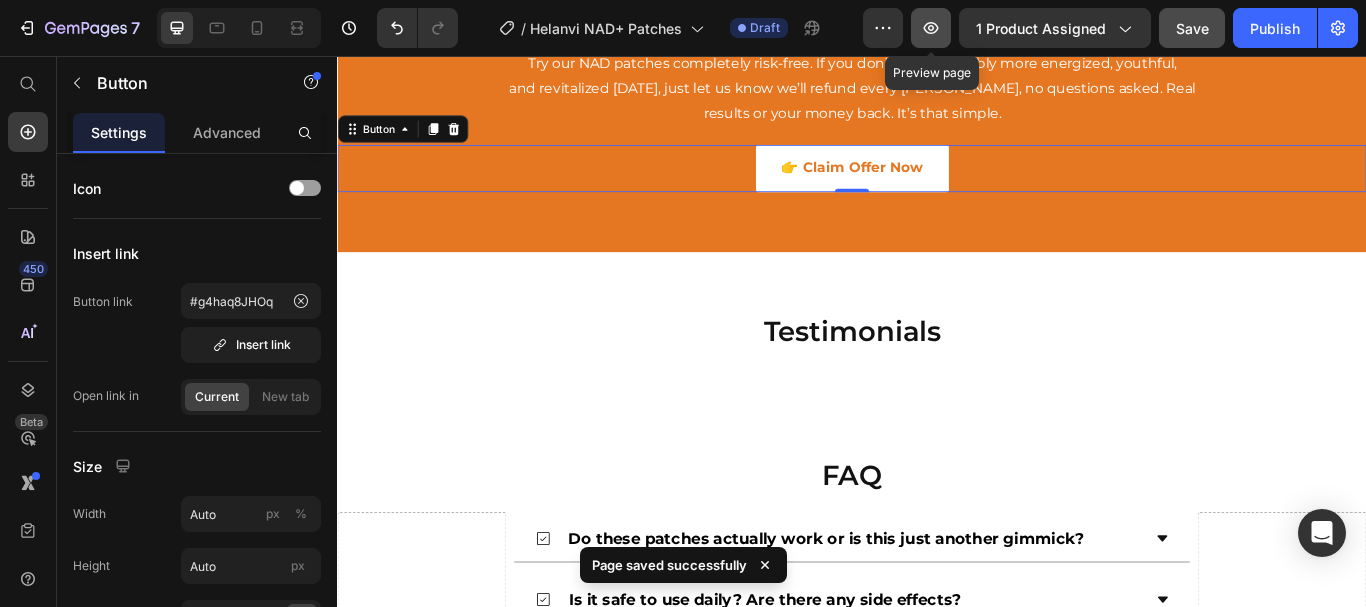 click 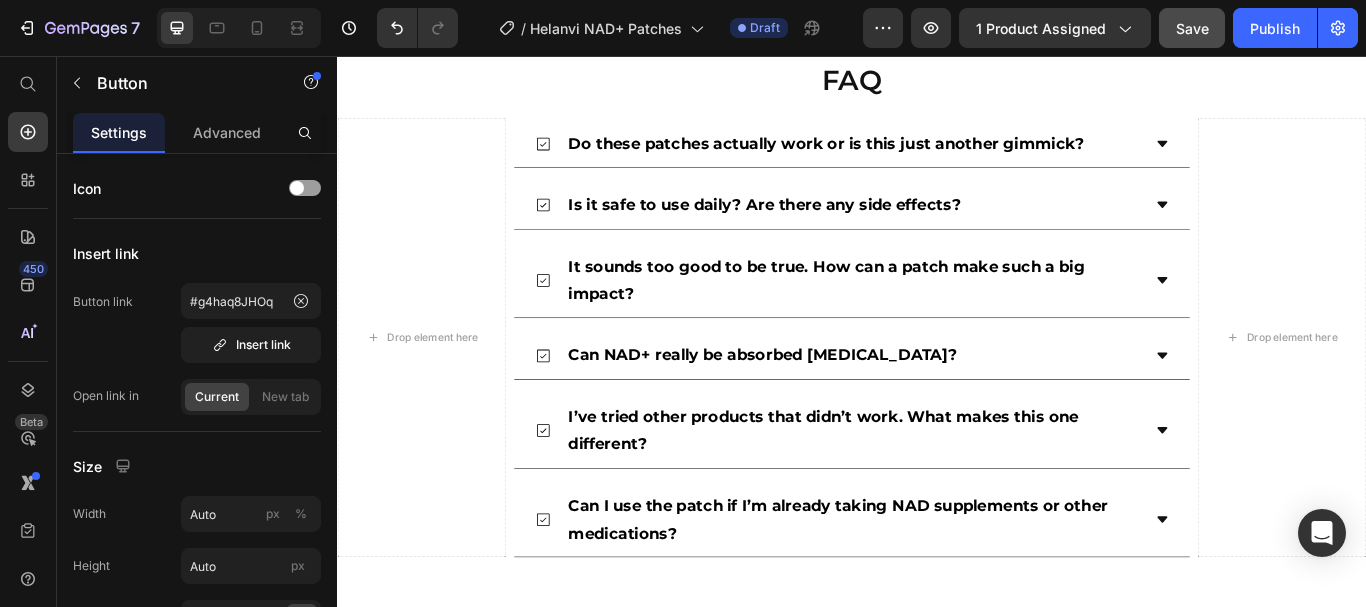 scroll, scrollTop: 4580, scrollLeft: 0, axis: vertical 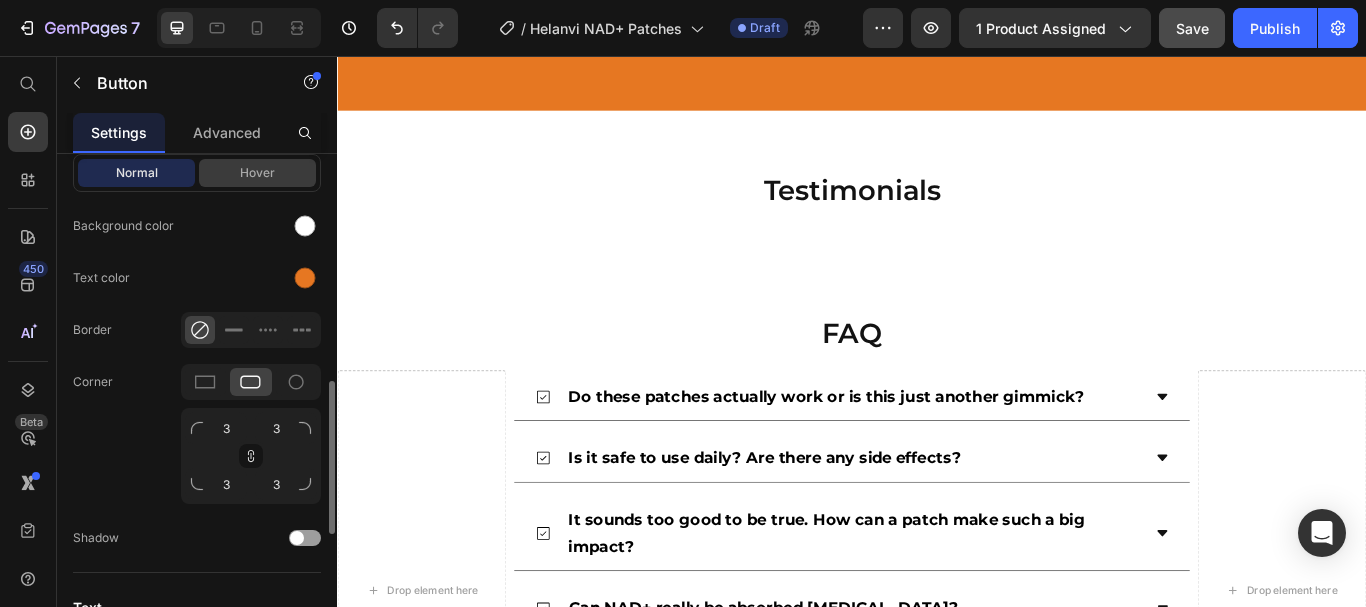 click on "Hover" at bounding box center (257, 173) 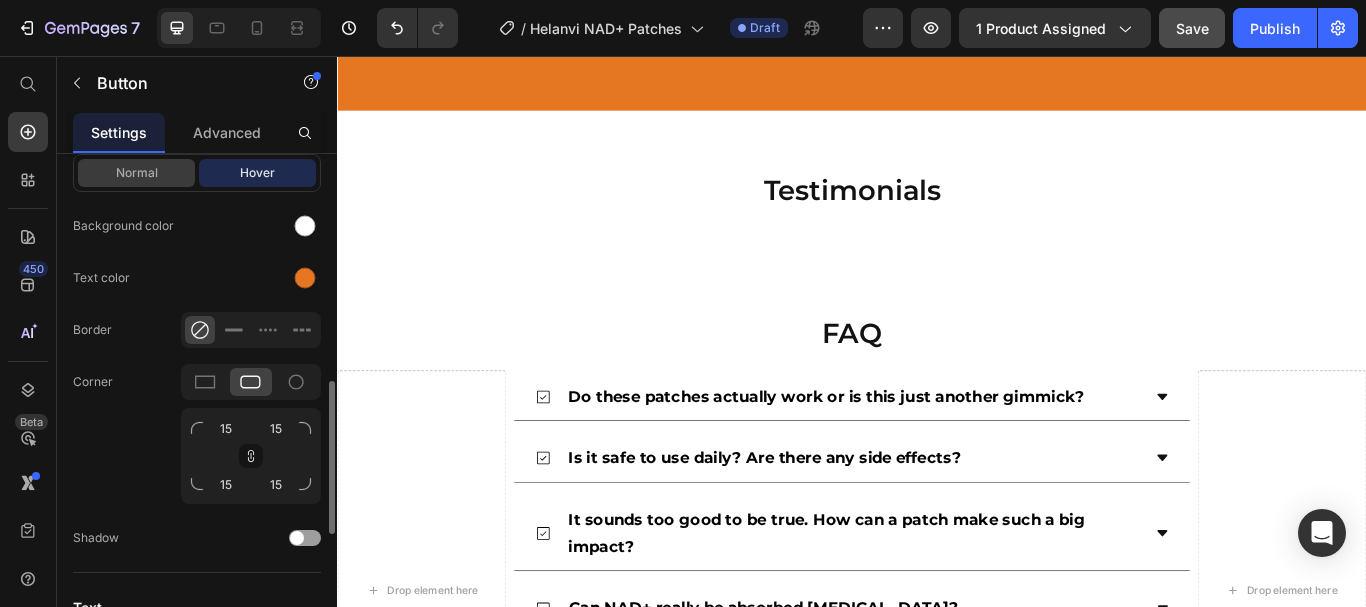 click on "Normal" at bounding box center [136, 173] 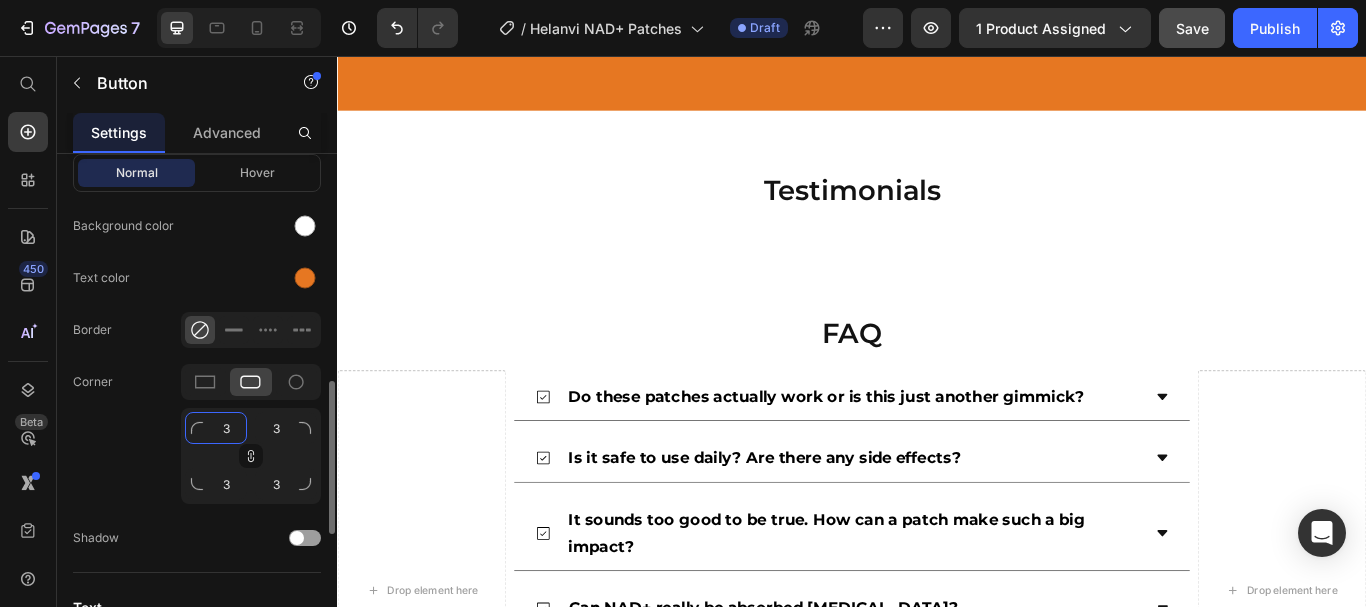 click on "3" 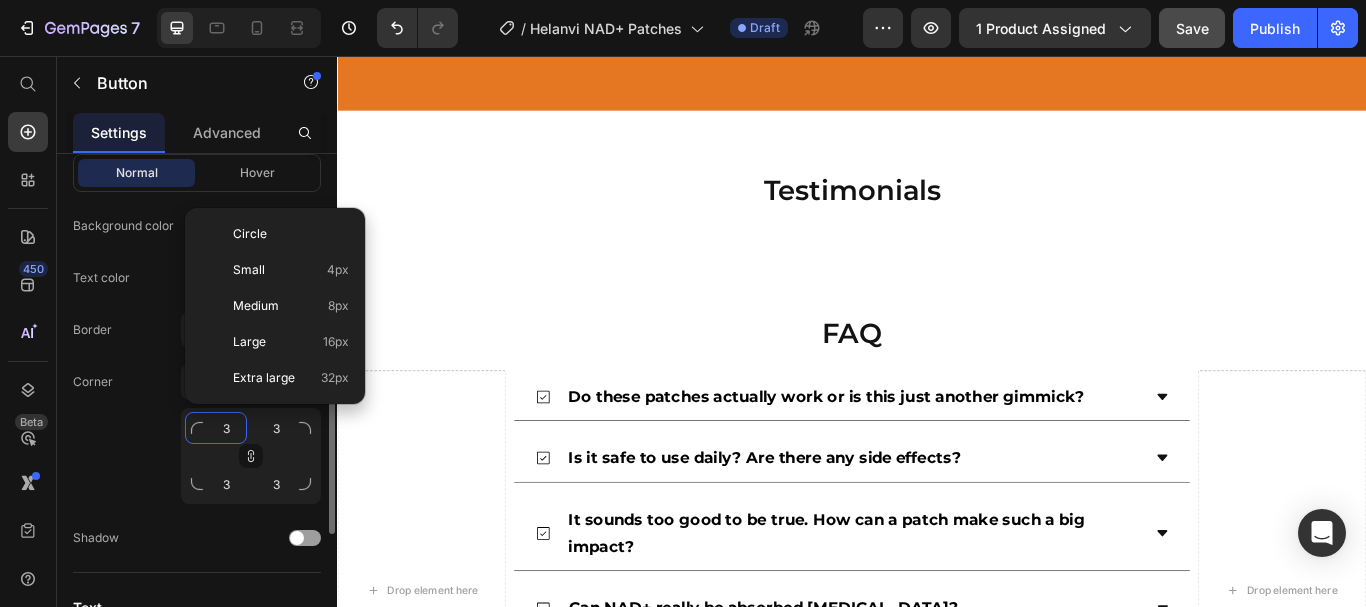 type on "4" 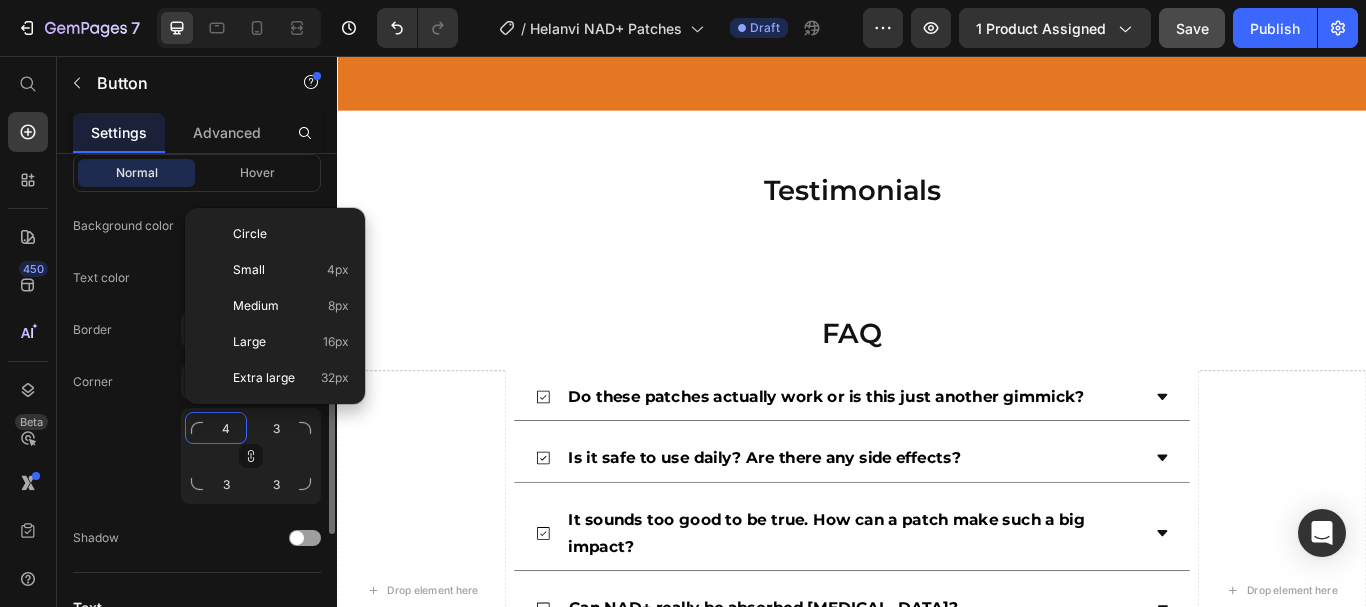 type on "4" 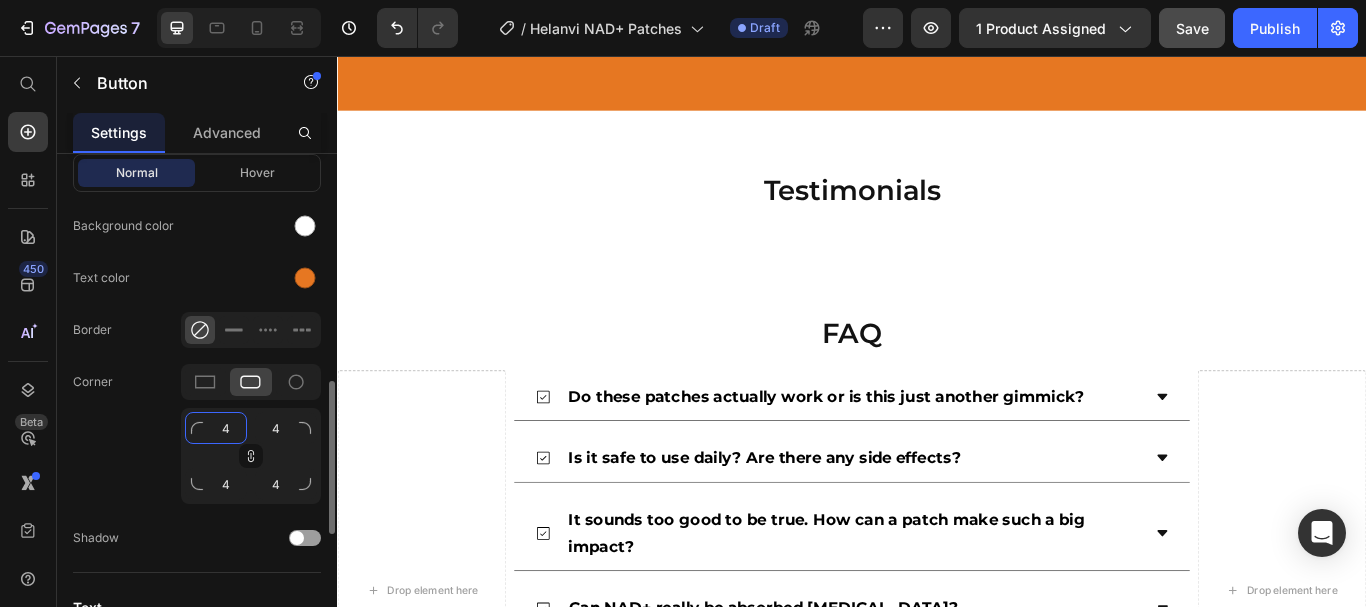 type on "5" 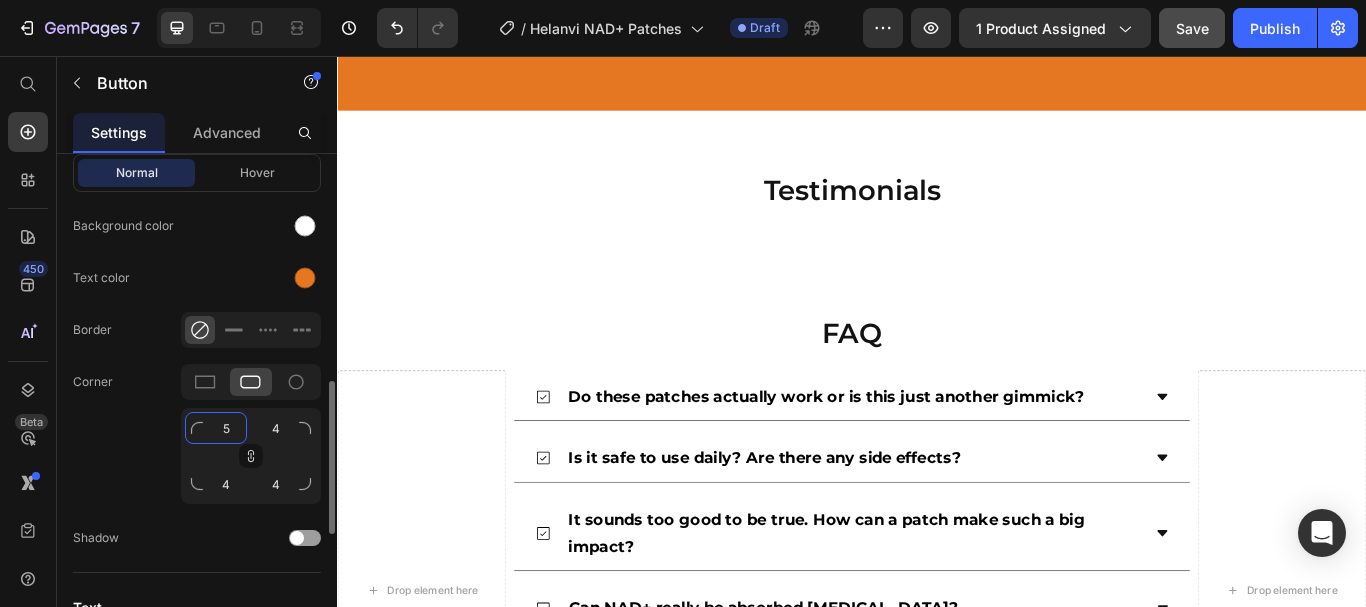 type on "5" 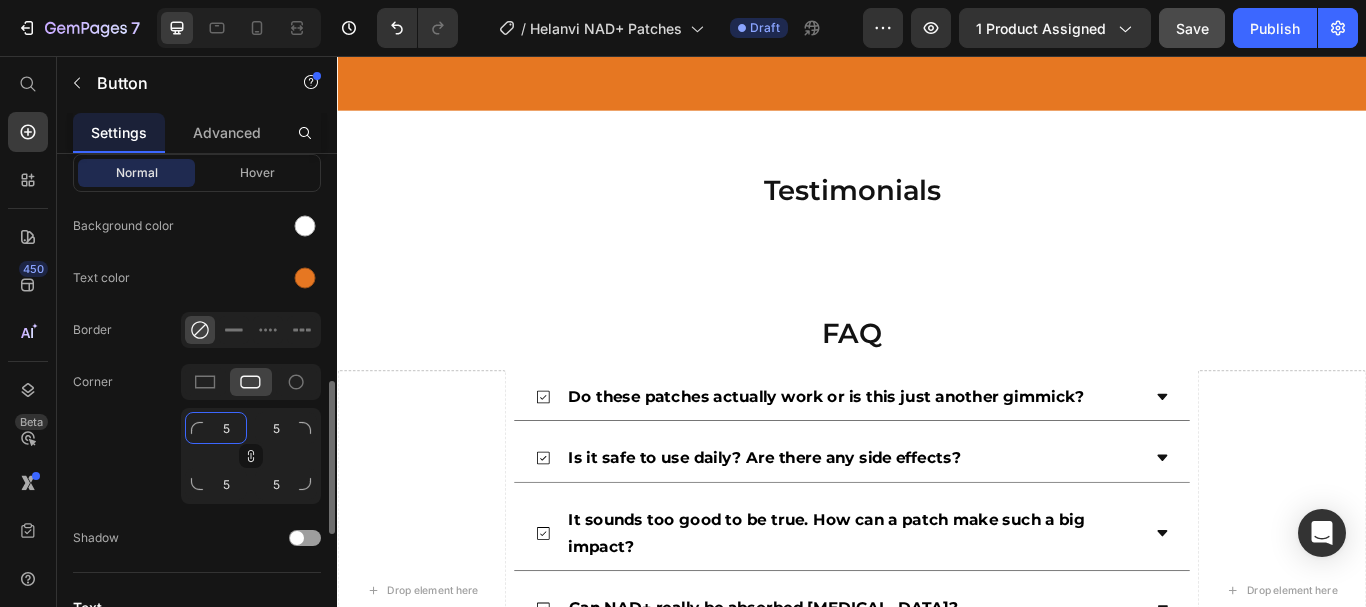 type on "6" 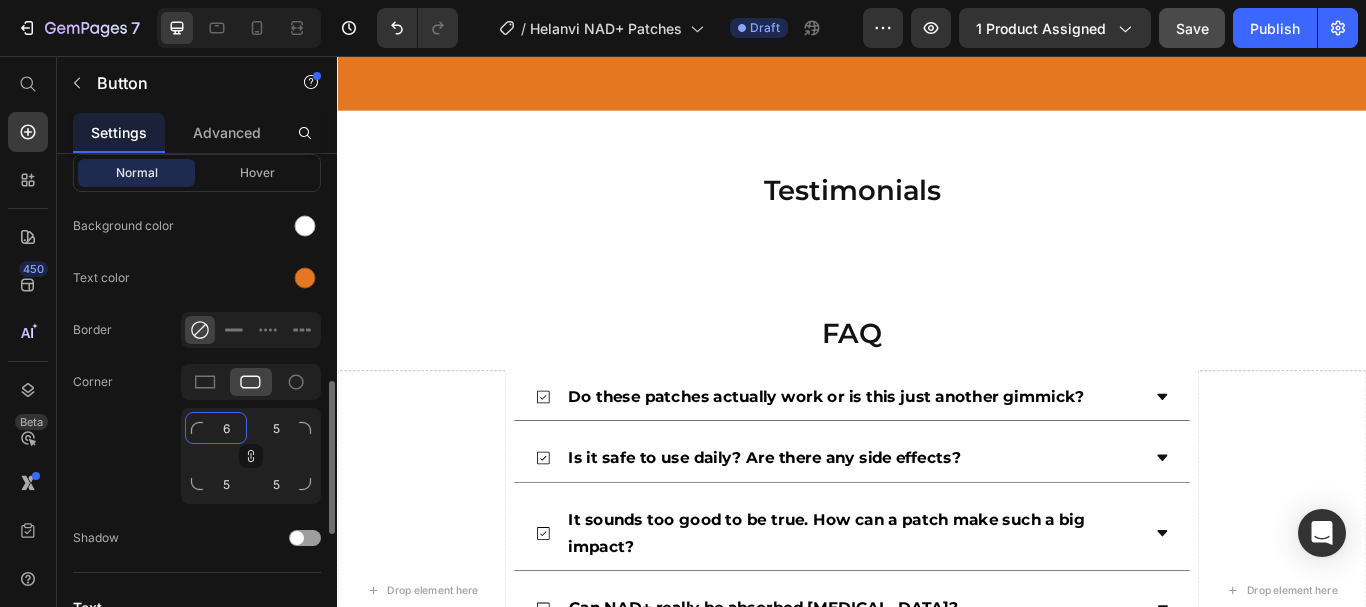 type on "6" 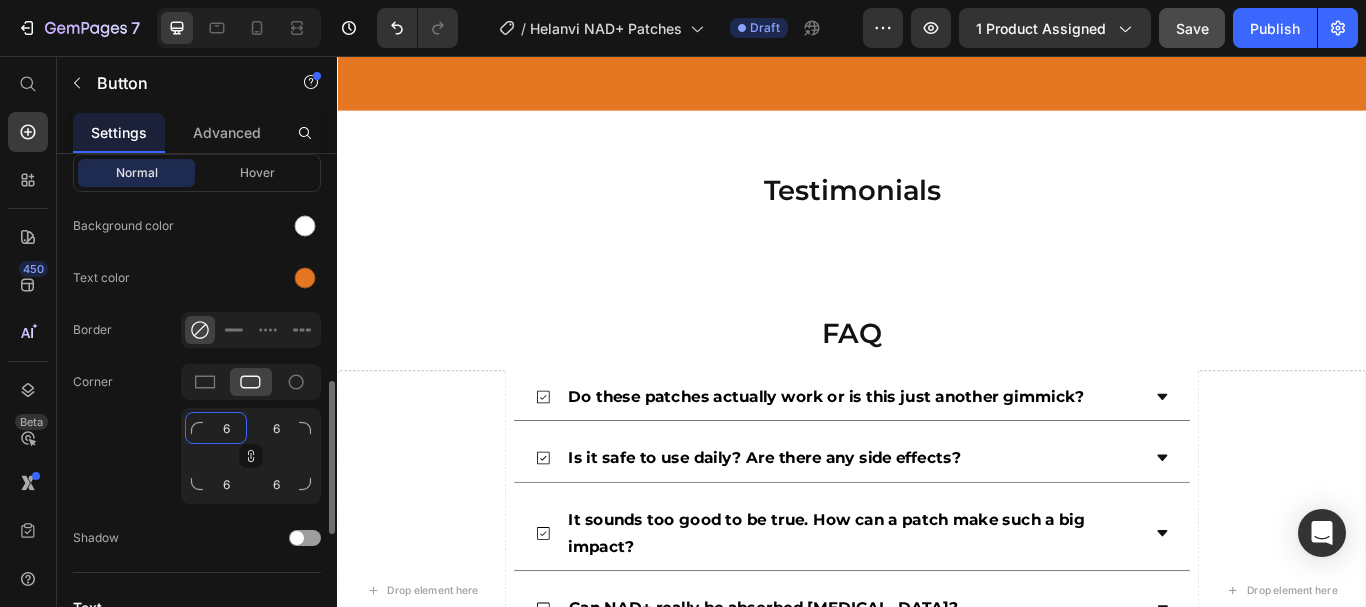 type on "7" 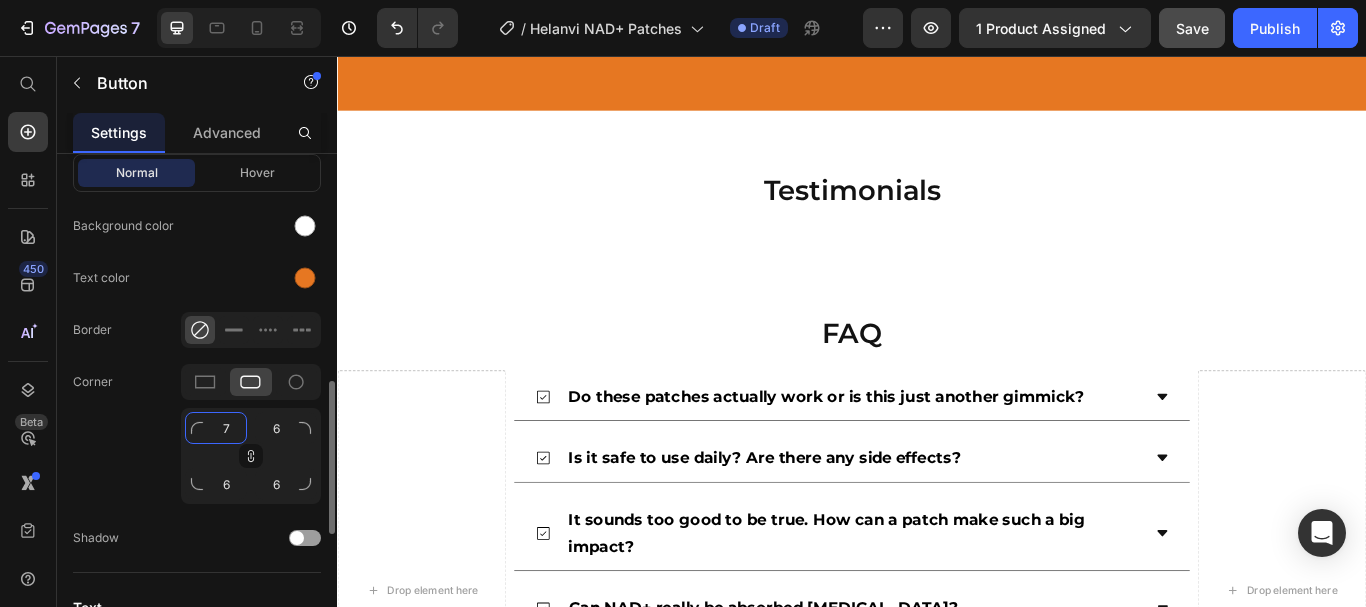 type on "7" 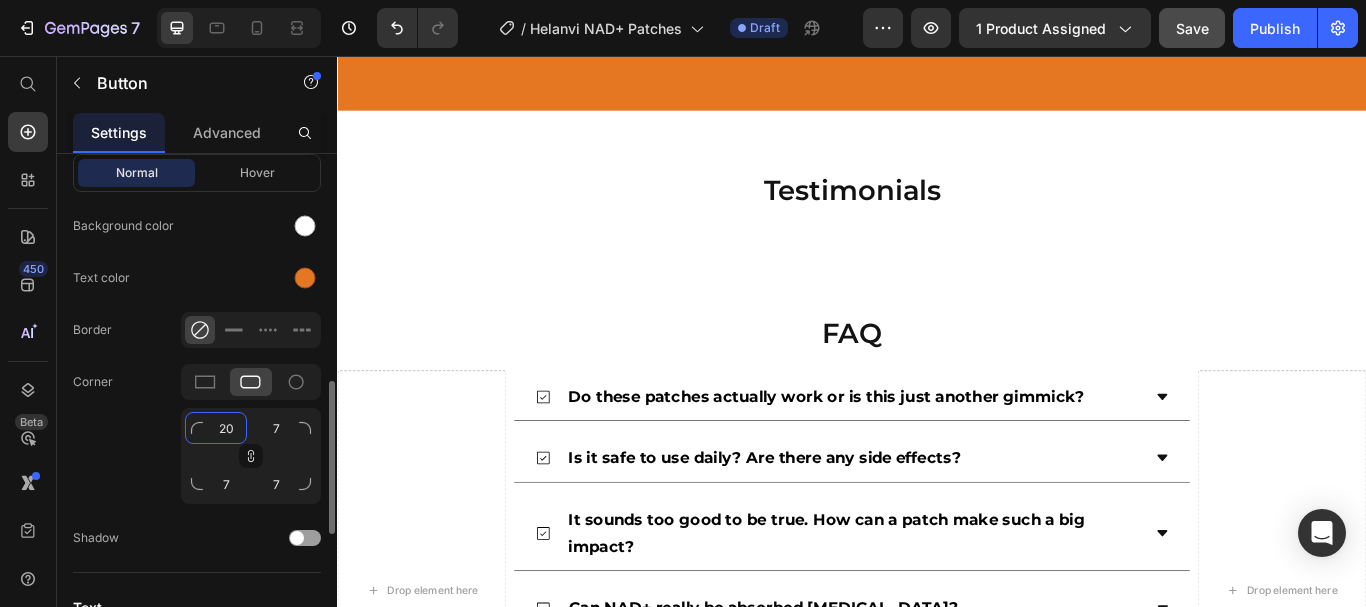 type on "21" 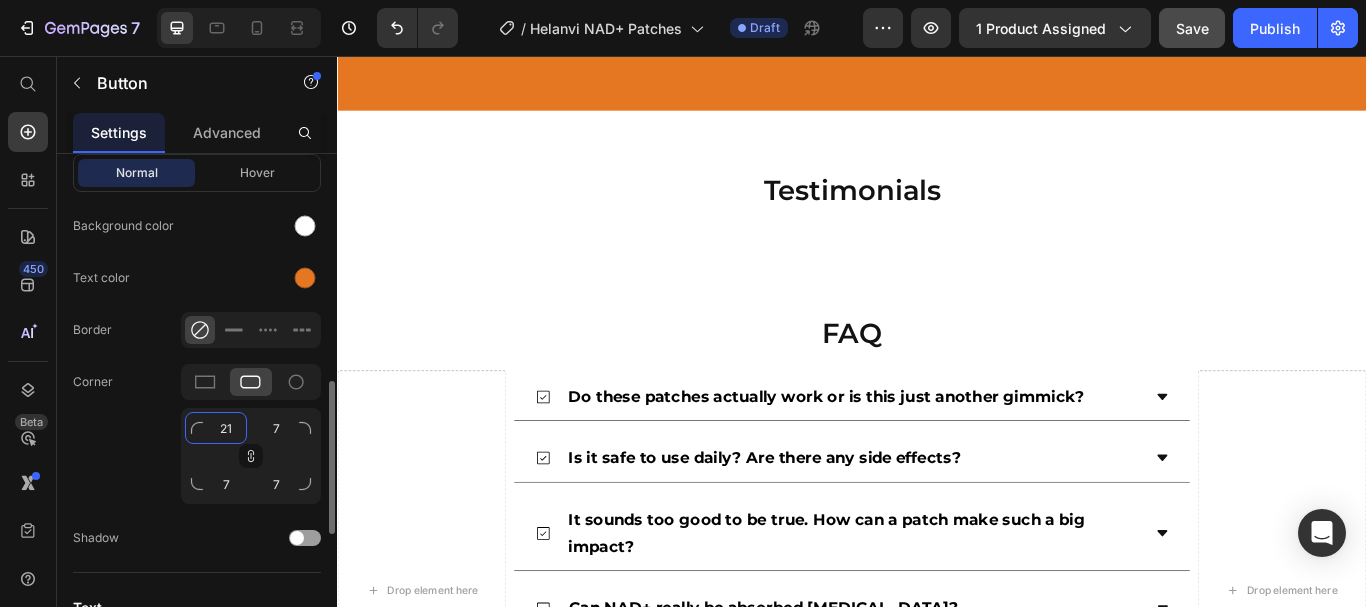 type on "21" 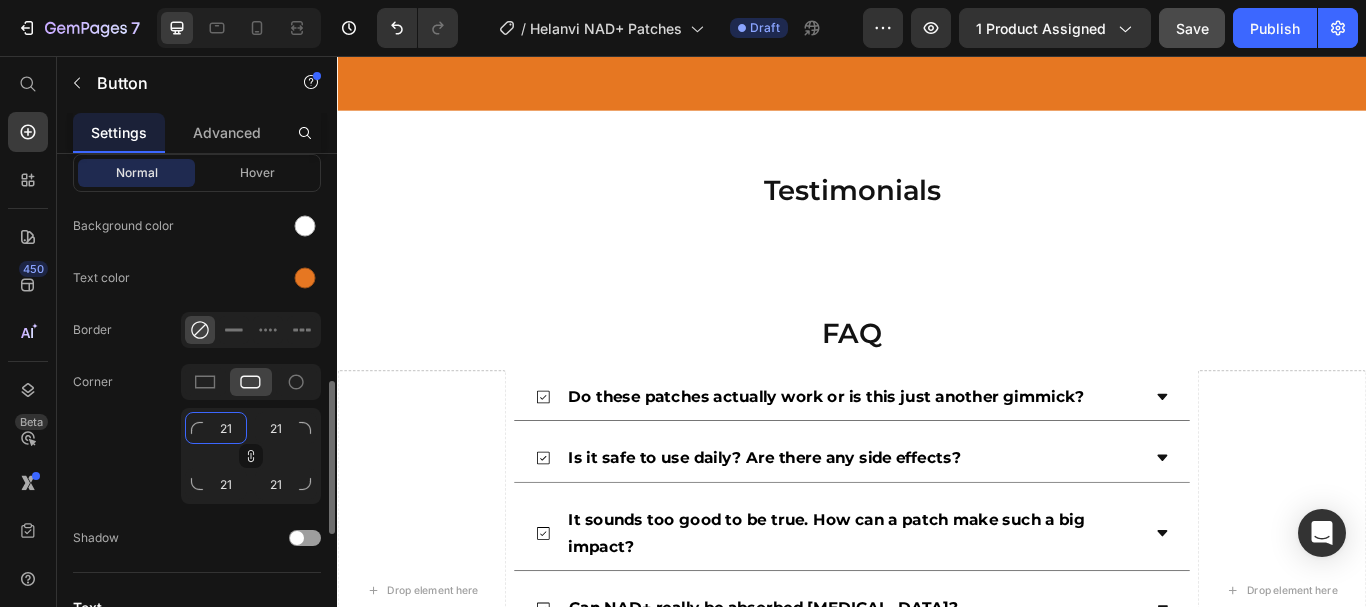 type on "20" 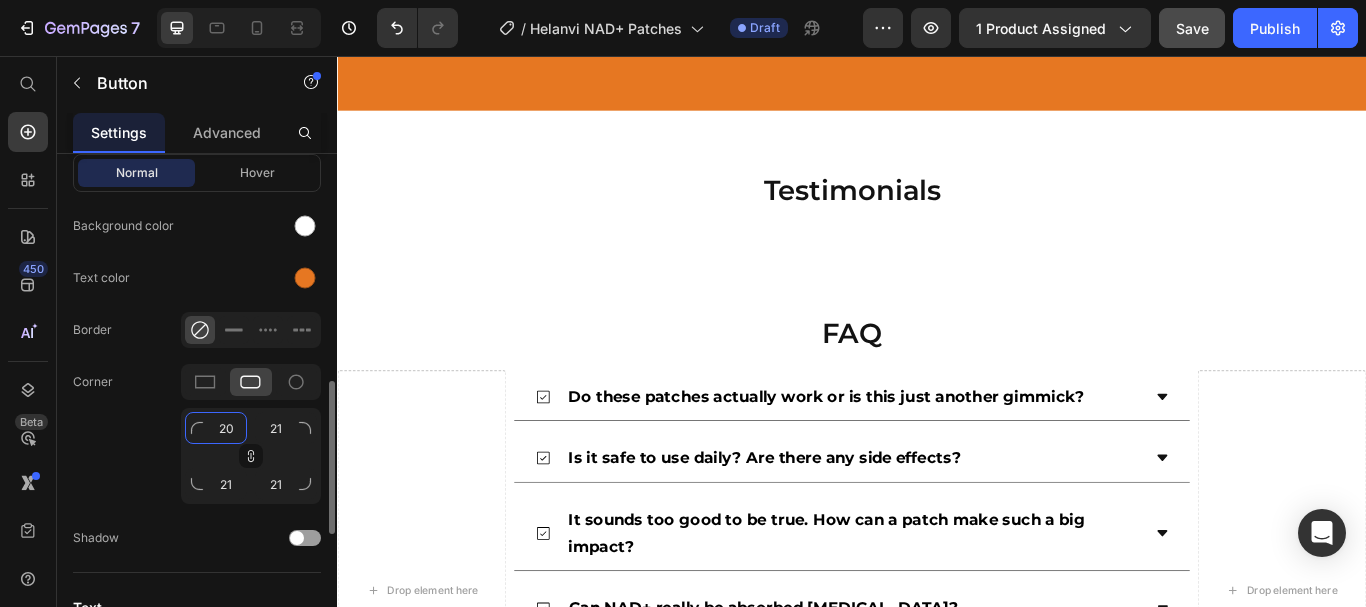 type on "20" 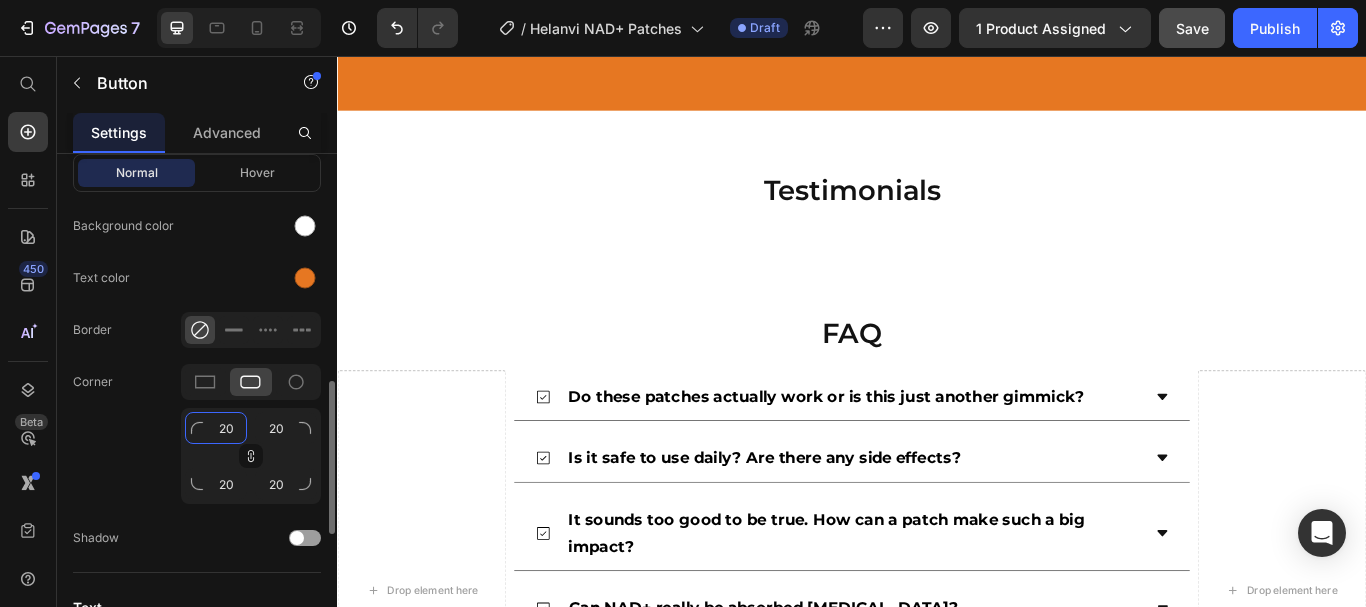 type on "19" 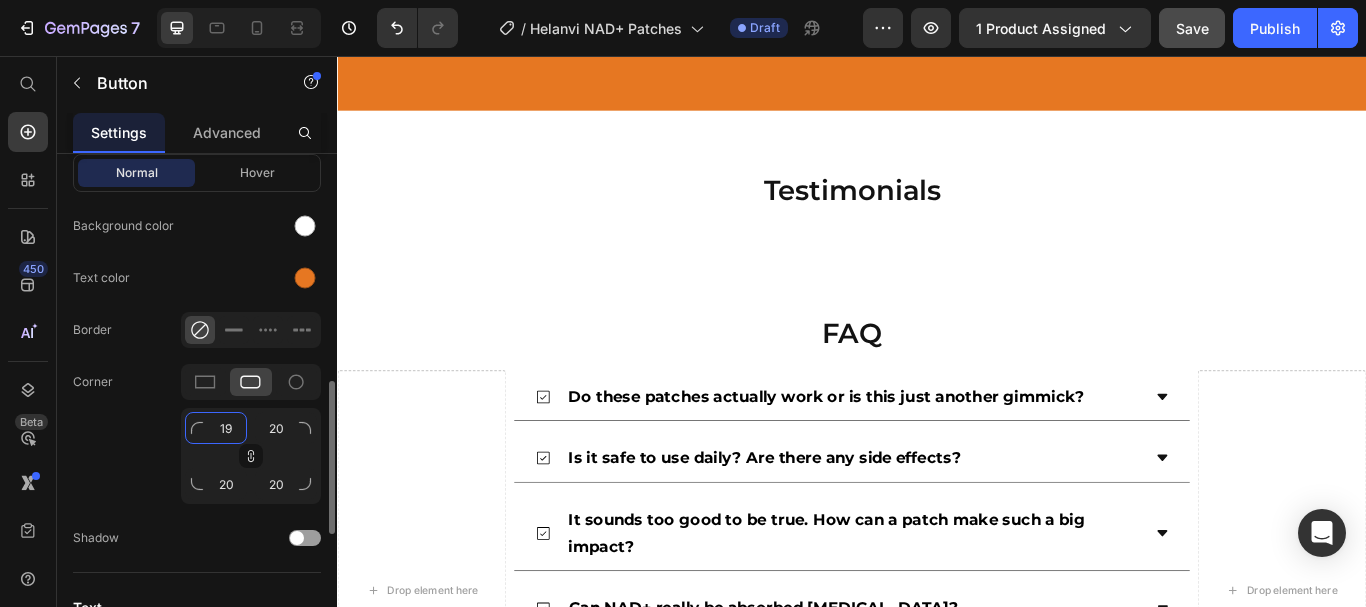 type on "19" 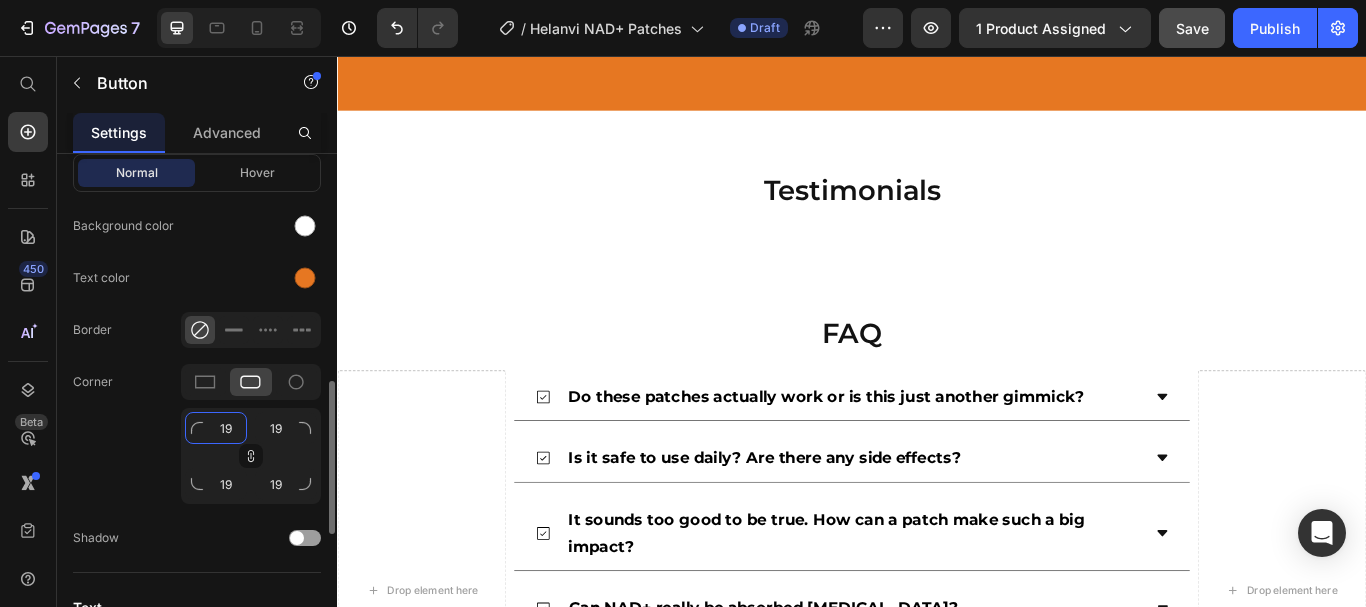 type on "18" 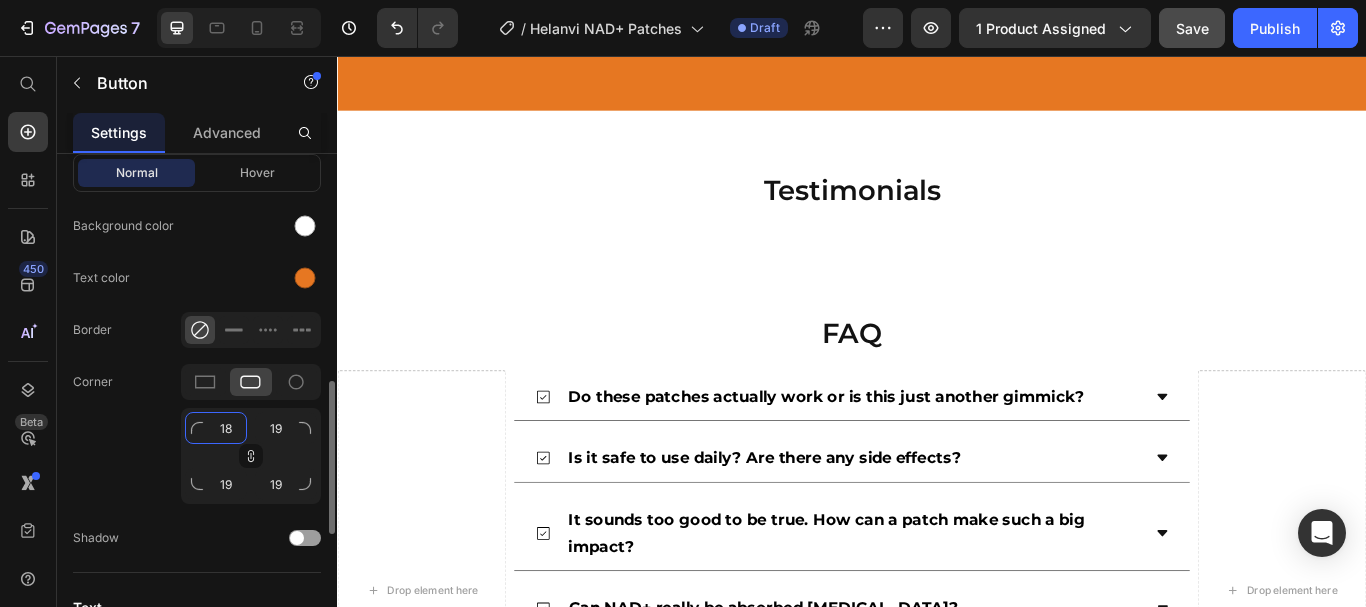 type on "18" 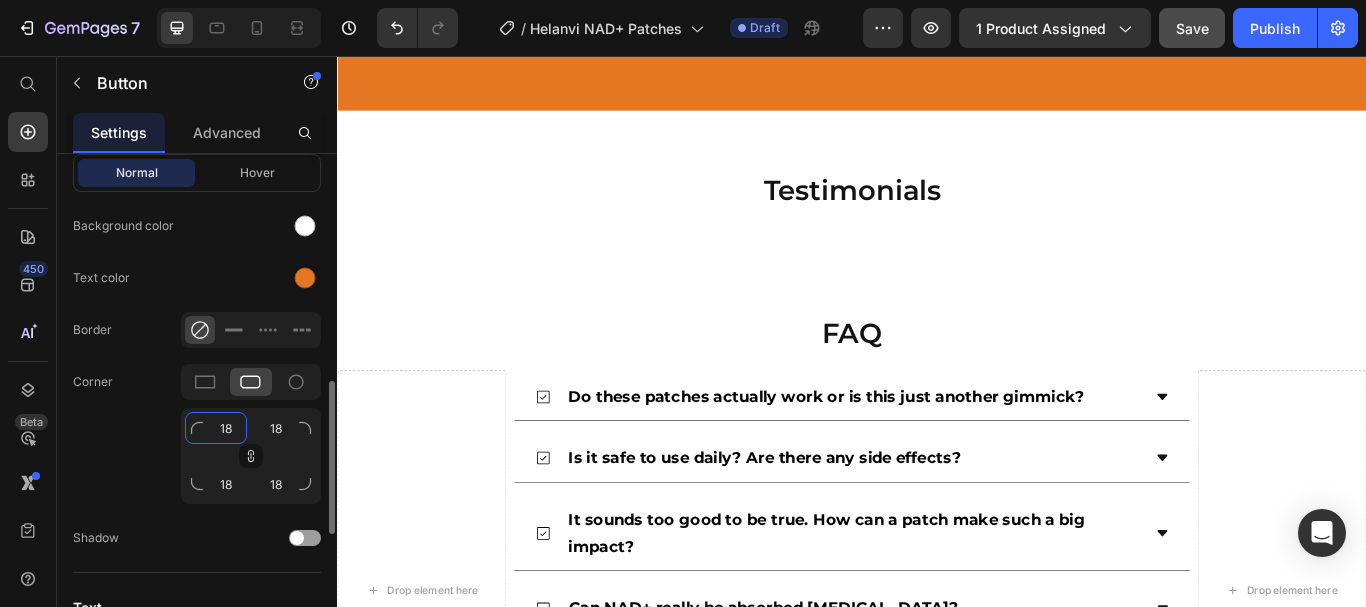 type on "17" 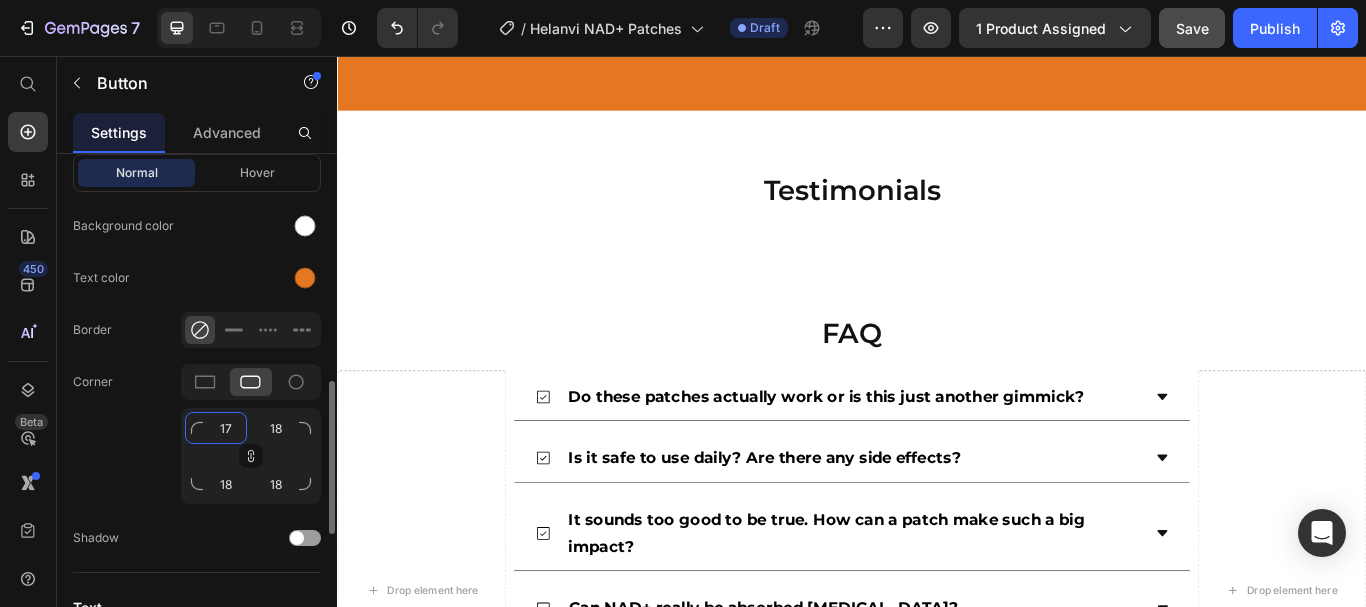 type on "17" 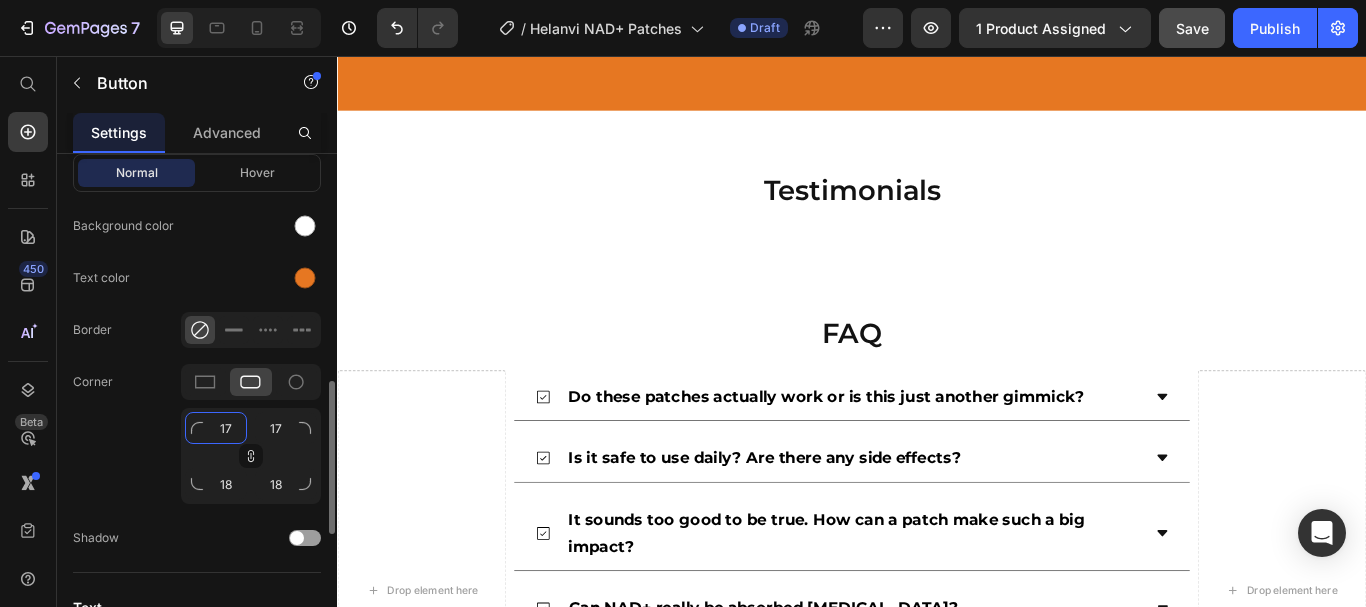 type on "17" 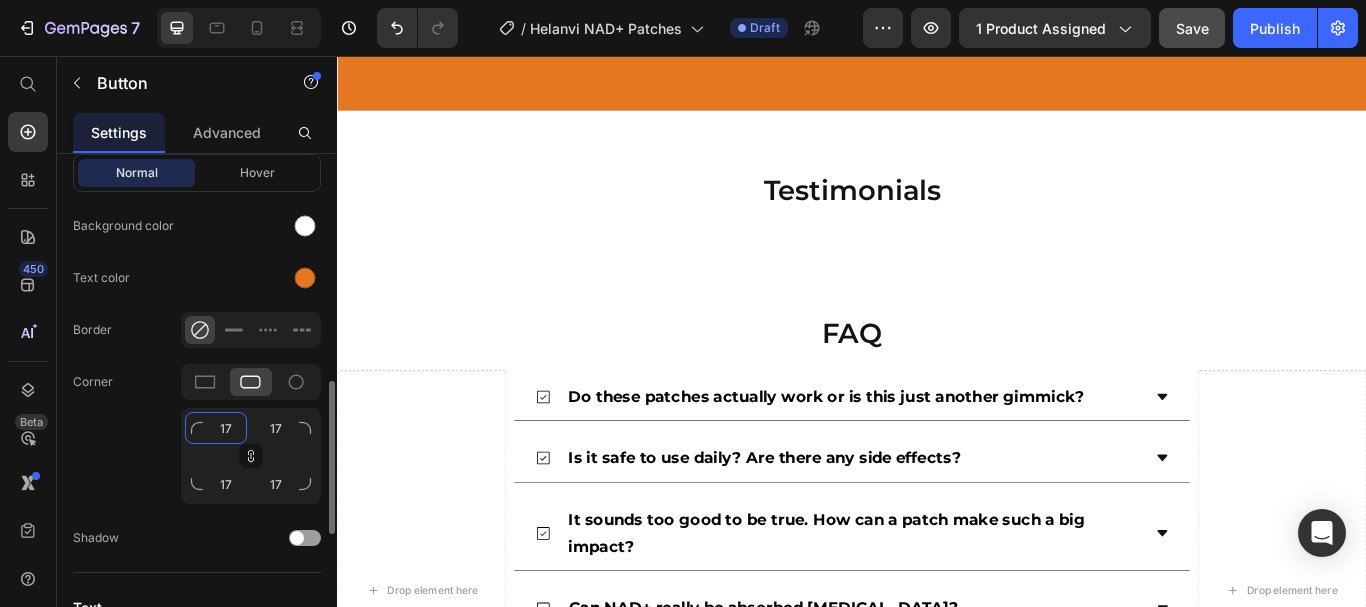 type on "16" 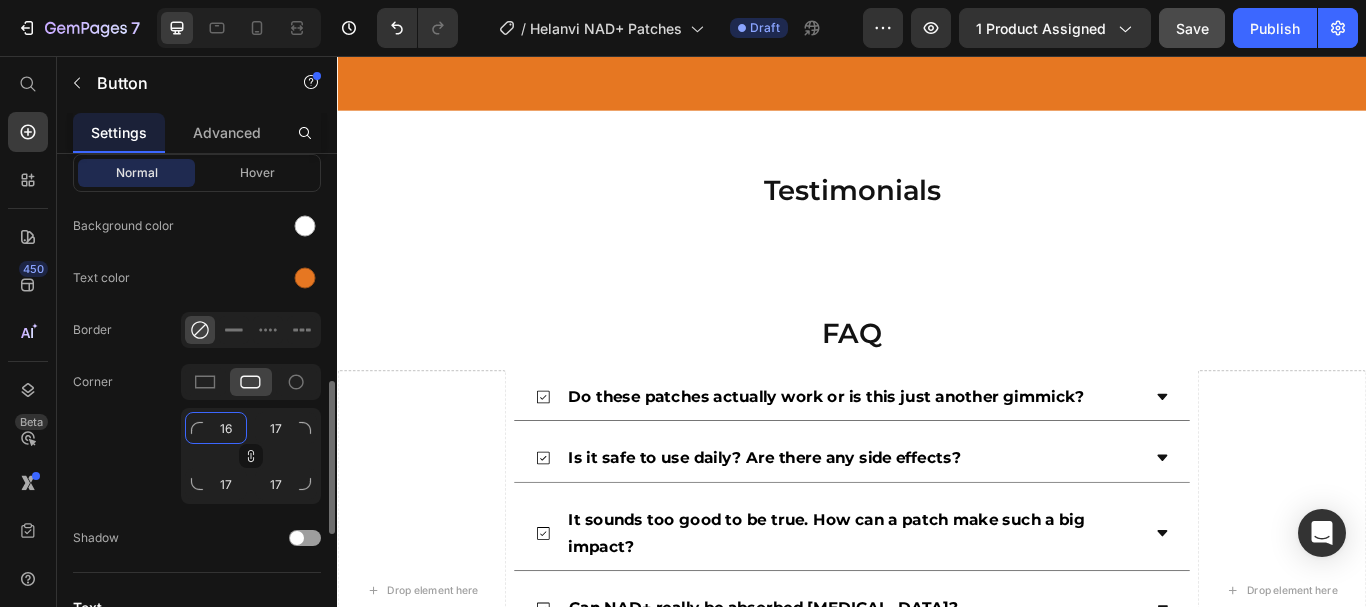 type on "16" 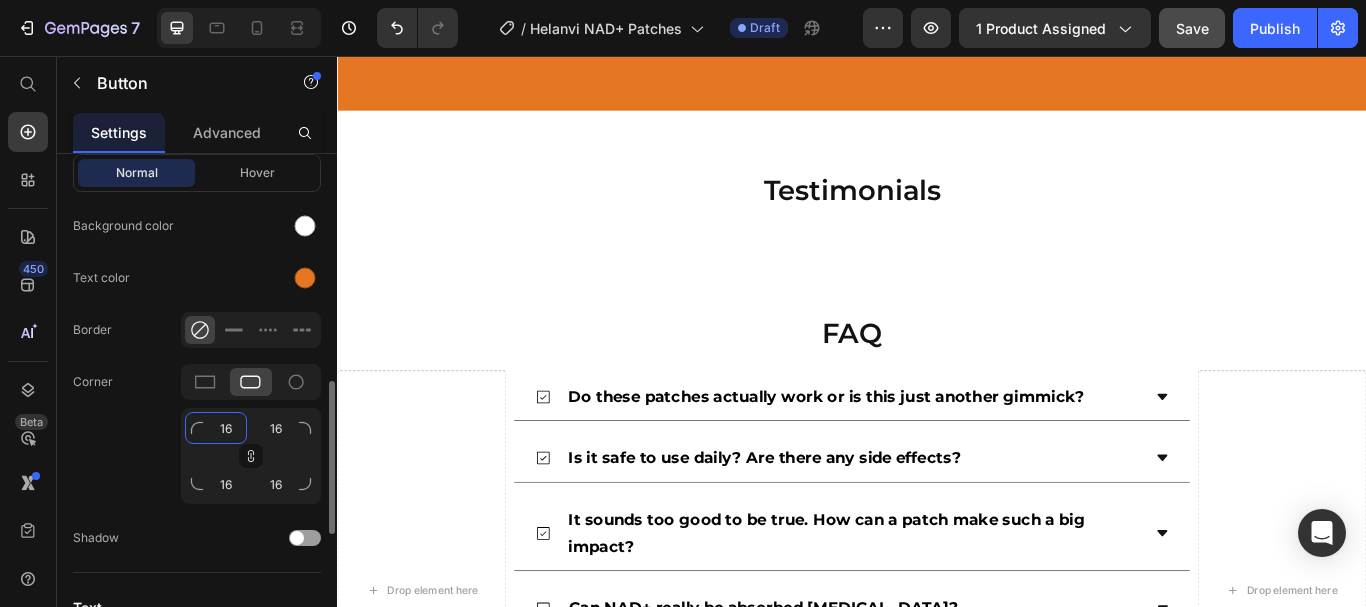 type on "15" 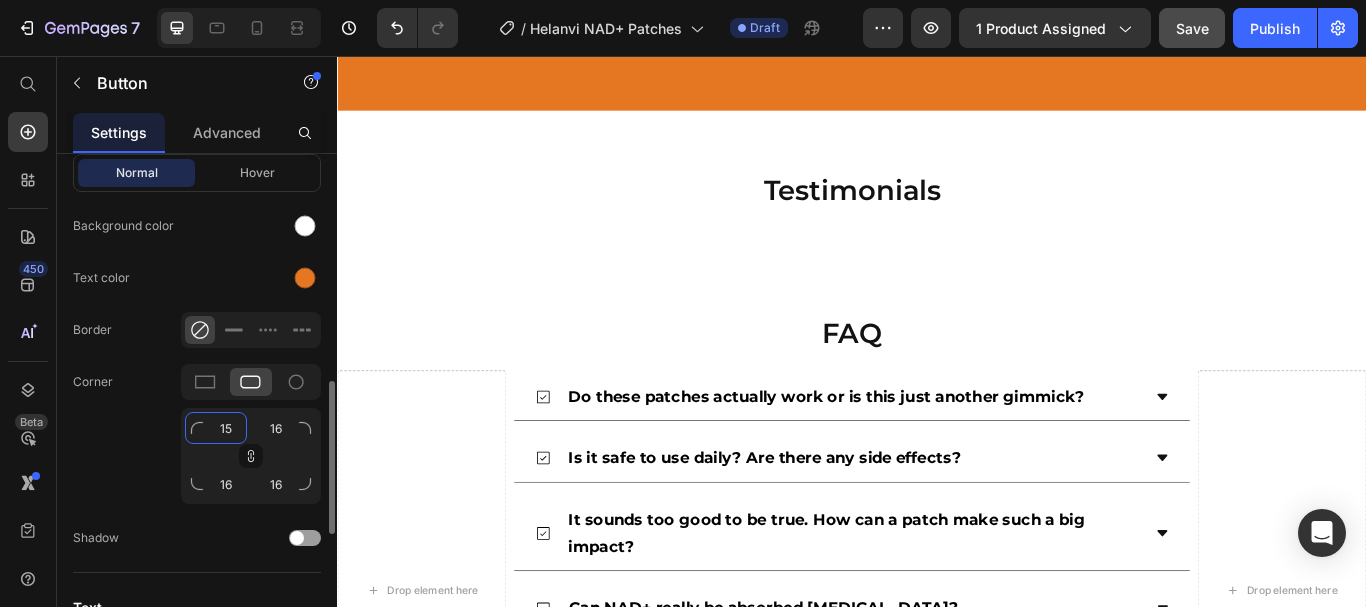 type on "15" 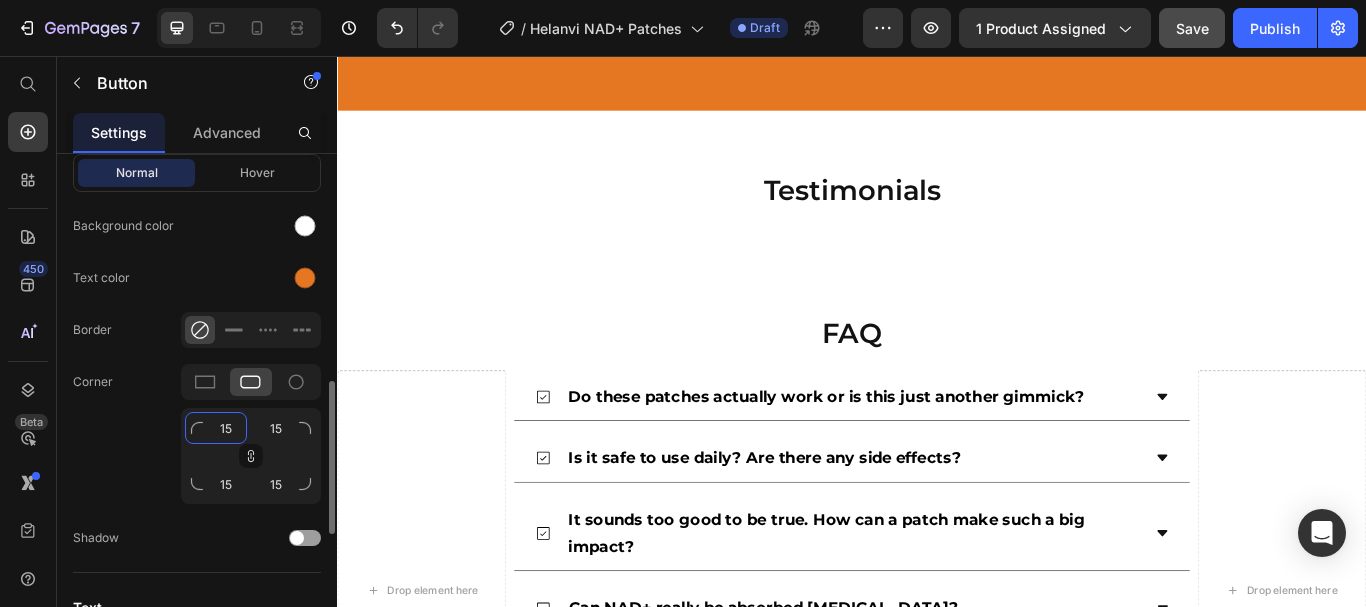 type on "14" 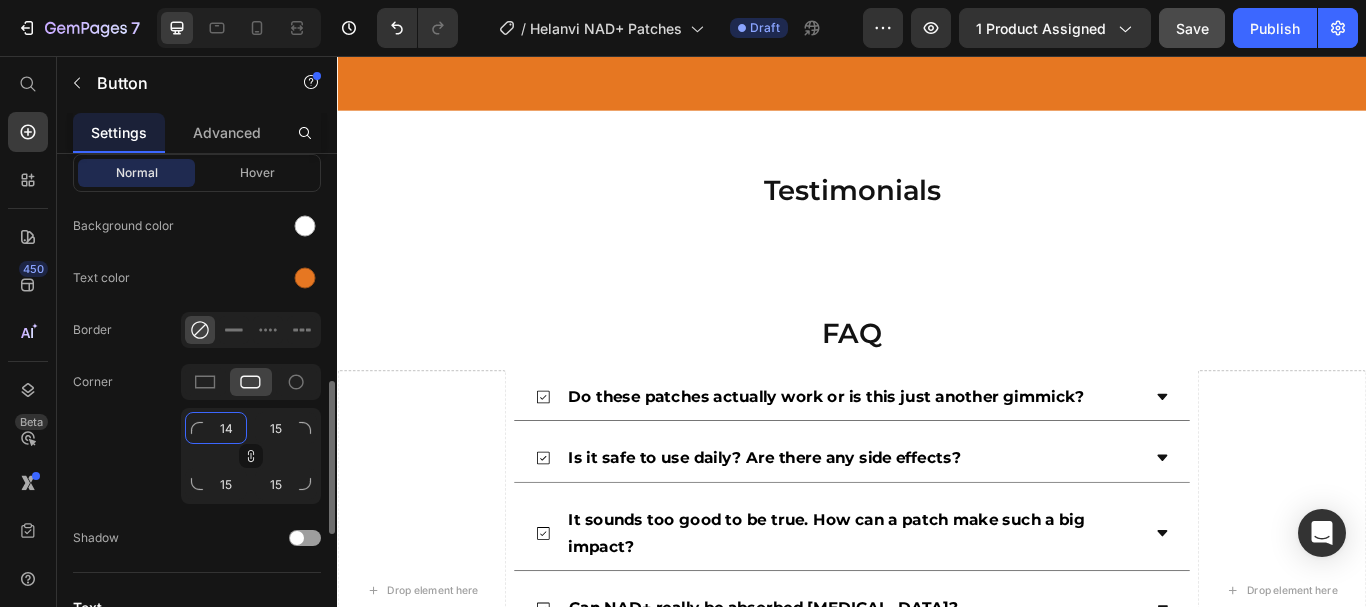 type on "14" 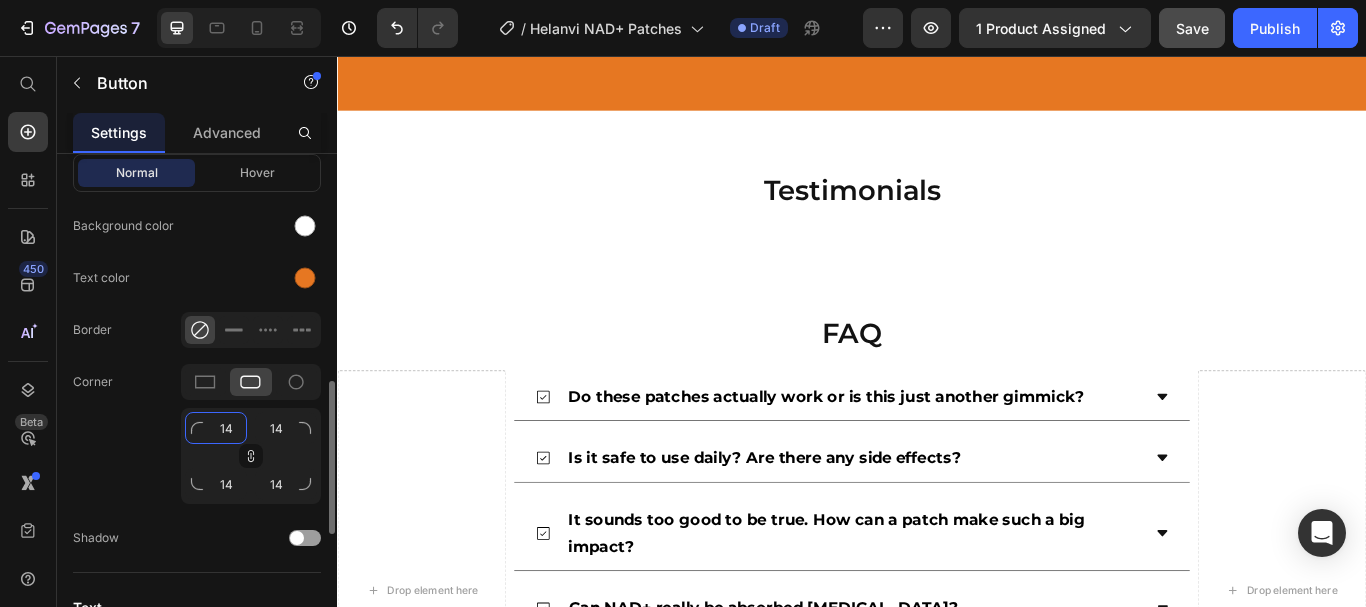 type on "13" 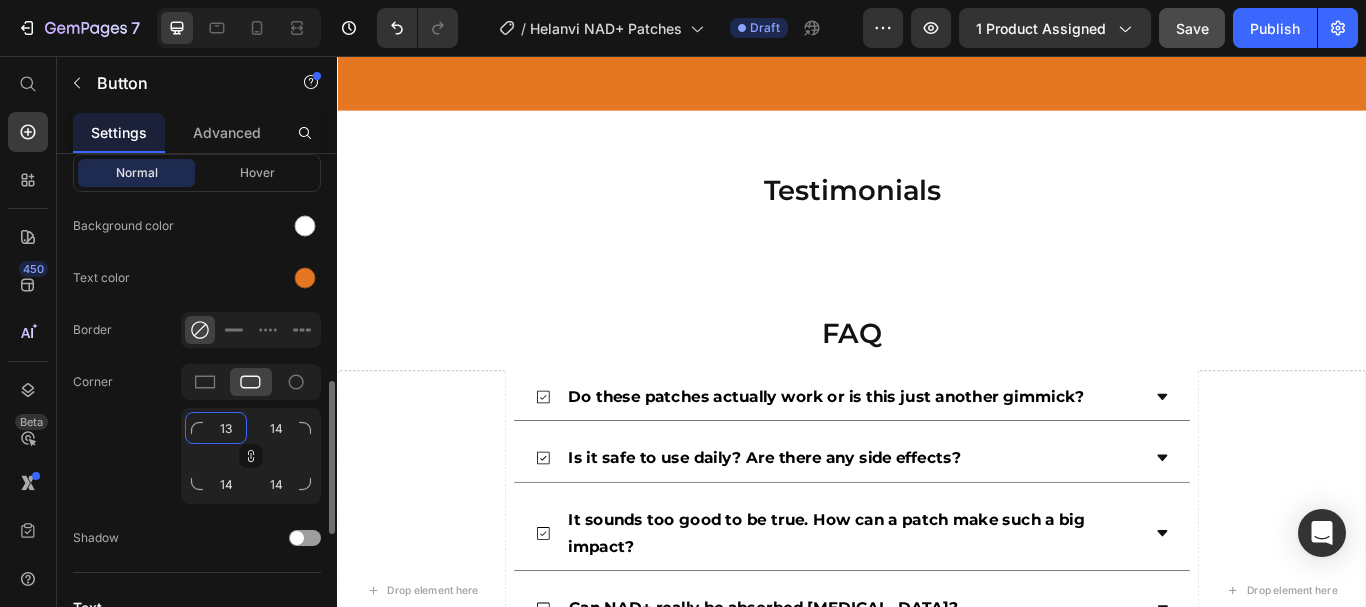 type on "13" 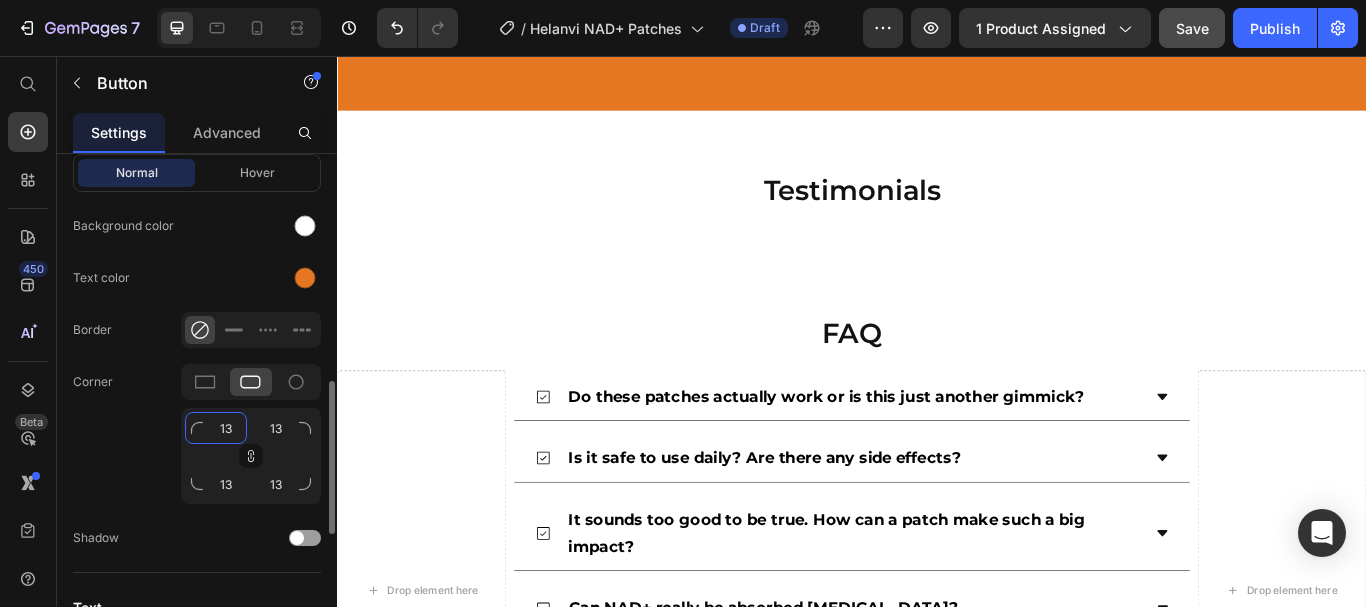 type on "12" 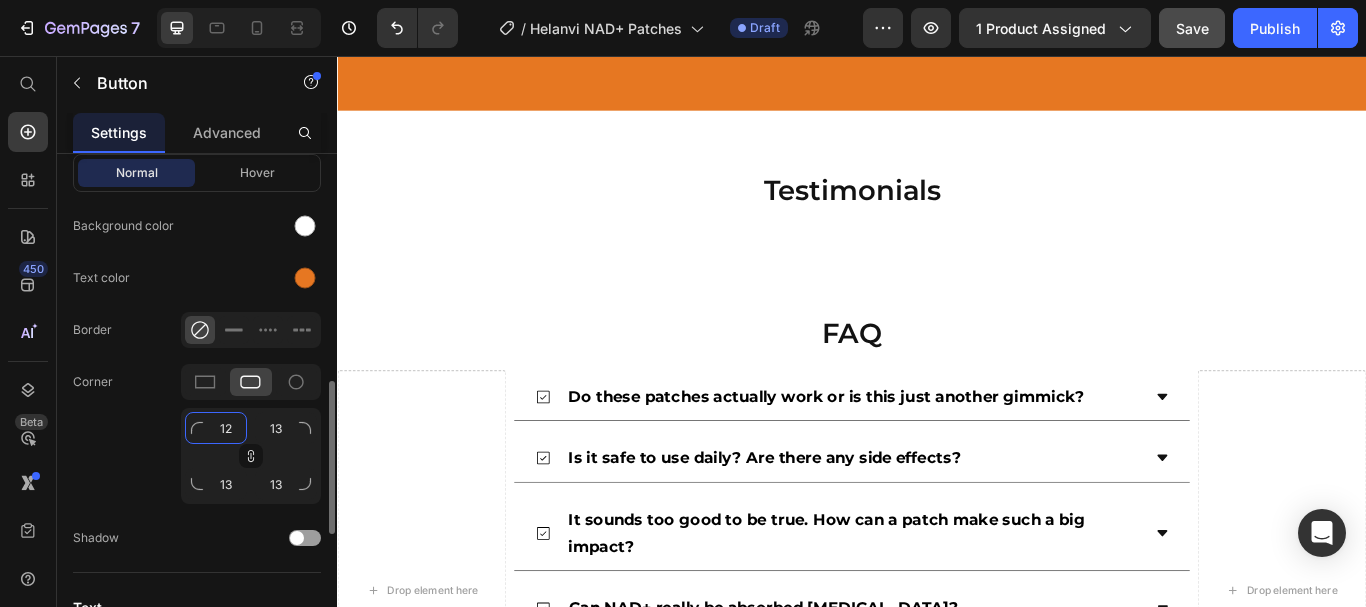type on "12" 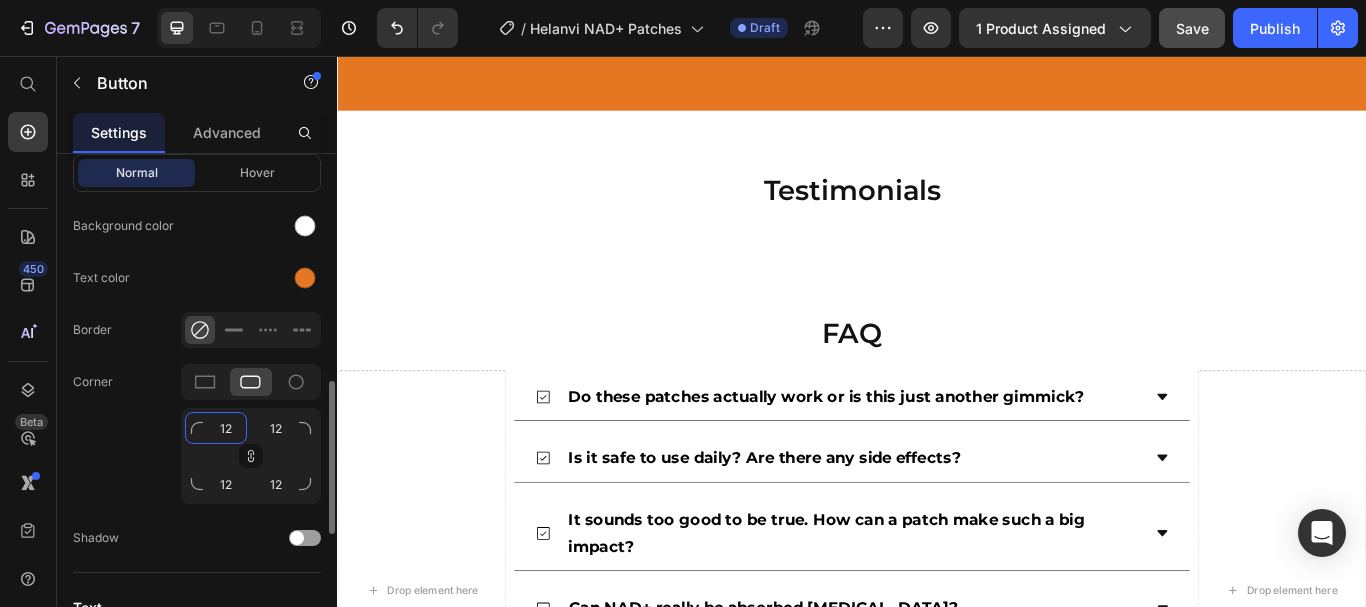 type on "11" 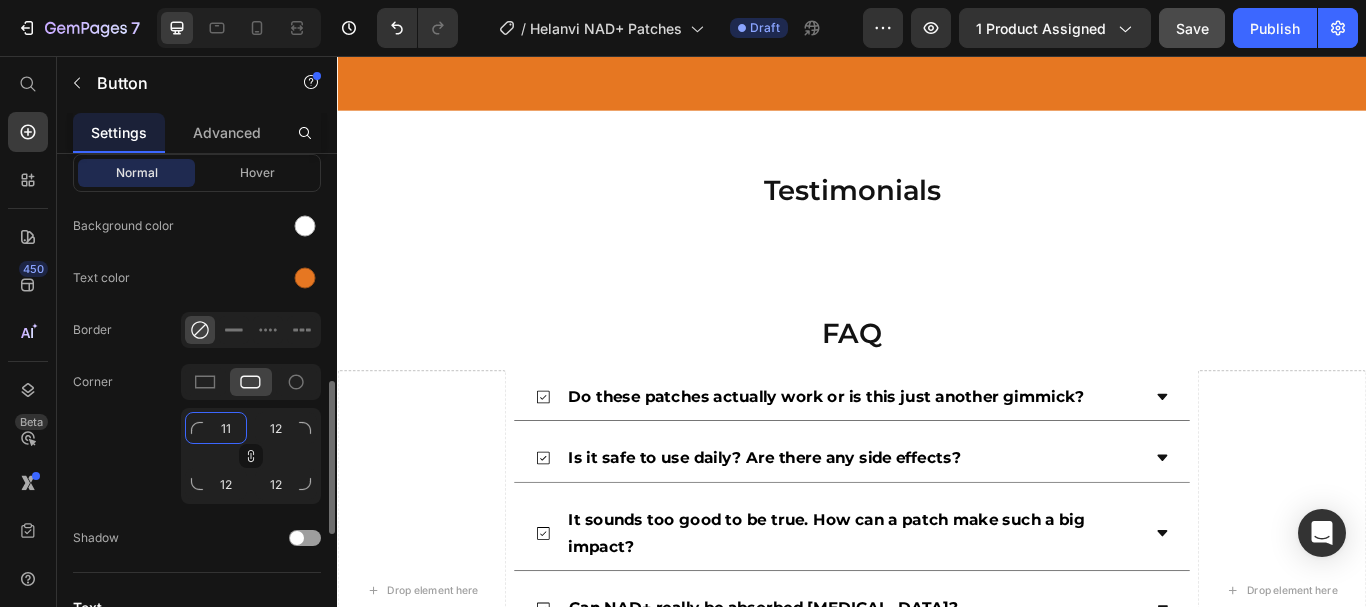 type on "11" 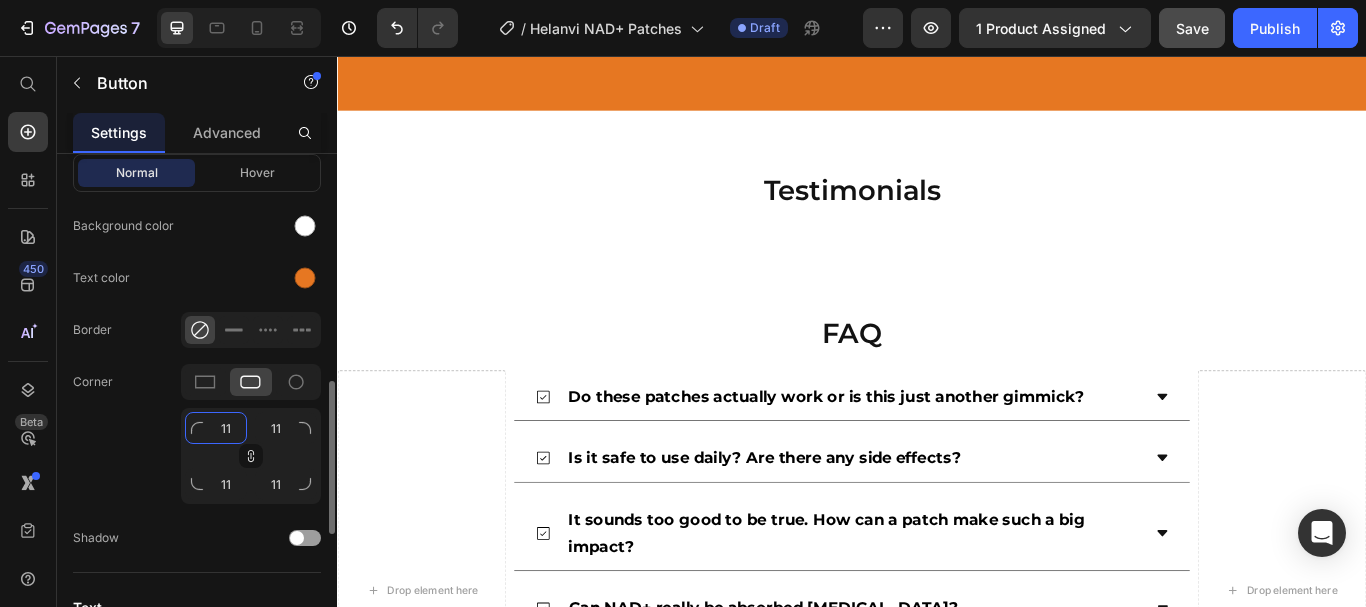 type on "10" 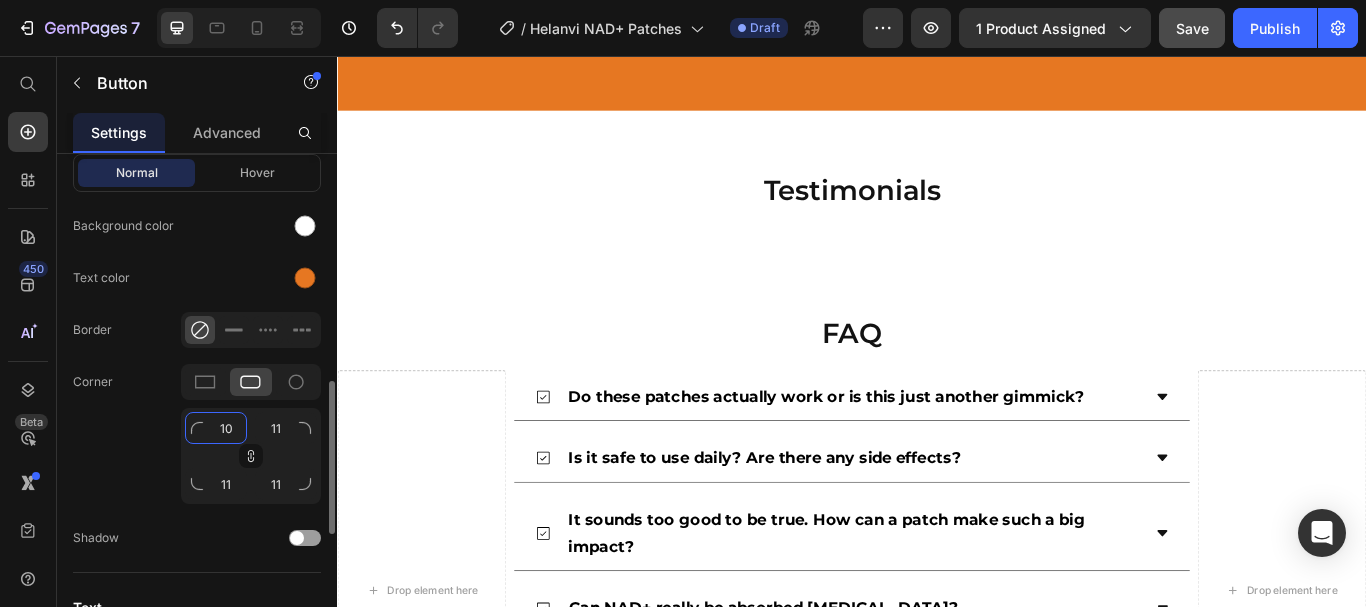 type on "10" 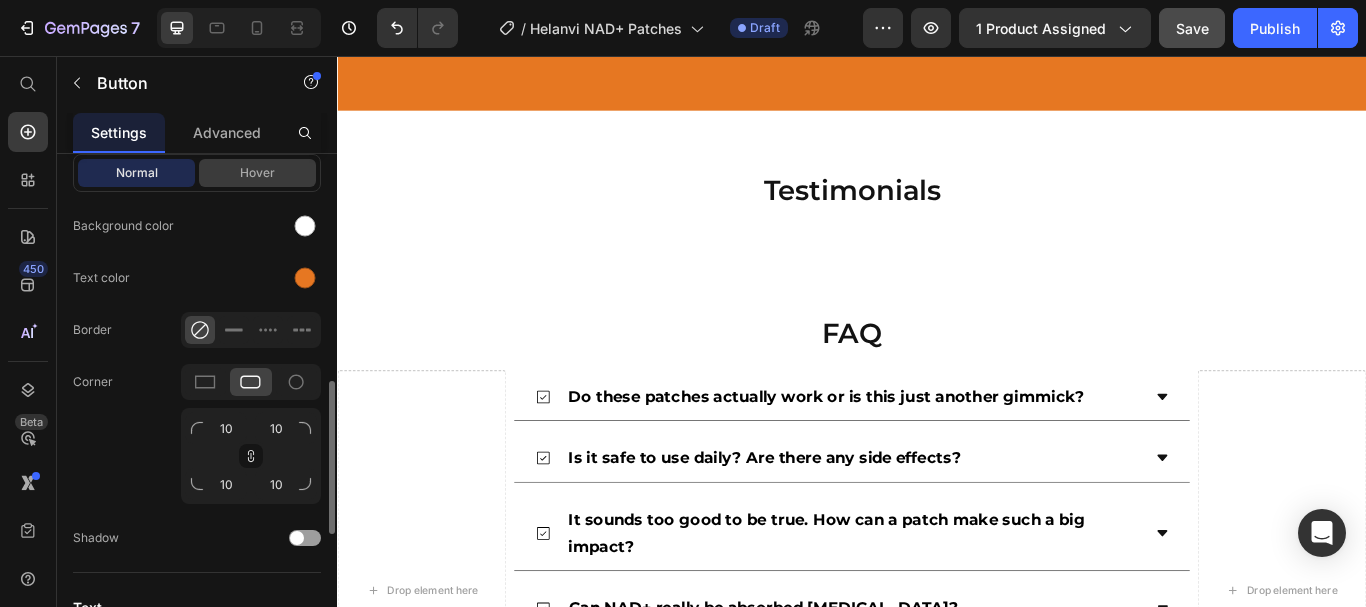 click on "Hover" at bounding box center [257, 173] 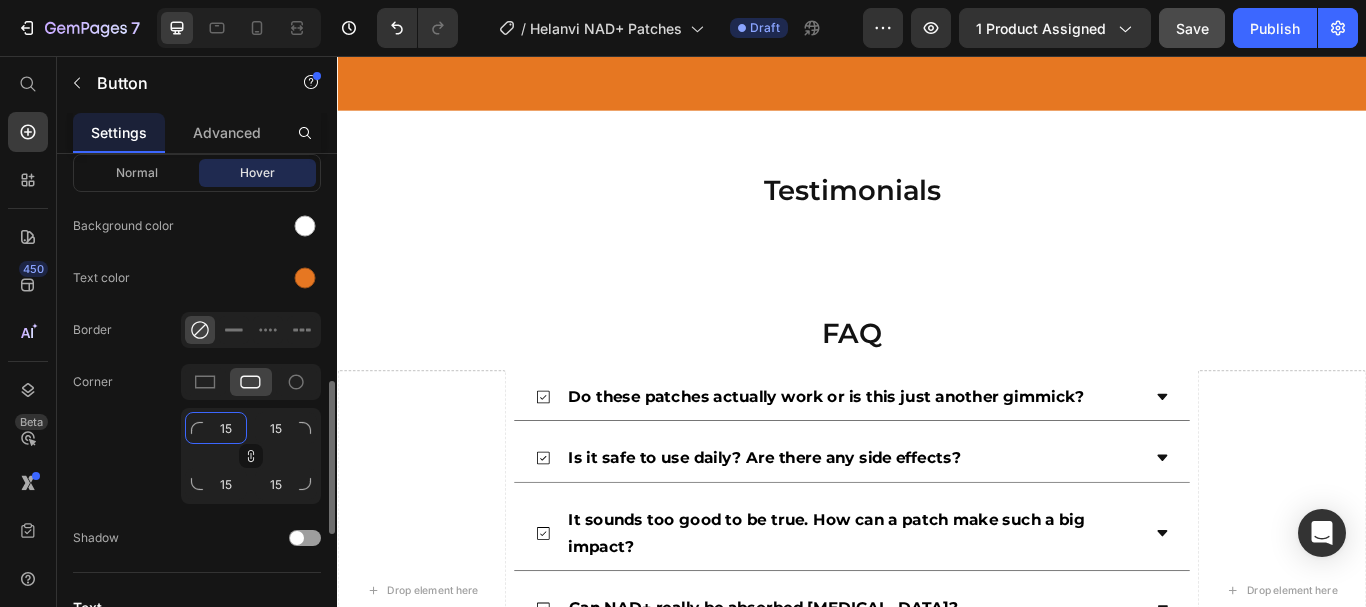 click on "15" 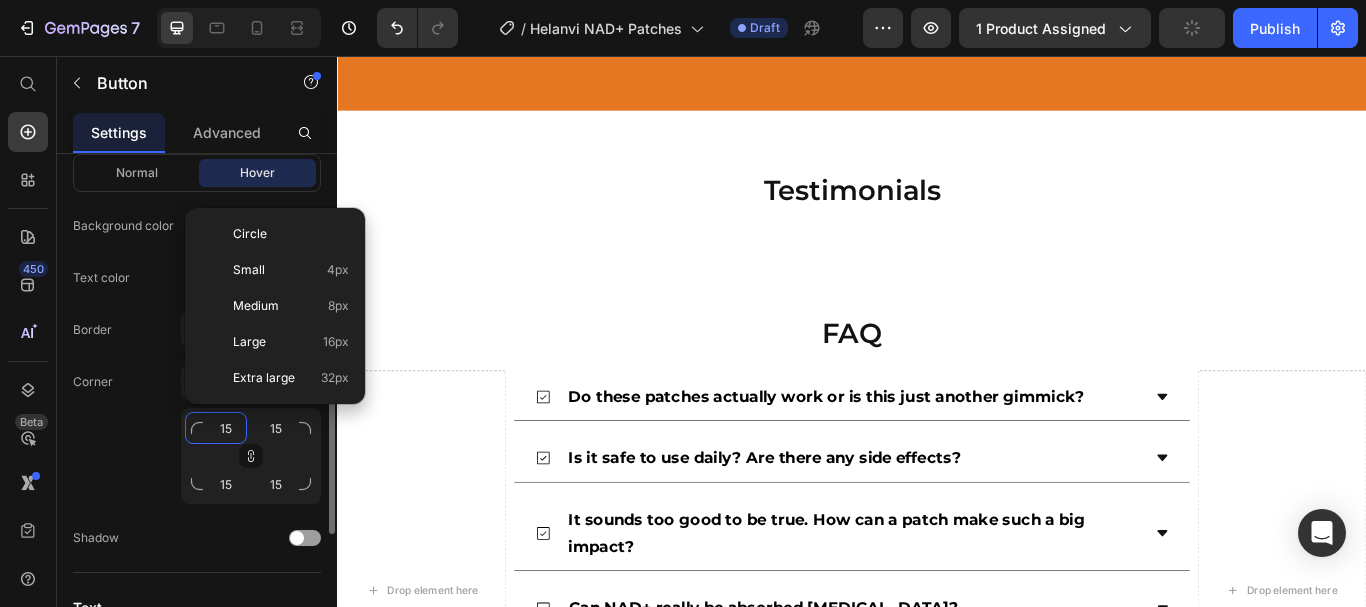 type on "14" 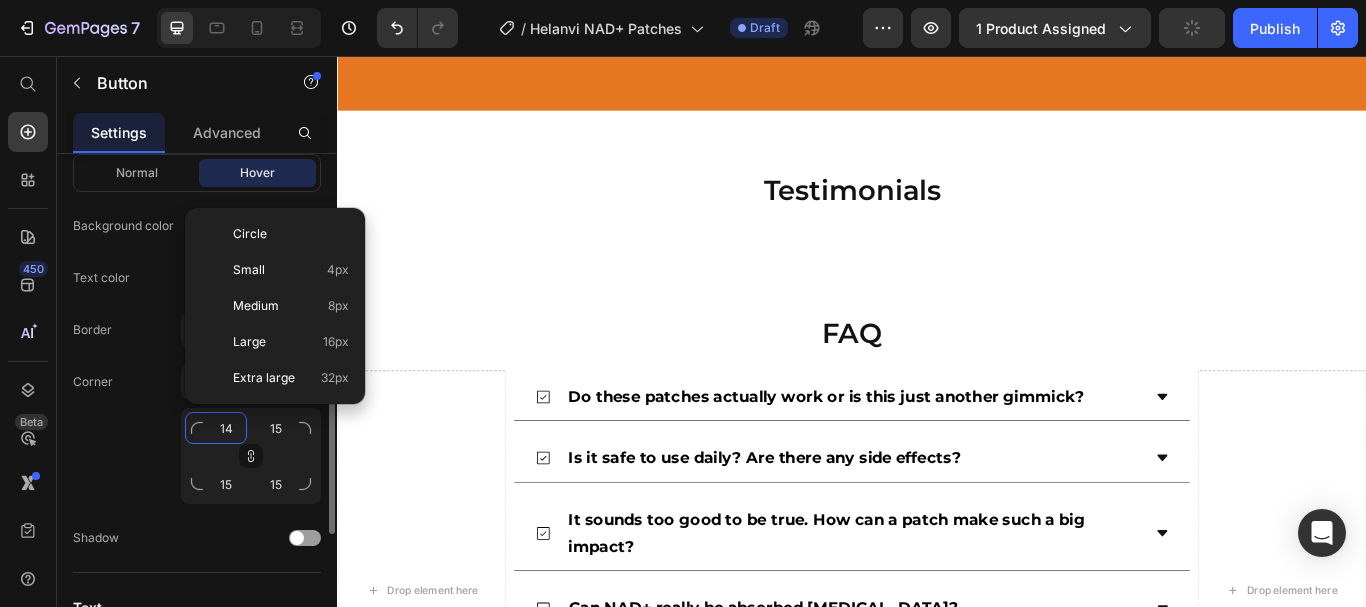 type on "14" 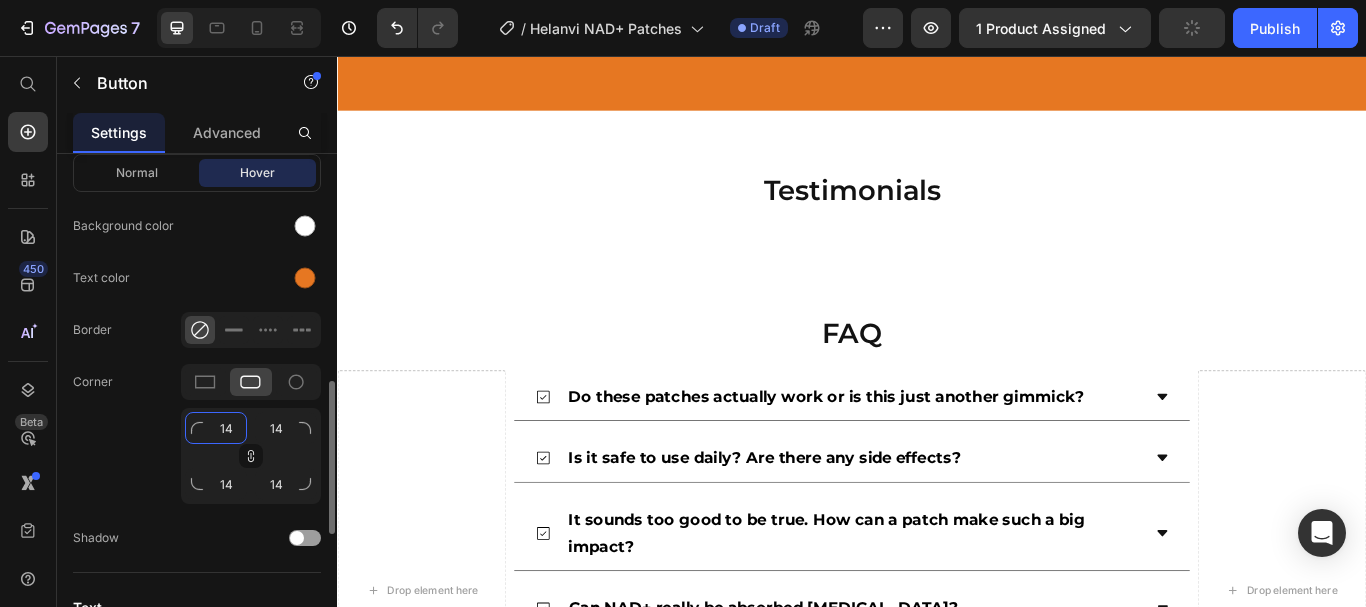 type on "13" 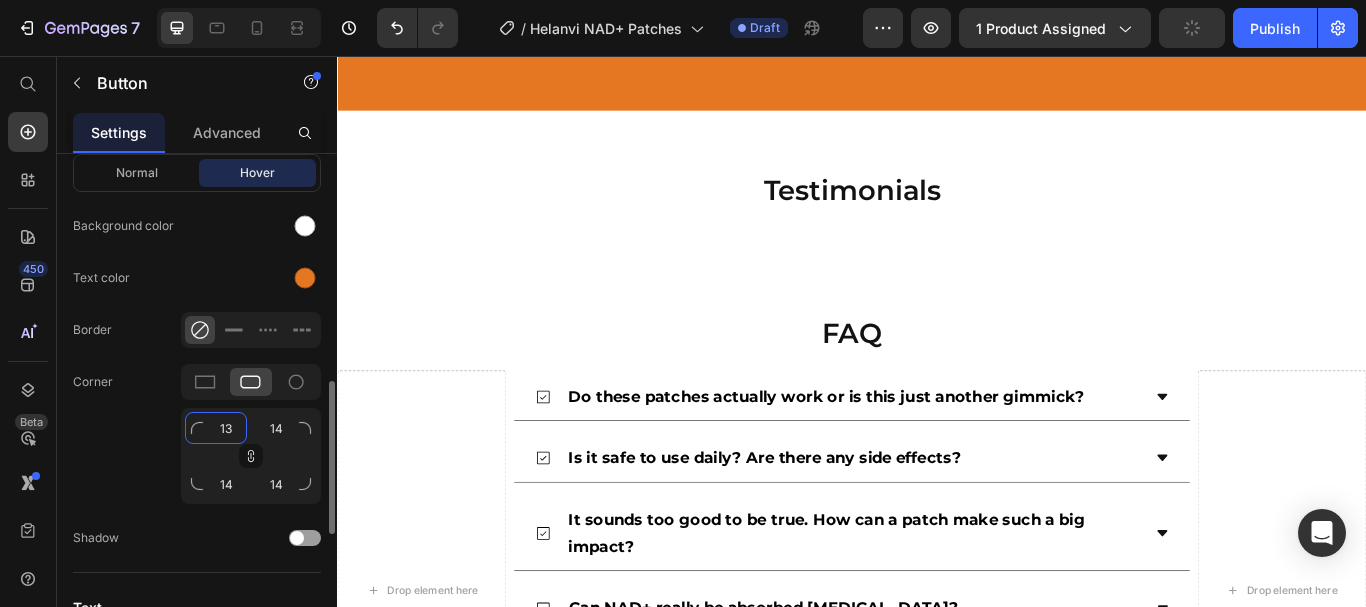 type on "13" 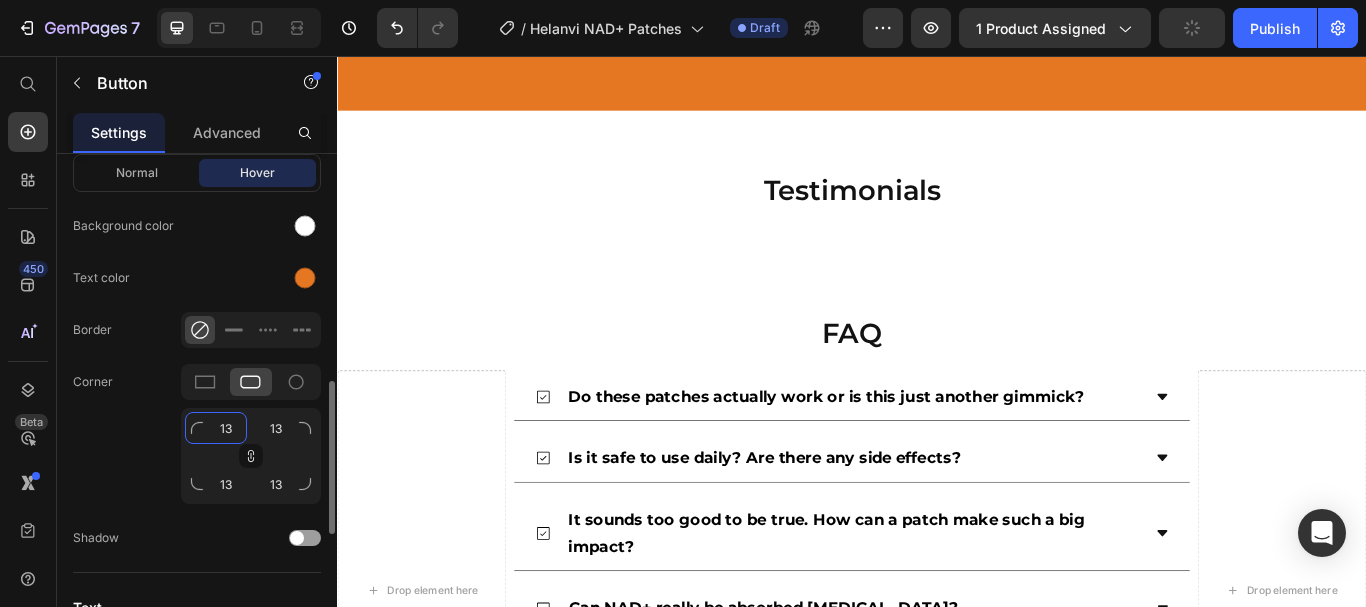 type on "12" 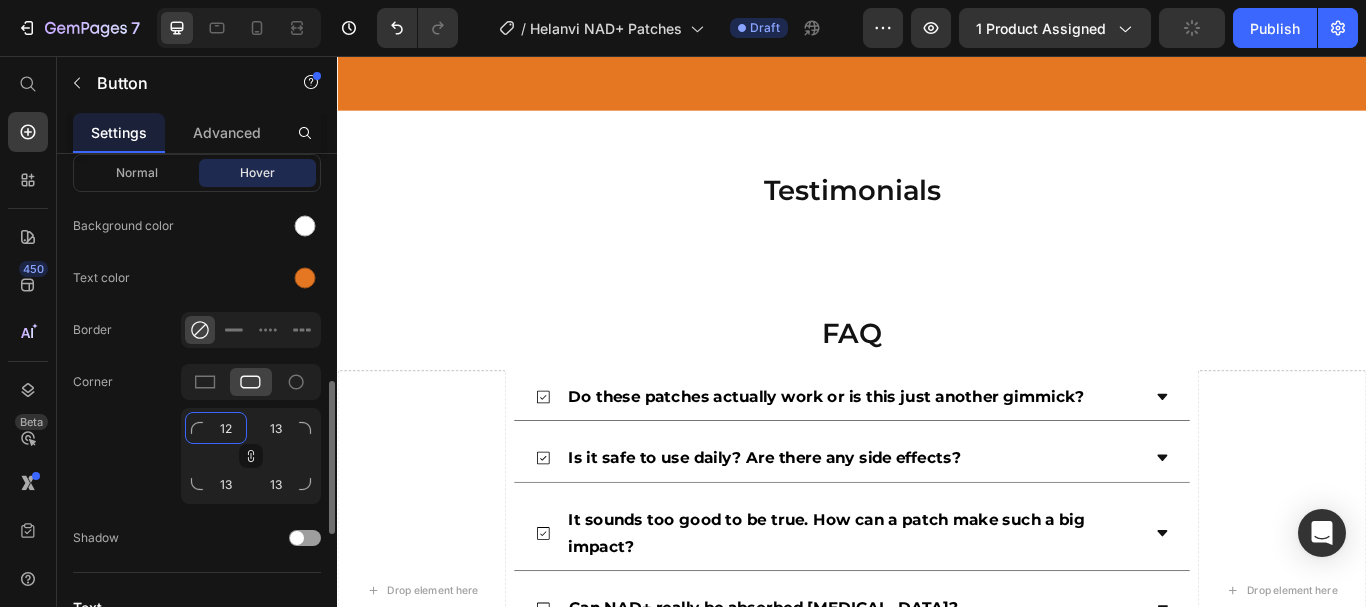 type on "12" 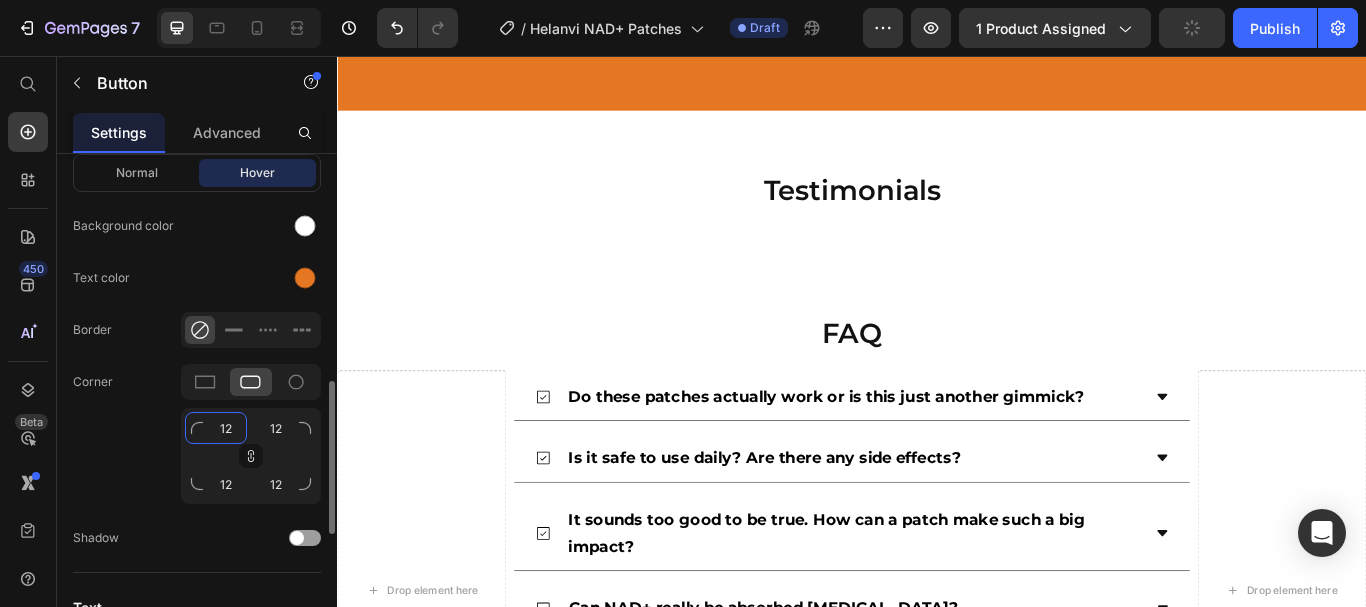 type on "11" 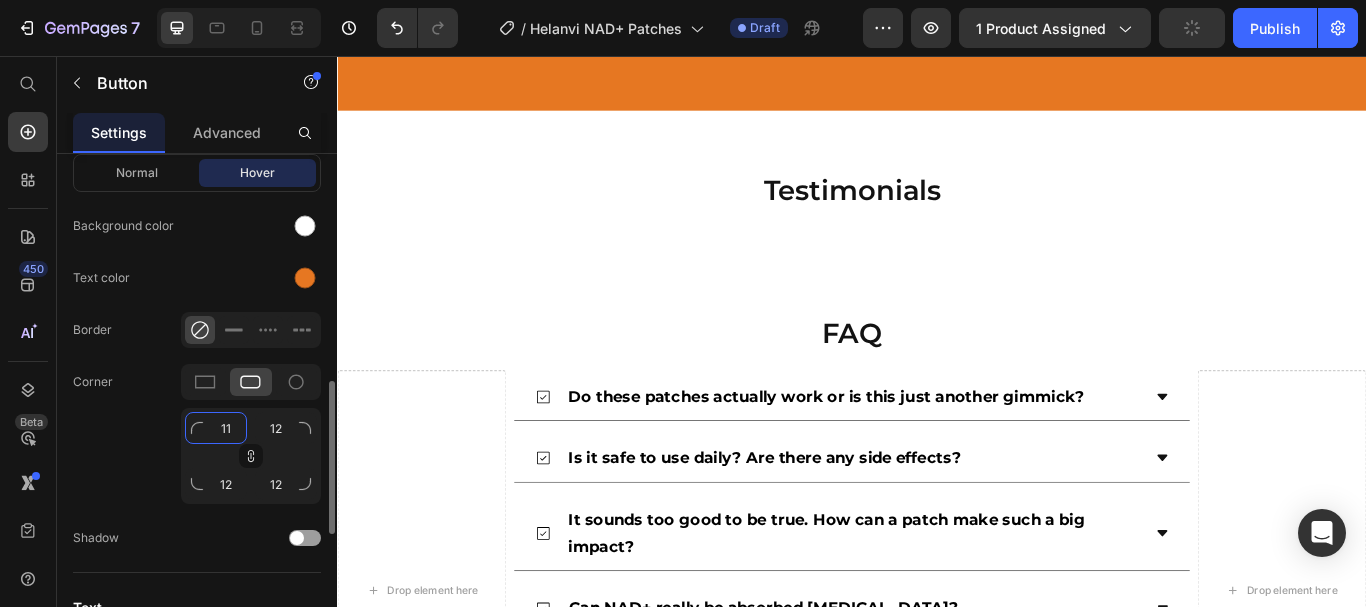type on "11" 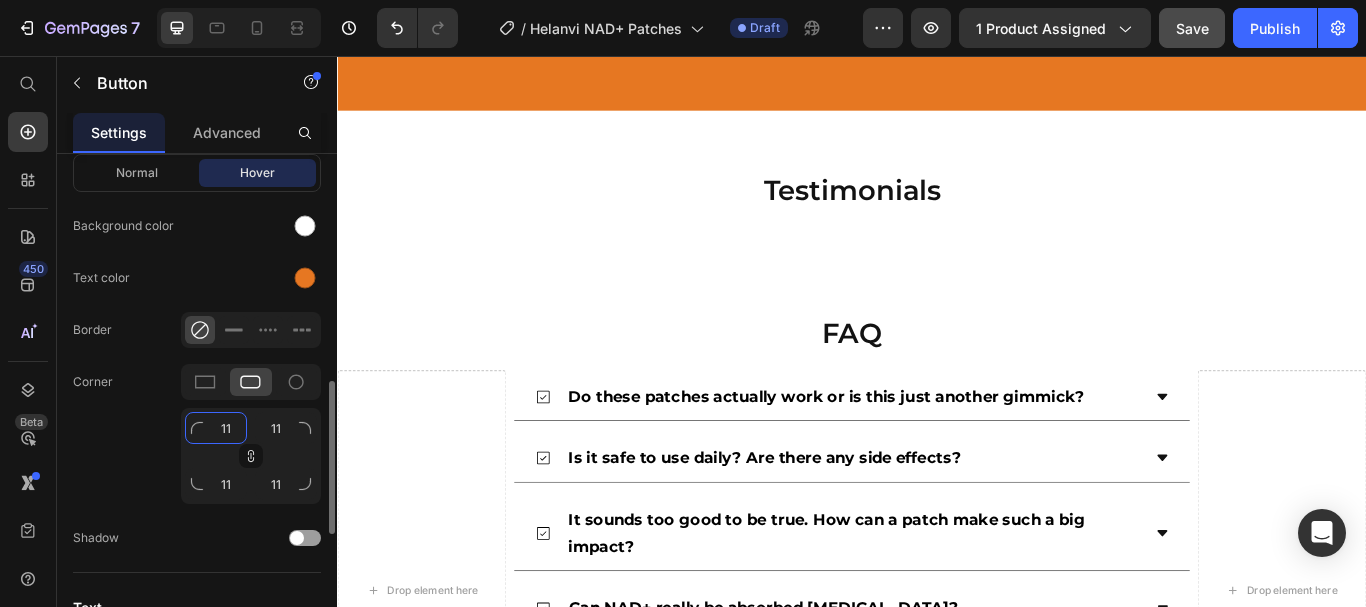 type on "10" 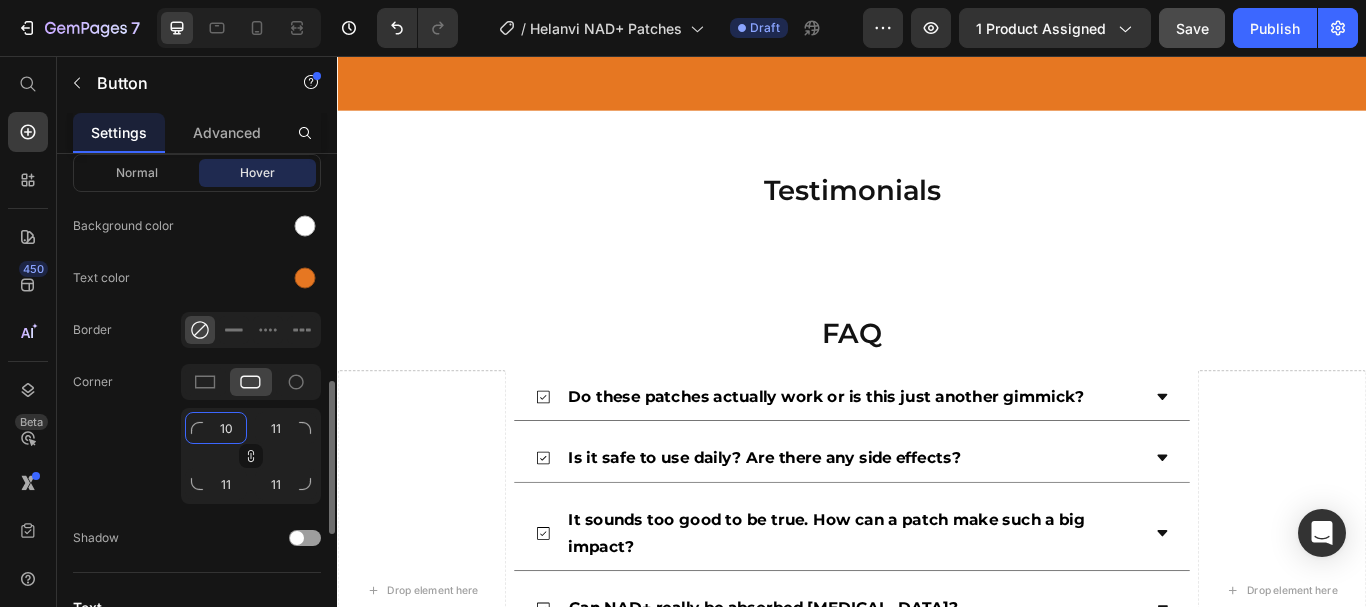 type on "10" 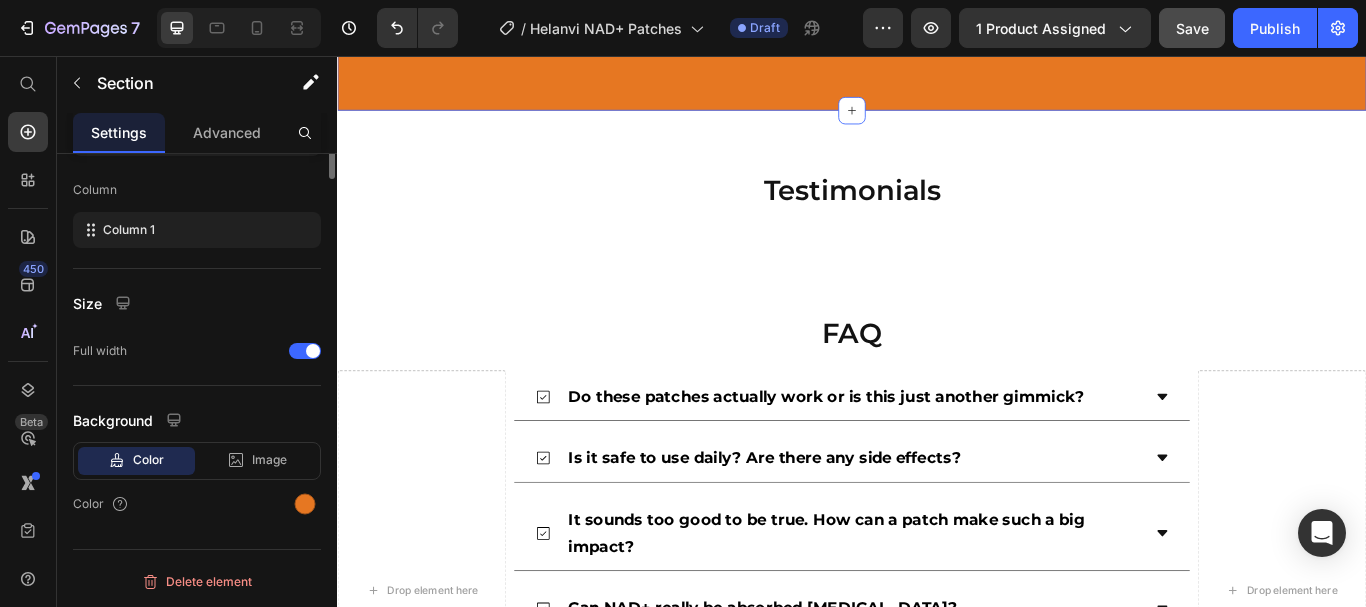 scroll, scrollTop: 0, scrollLeft: 0, axis: both 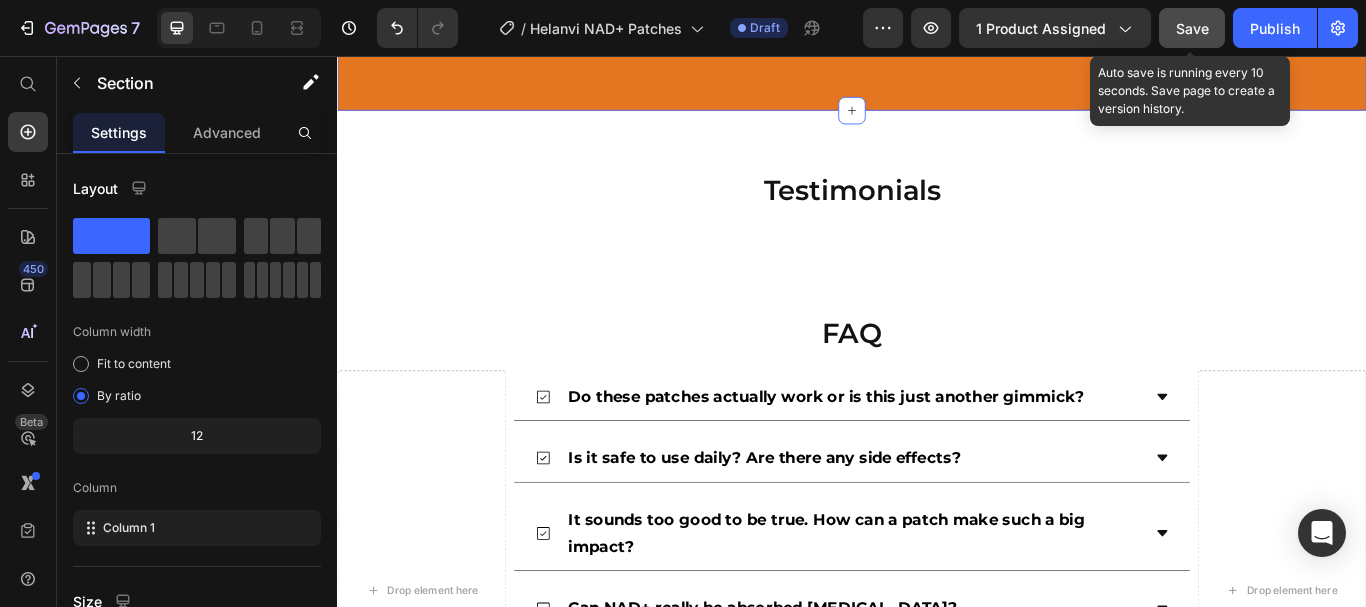 click on "Save" 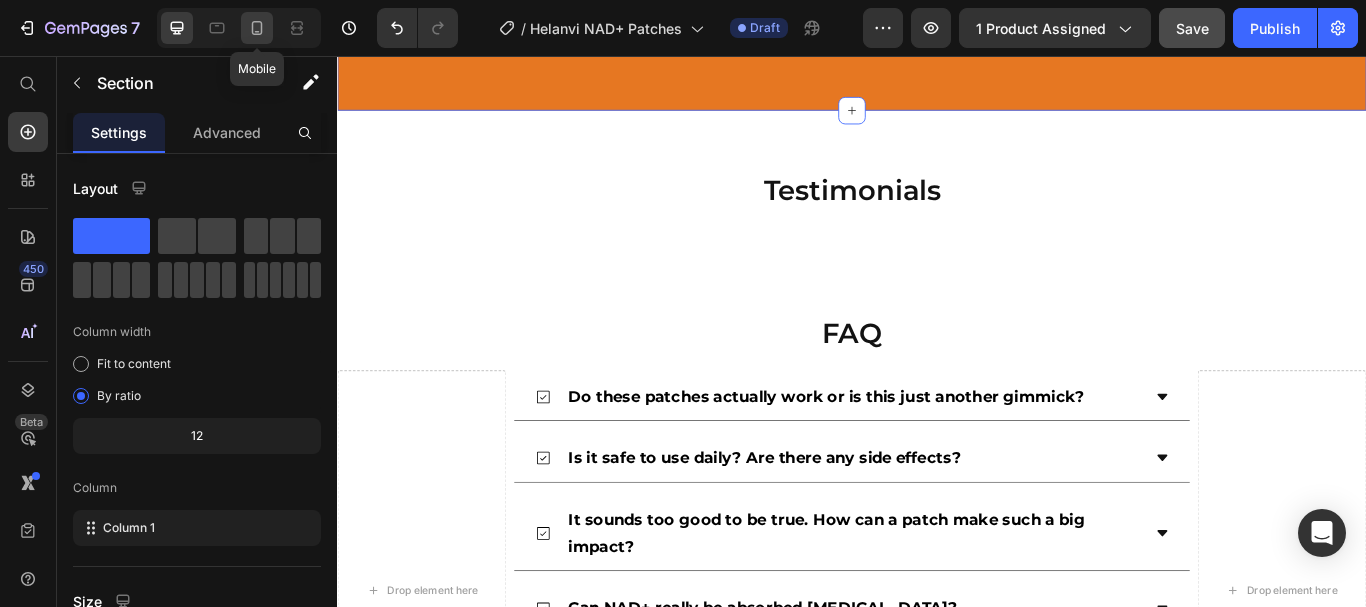 click 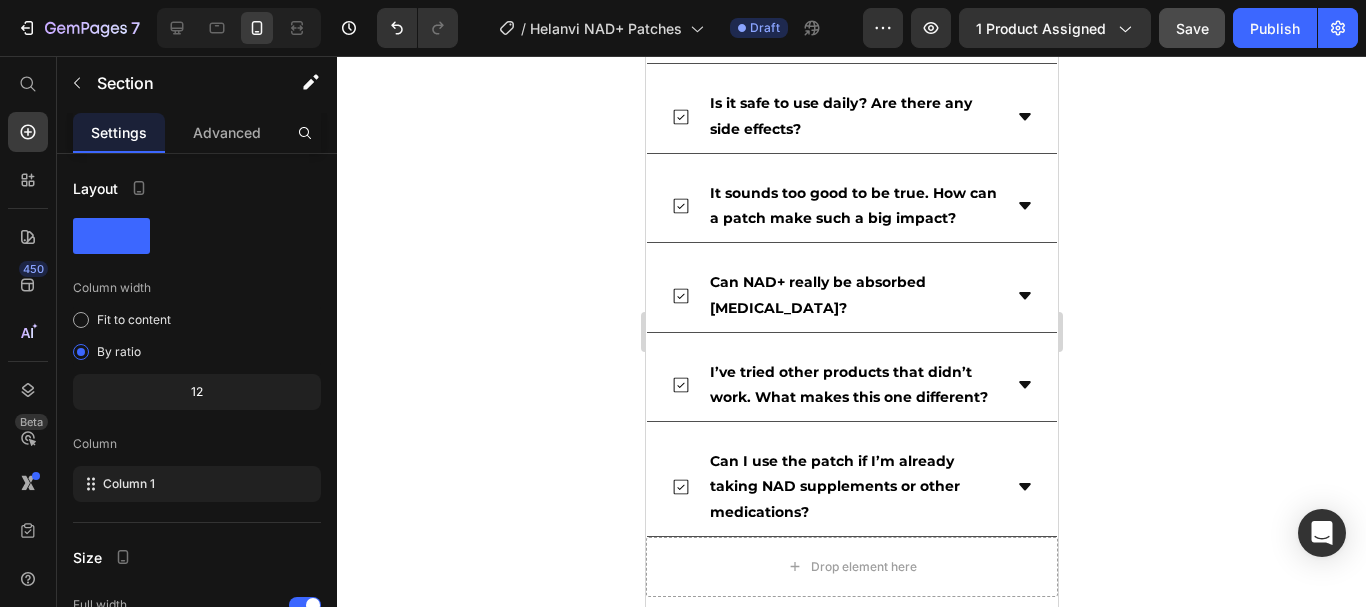 scroll, scrollTop: 4634, scrollLeft: 0, axis: vertical 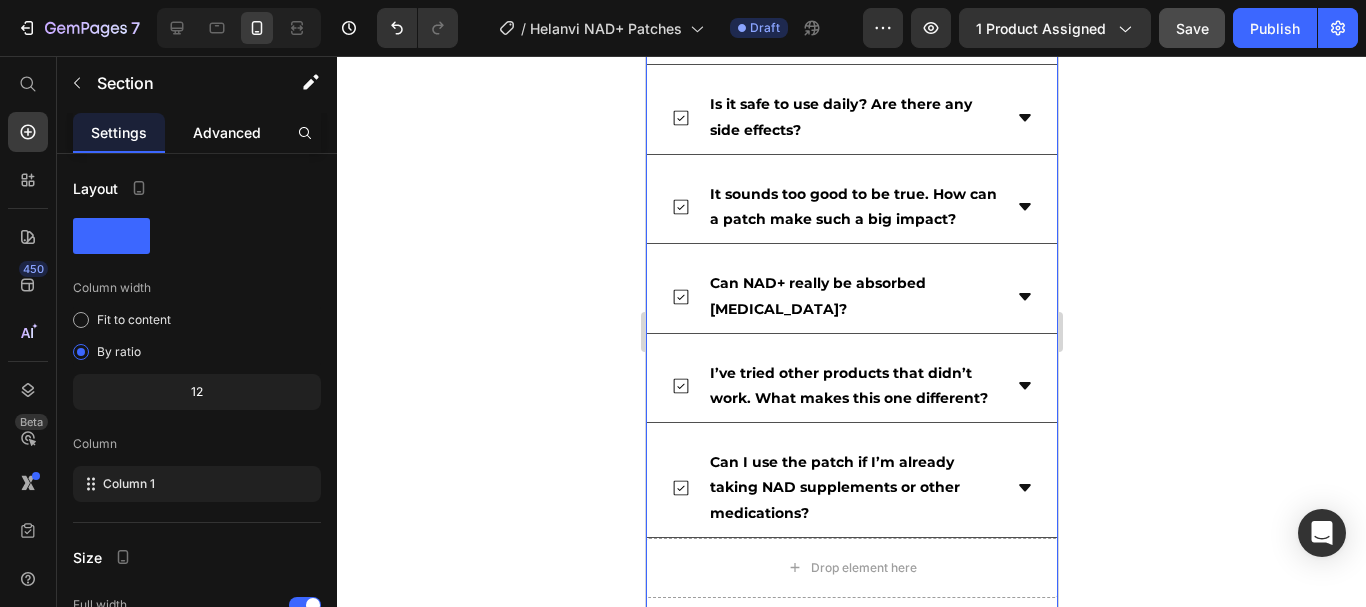 click on "Advanced" at bounding box center (227, 132) 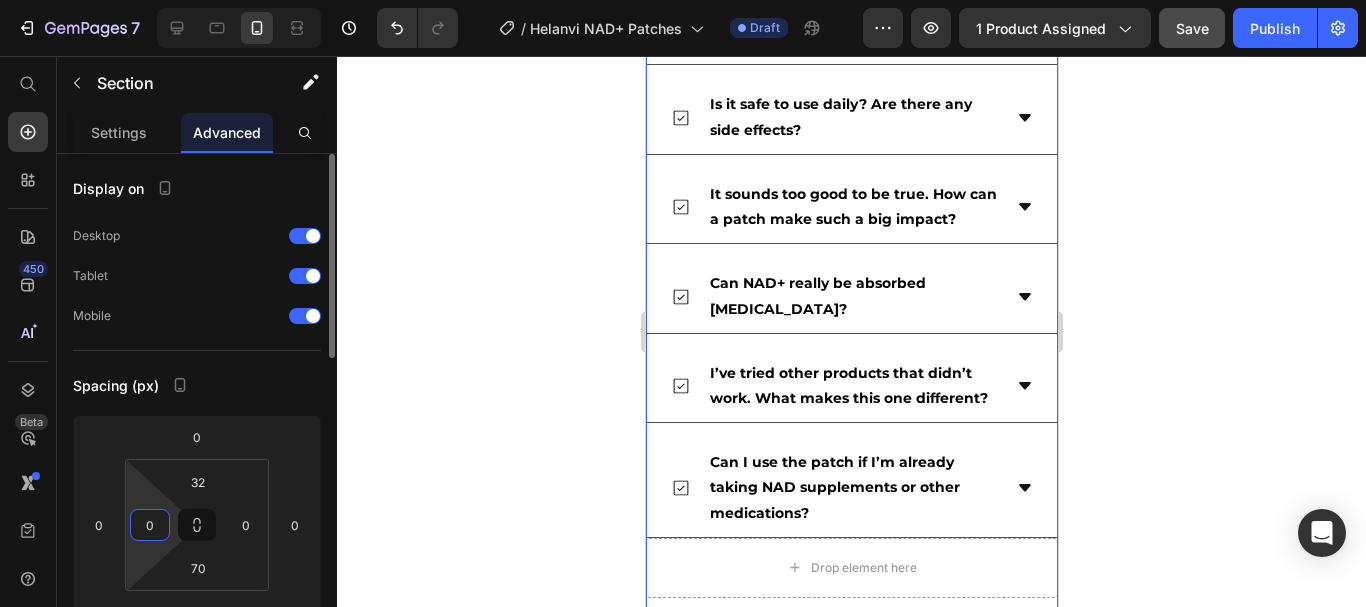 click on "0" at bounding box center (150, 525) 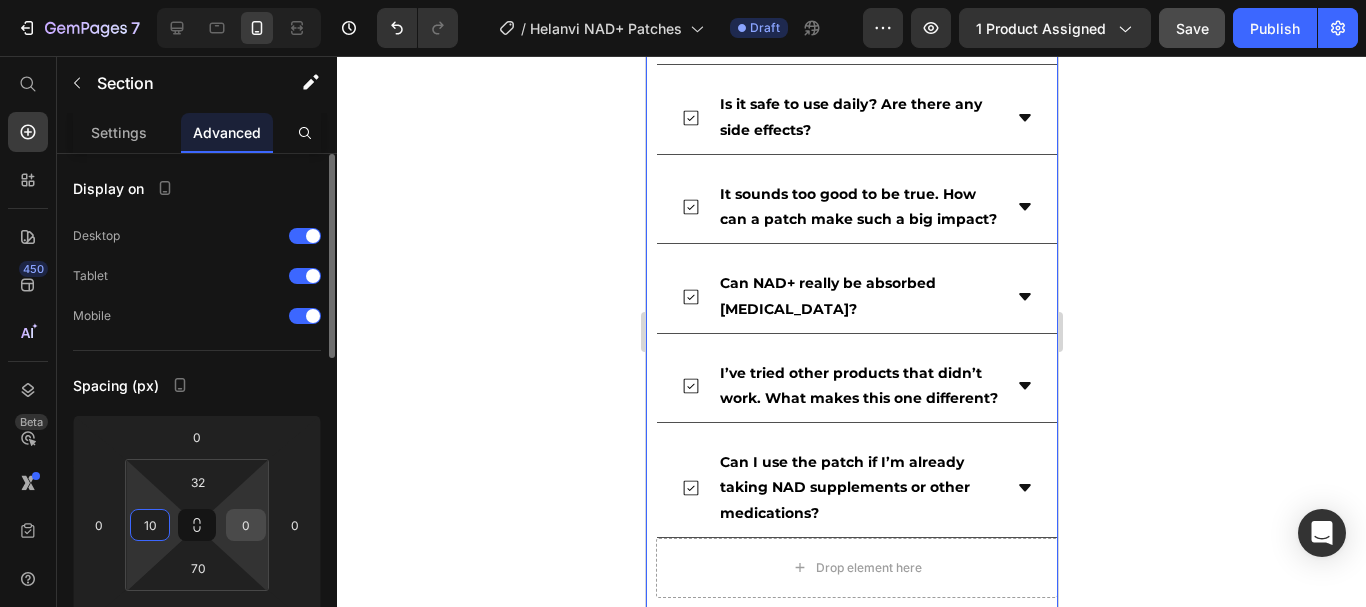 type on "10" 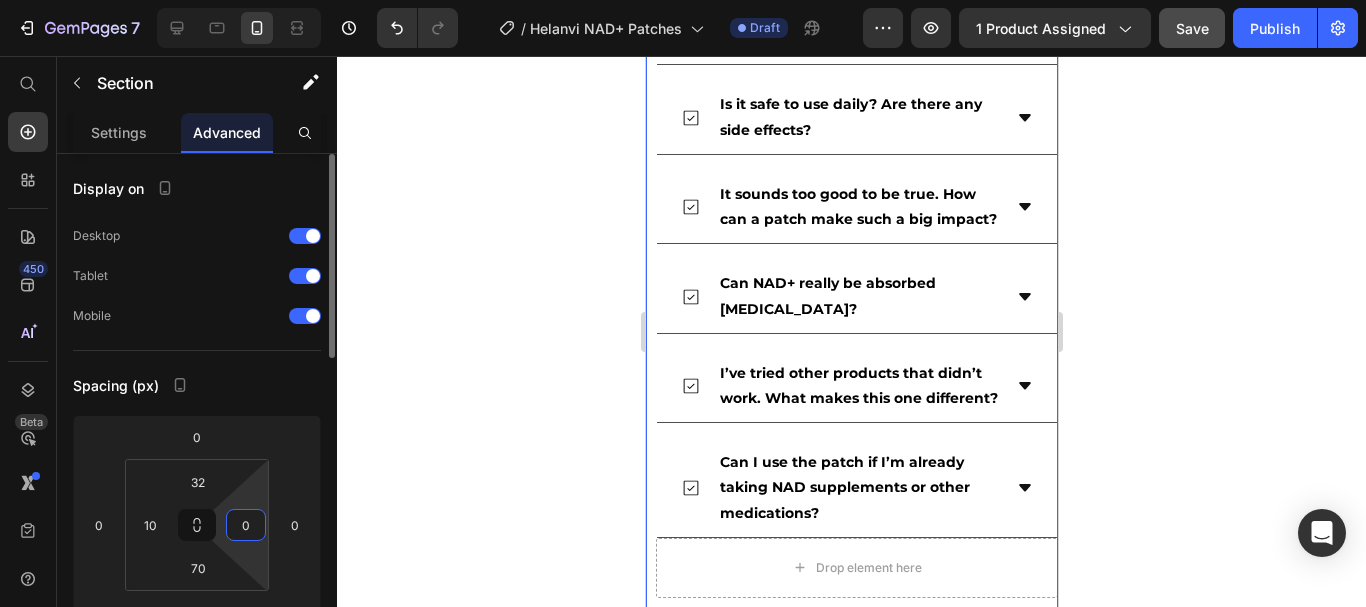 click on "0" at bounding box center (246, 525) 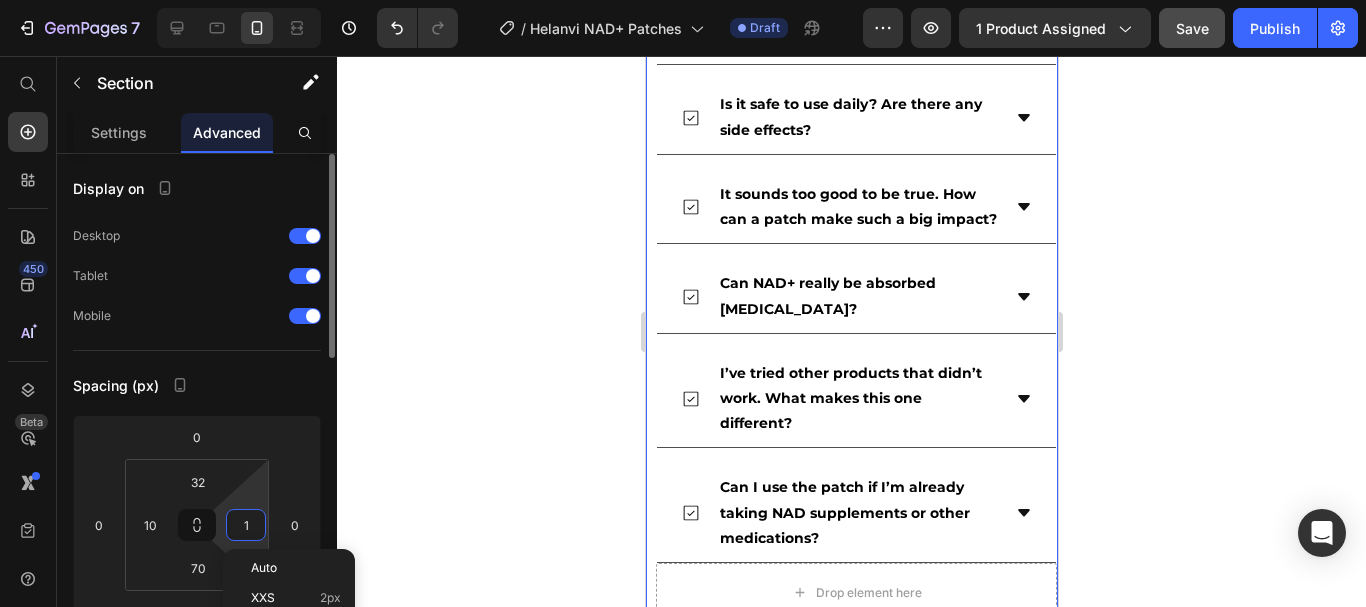 type on "10" 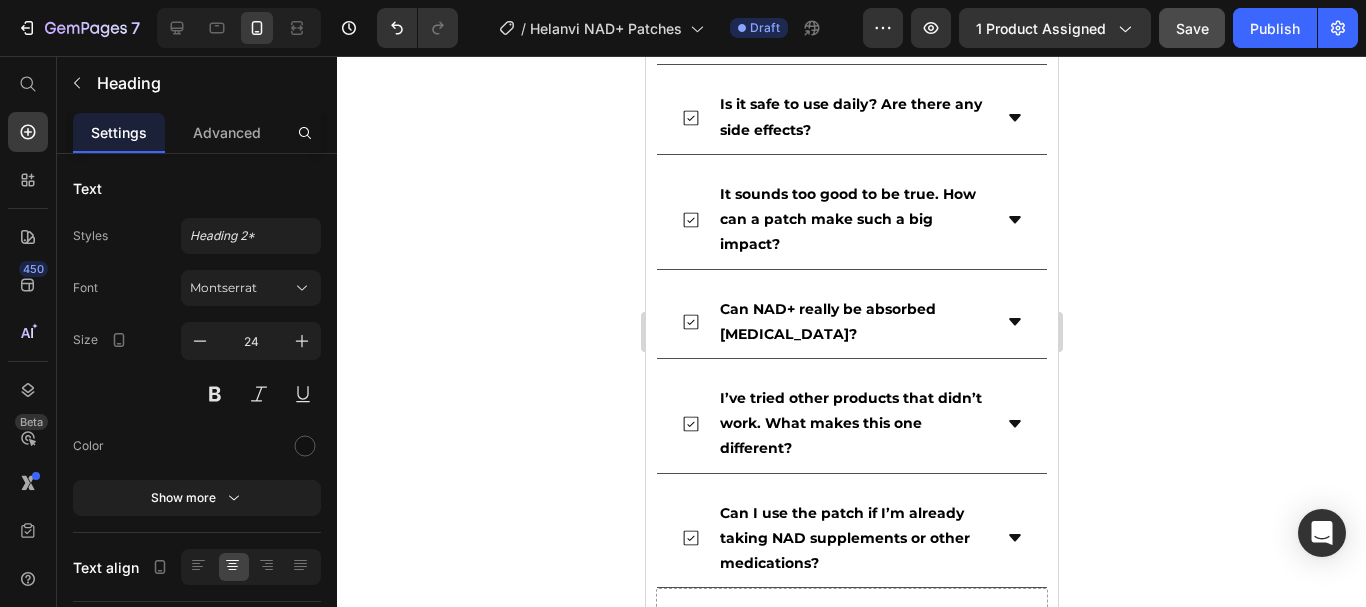 click on "FAQ" at bounding box center [851, -110] 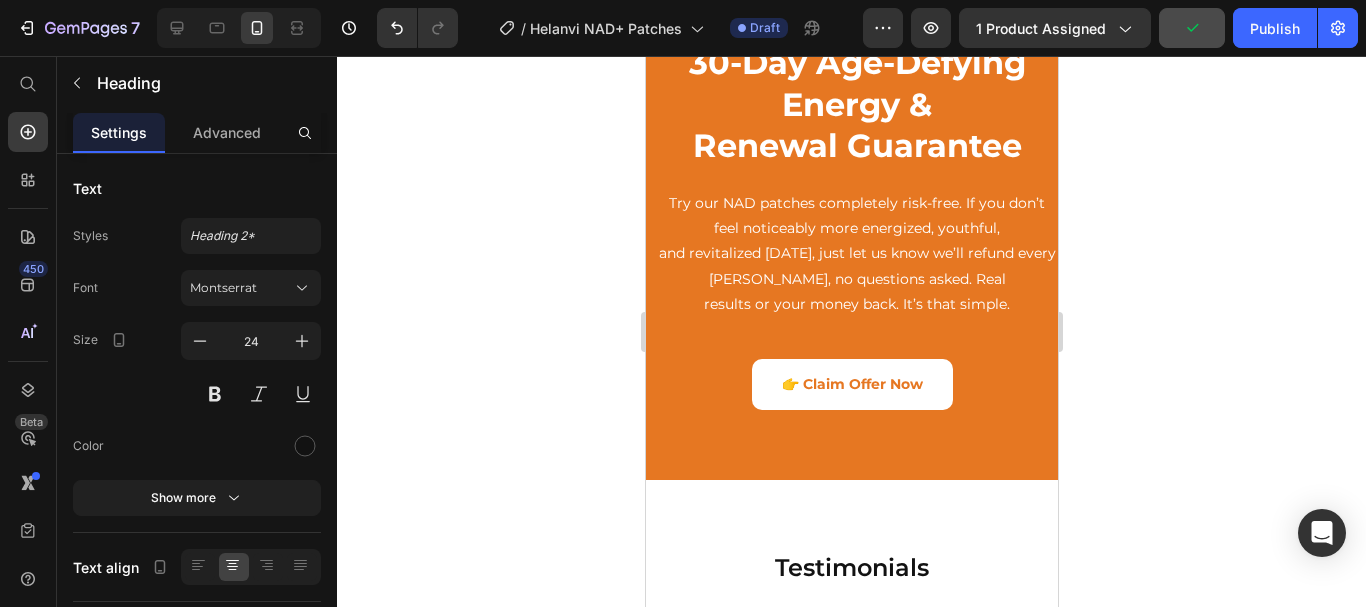 scroll, scrollTop: 4113, scrollLeft: 0, axis: vertical 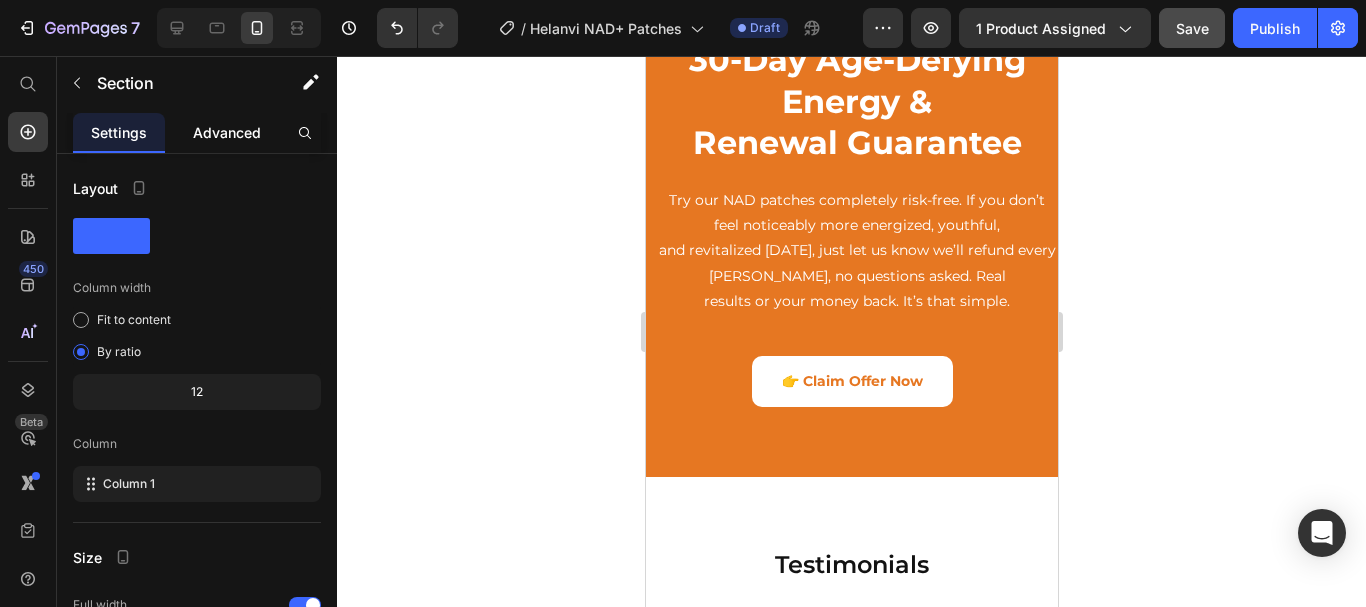 click on "Advanced" at bounding box center [227, 132] 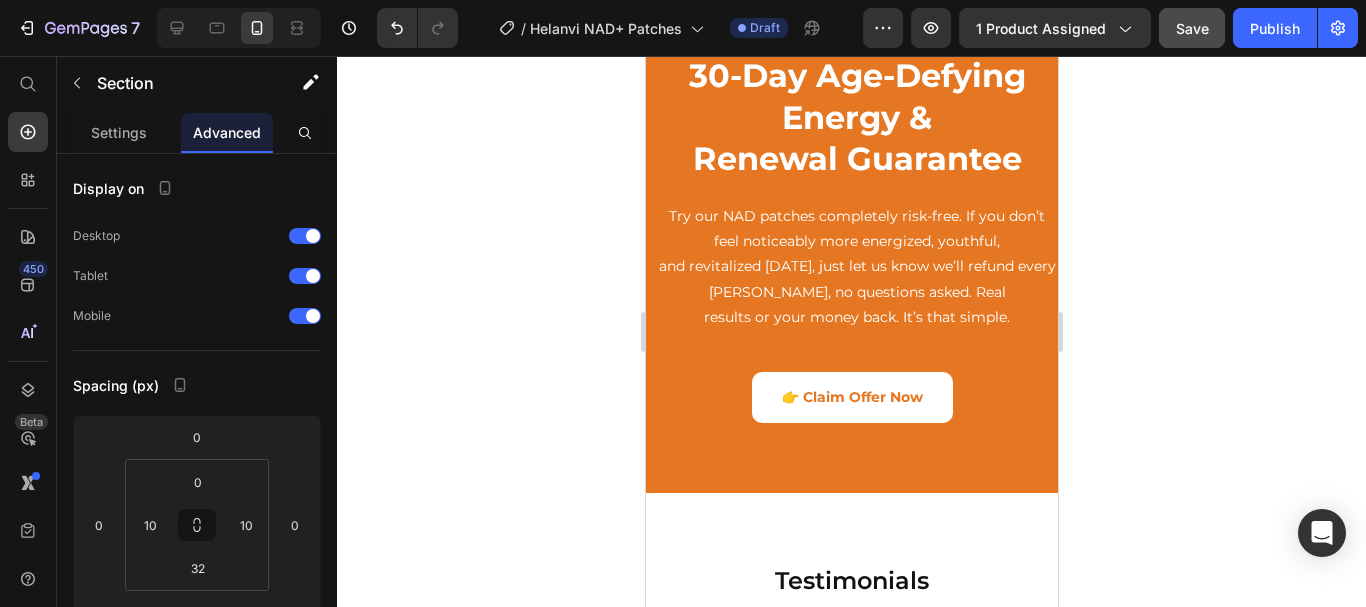 scroll, scrollTop: 4098, scrollLeft: 0, axis: vertical 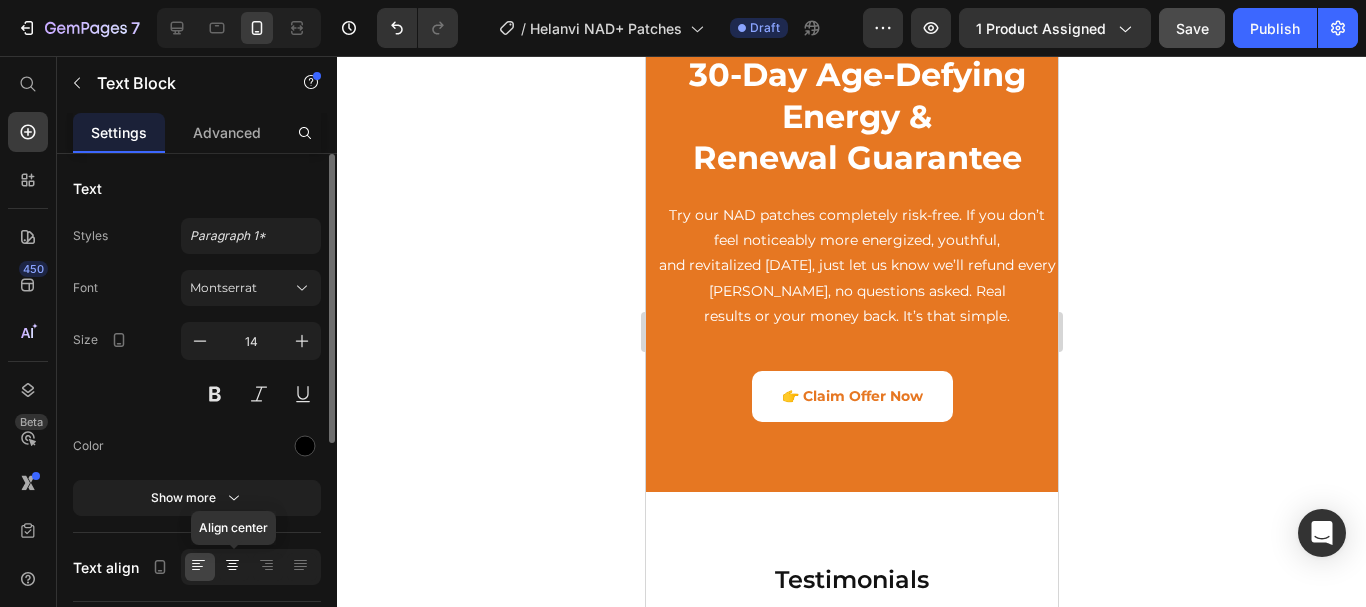 click 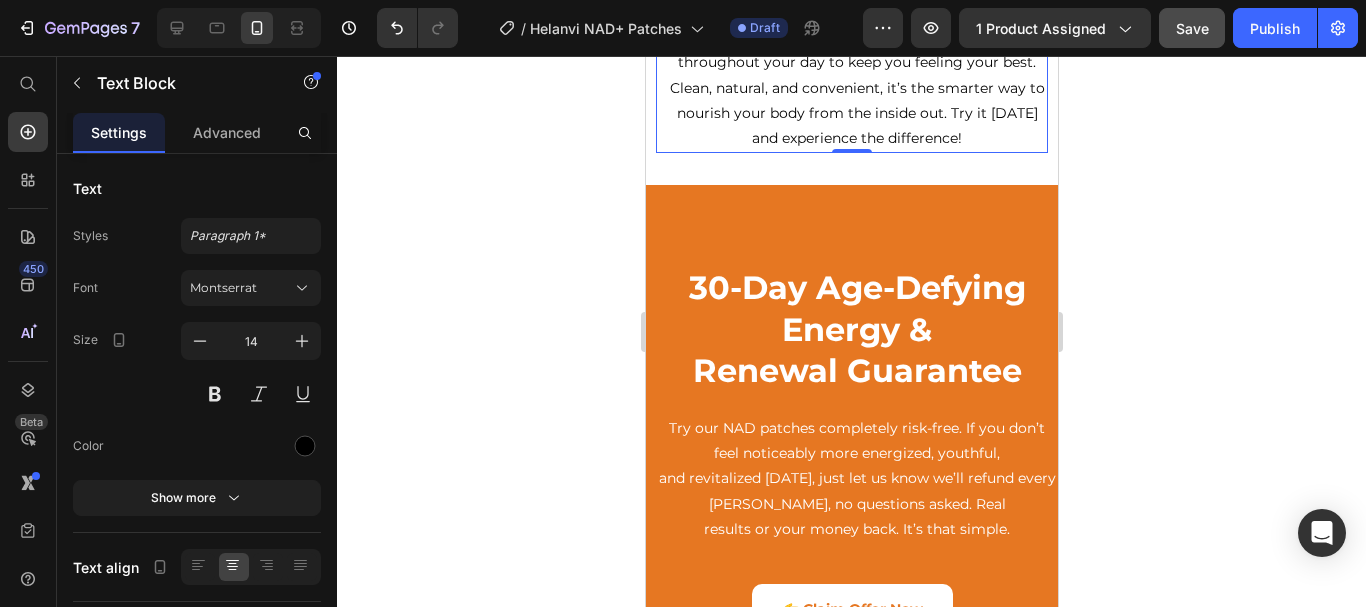 scroll, scrollTop: 3884, scrollLeft: 0, axis: vertical 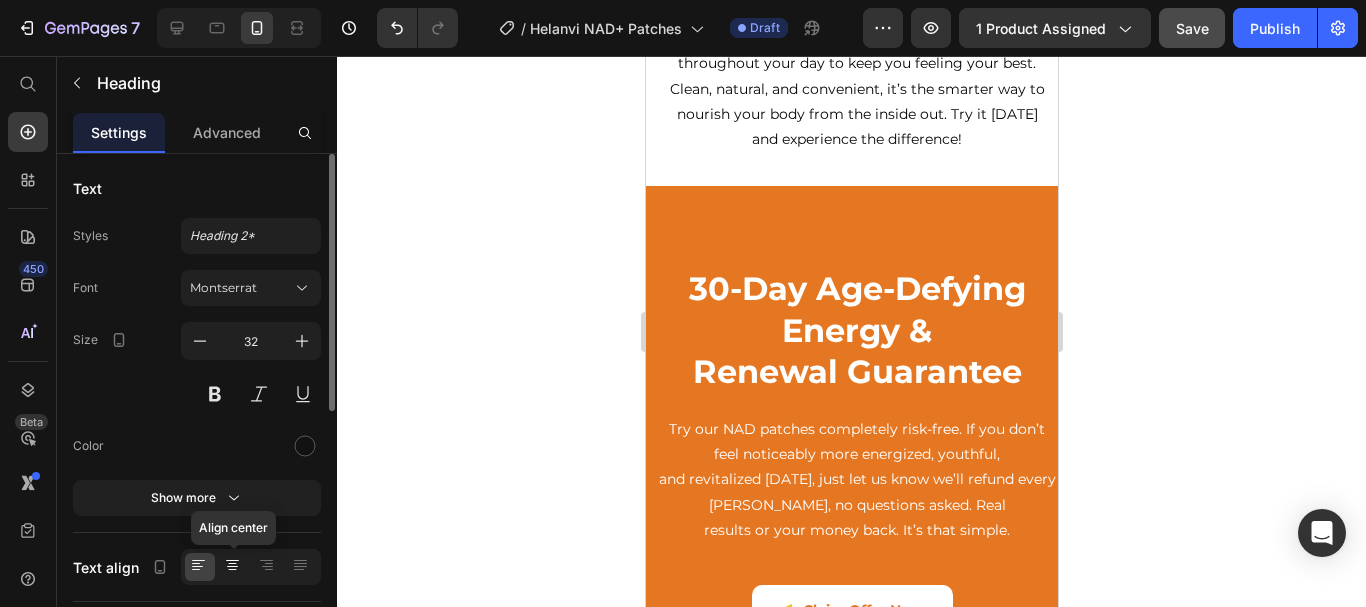 click 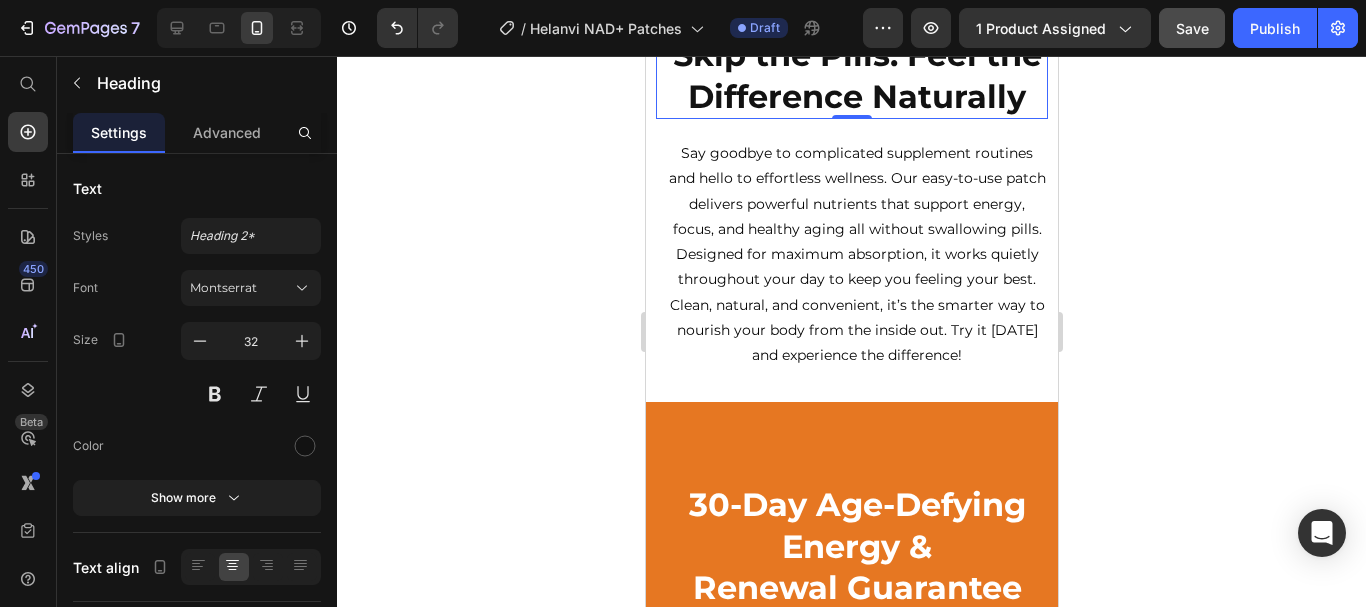 scroll, scrollTop: 3649, scrollLeft: 0, axis: vertical 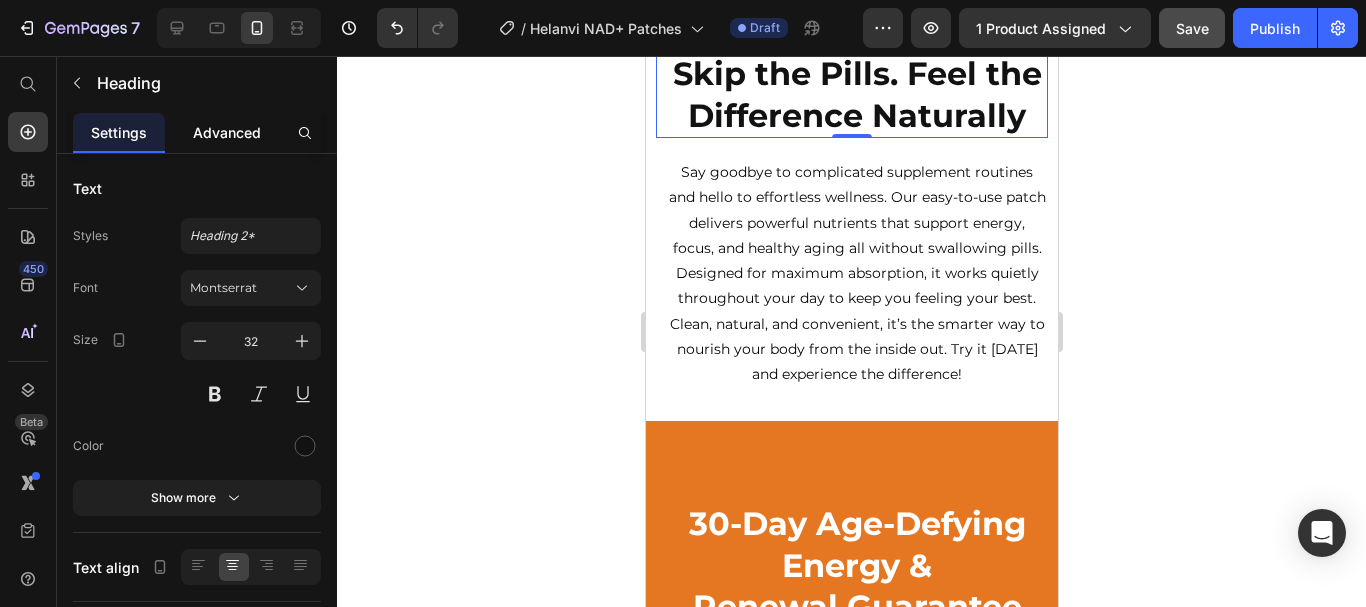click on "Advanced" at bounding box center (227, 132) 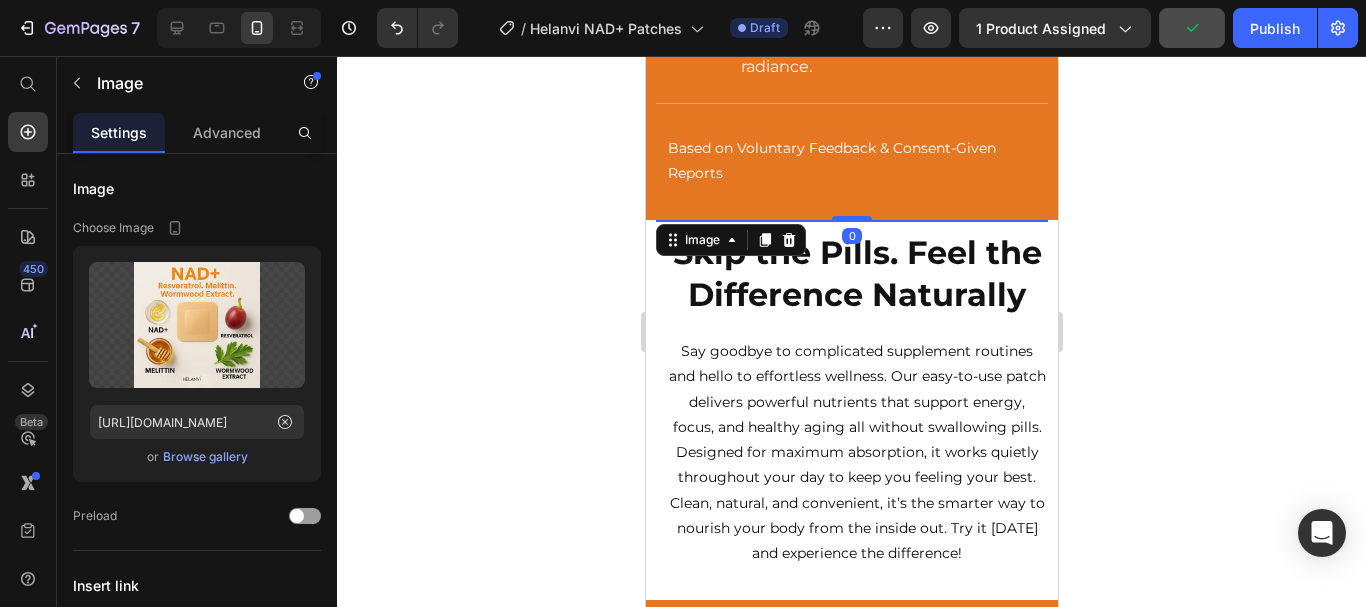 scroll, scrollTop: 3471, scrollLeft: 0, axis: vertical 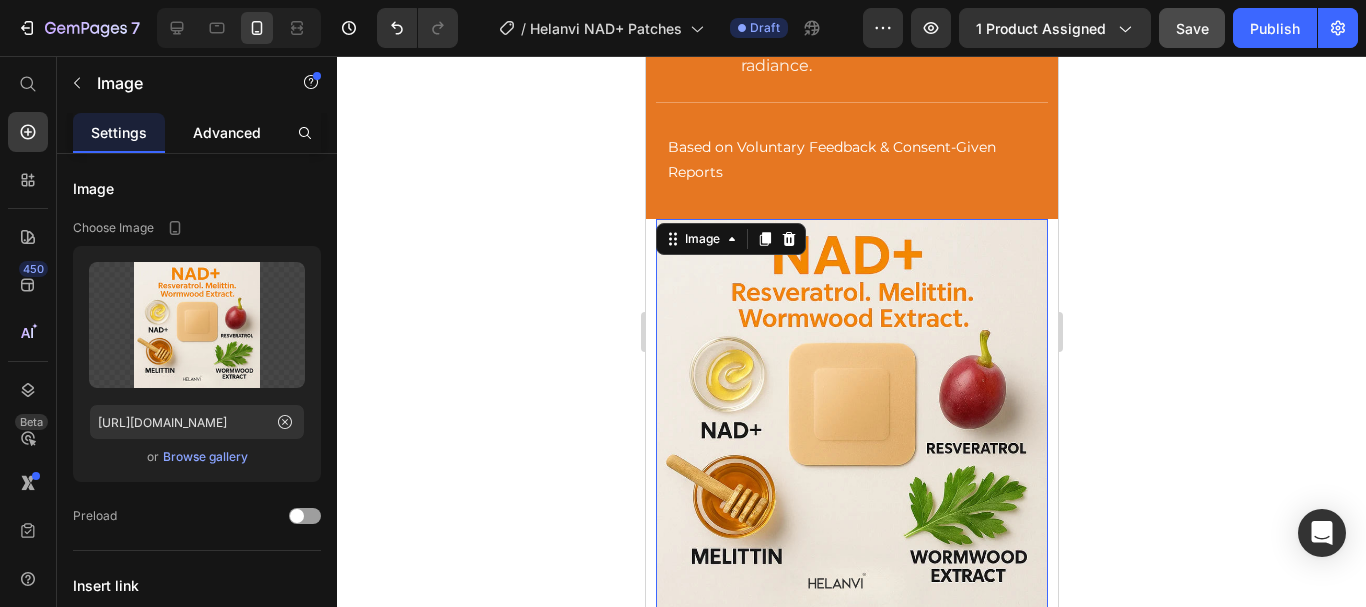 click on "Advanced" 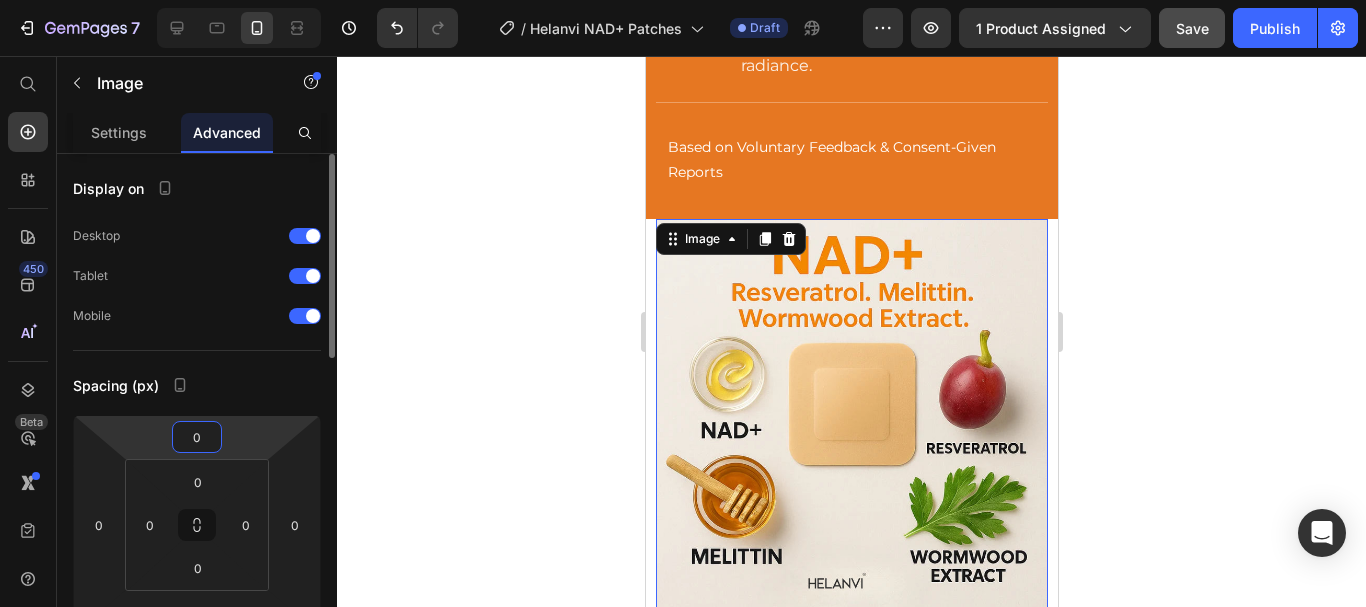 click on "0" at bounding box center (197, 437) 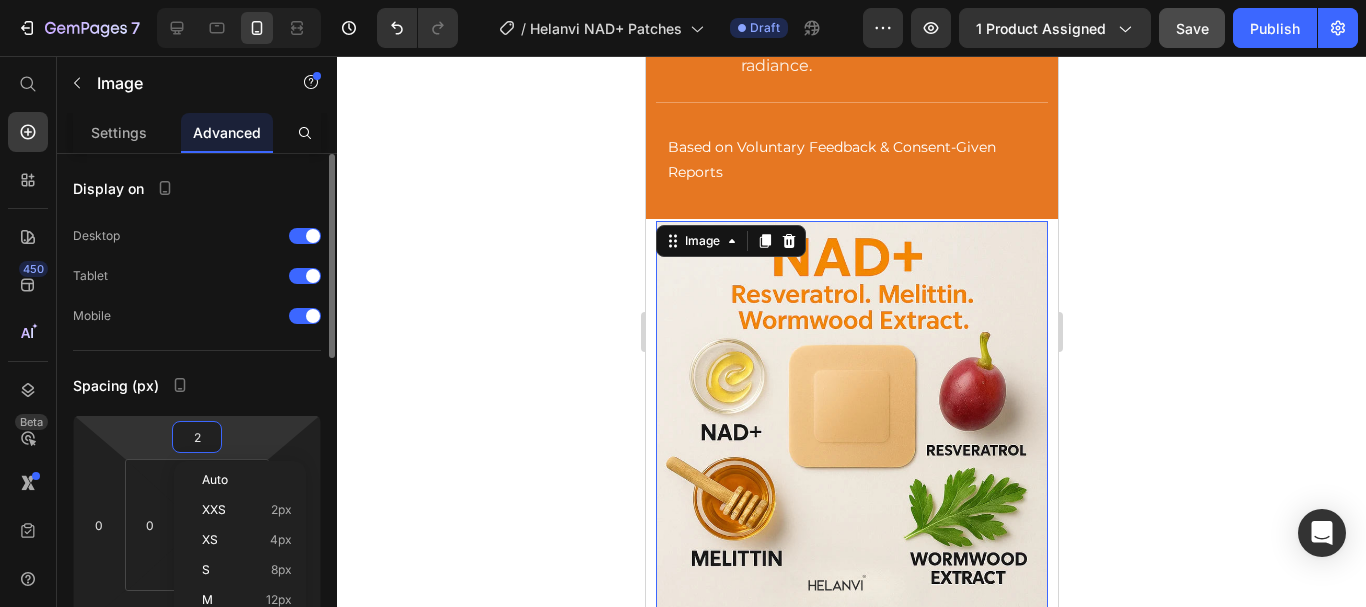 type on "20" 